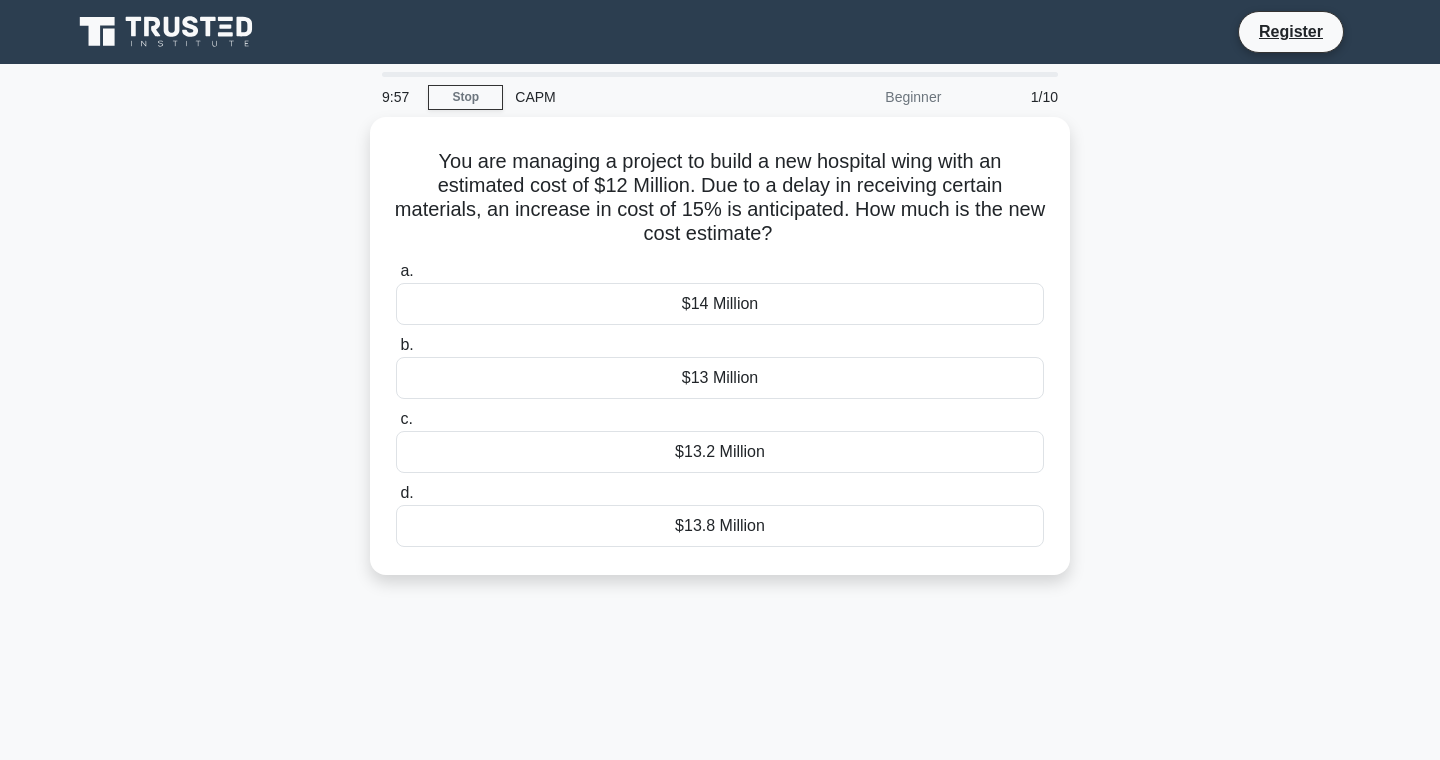 scroll, scrollTop: 0, scrollLeft: 0, axis: both 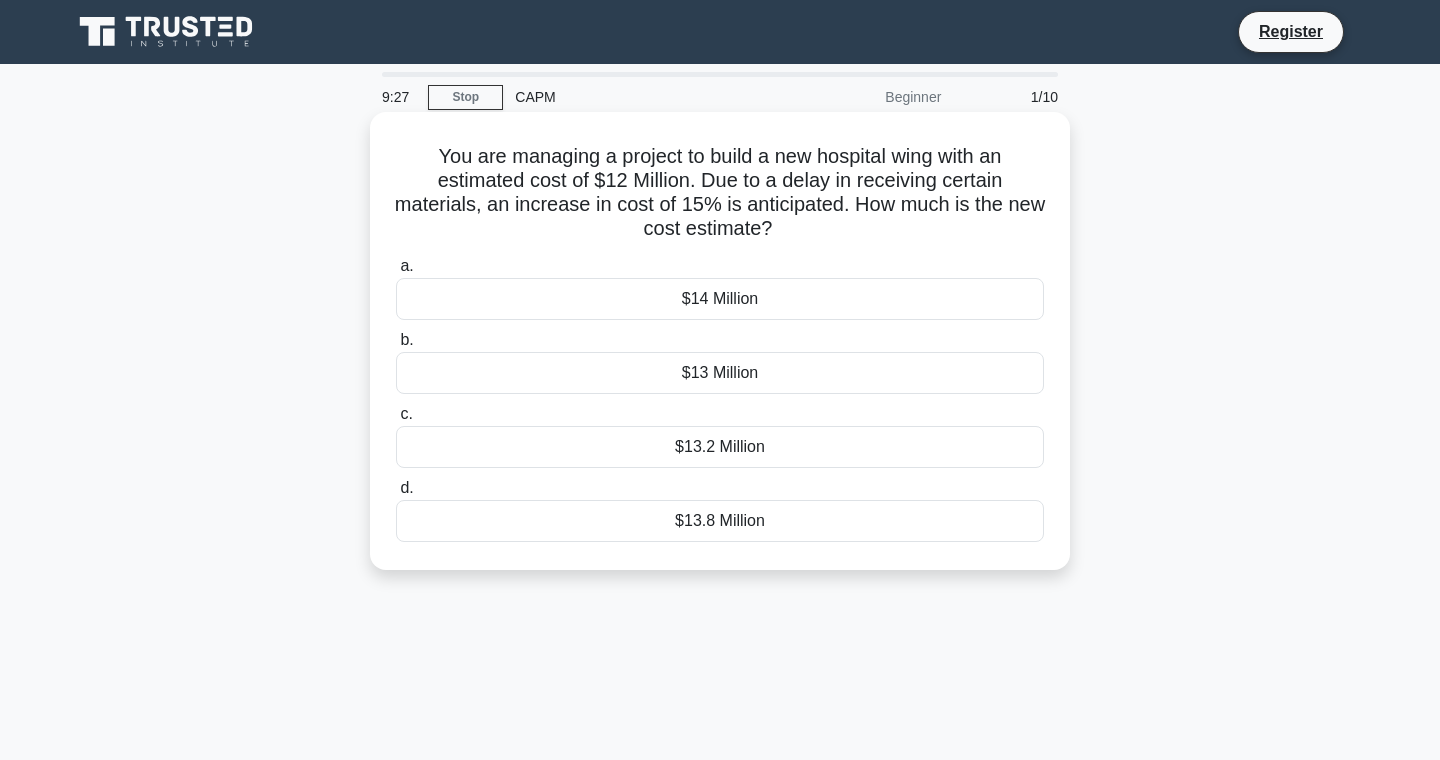 click on "$13.8 Million" at bounding box center (720, 521) 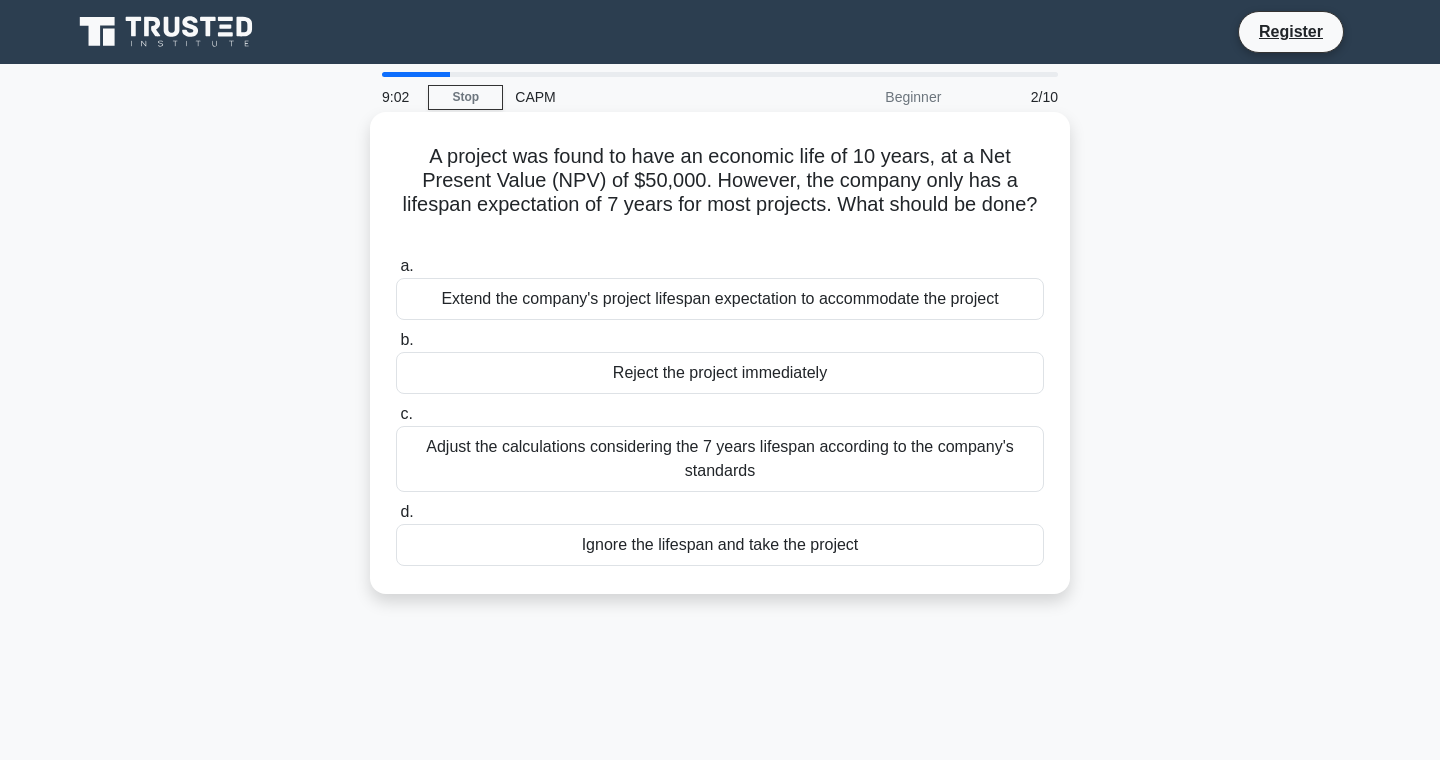 click on "Adjust the calculations considering the 7 years lifespan according to the company's standards" at bounding box center [720, 459] 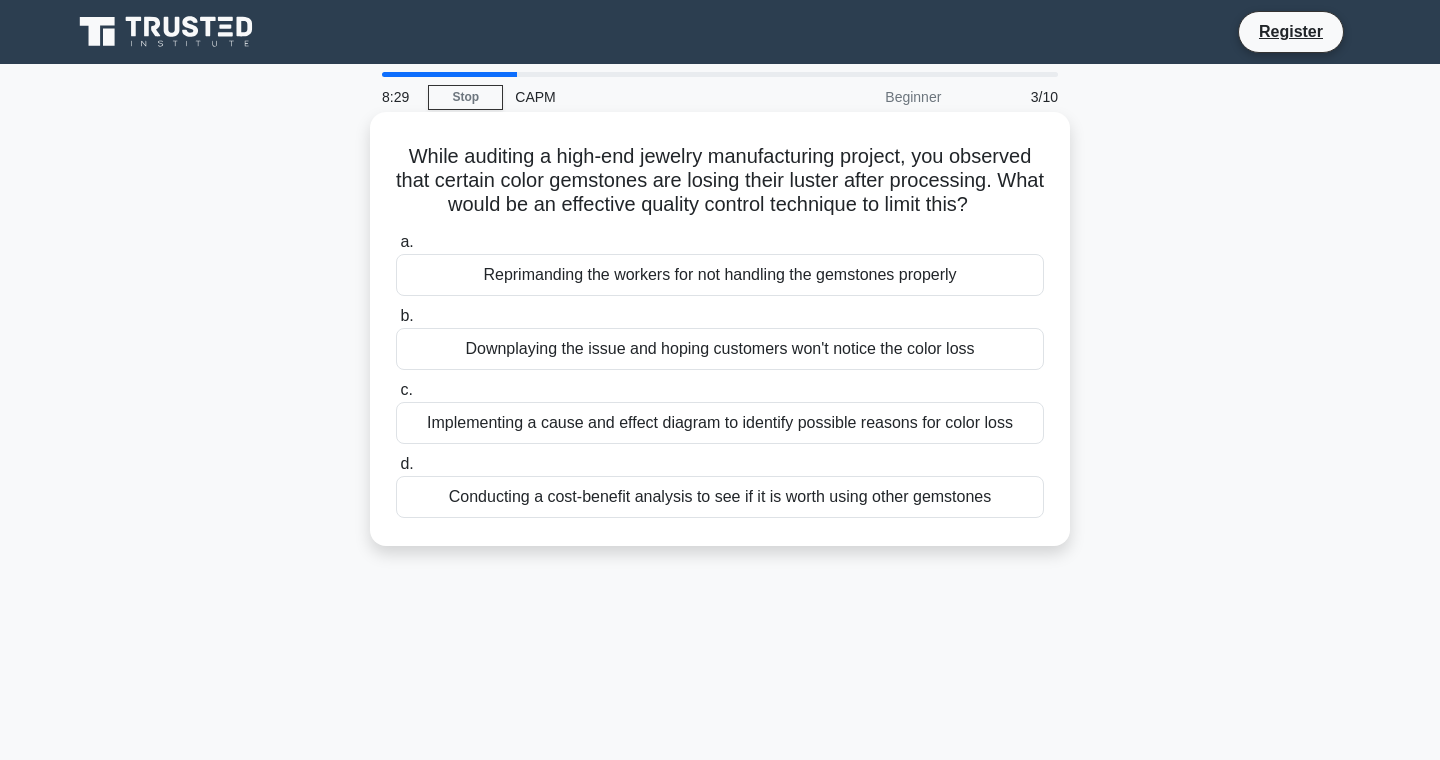 click on "Implementing a cause and effect diagram to identify possible reasons for color loss" at bounding box center (720, 423) 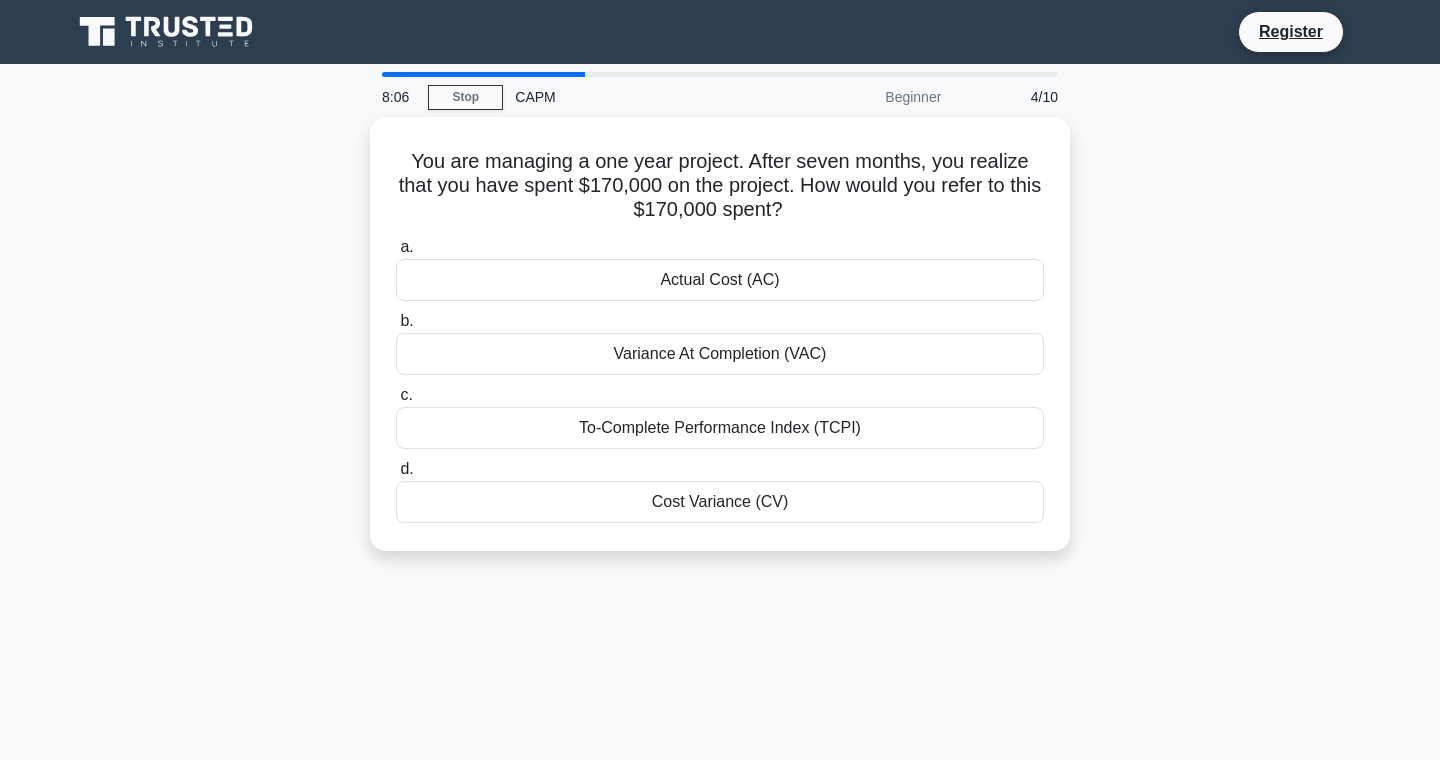 click on "You are managing a one year project. After seven months, you realize that you have spent $170,000 on the project. How would you refer to this $170,000 spent?
.spinner_0XTQ{transform-origin:center;animation:spinner_y6GP .75s linear infinite}@keyframes spinner_y6GP{100%{transform:rotate(360deg)}}
a.
Actual Cost (AC)
b." at bounding box center [720, 346] 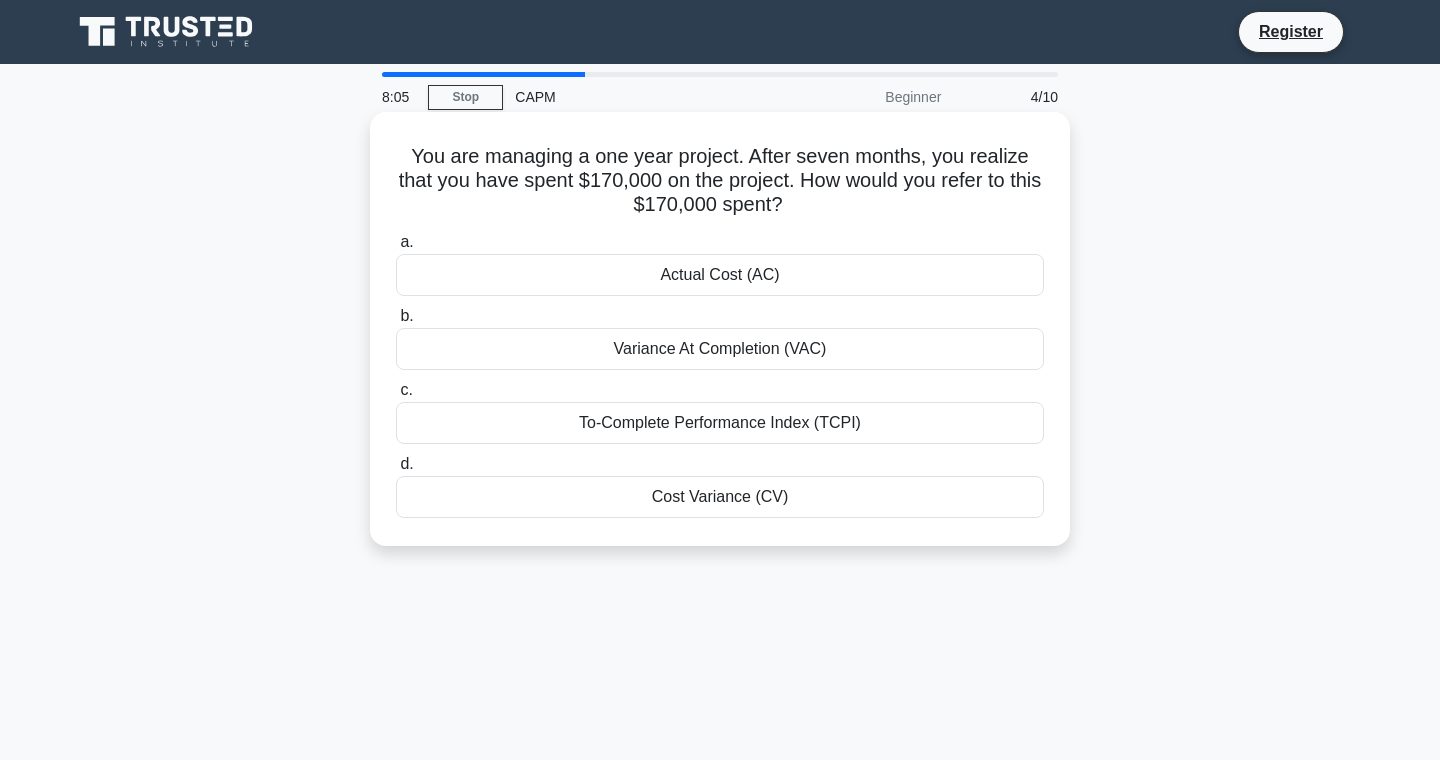 click on "Actual Cost (AC)" at bounding box center [720, 275] 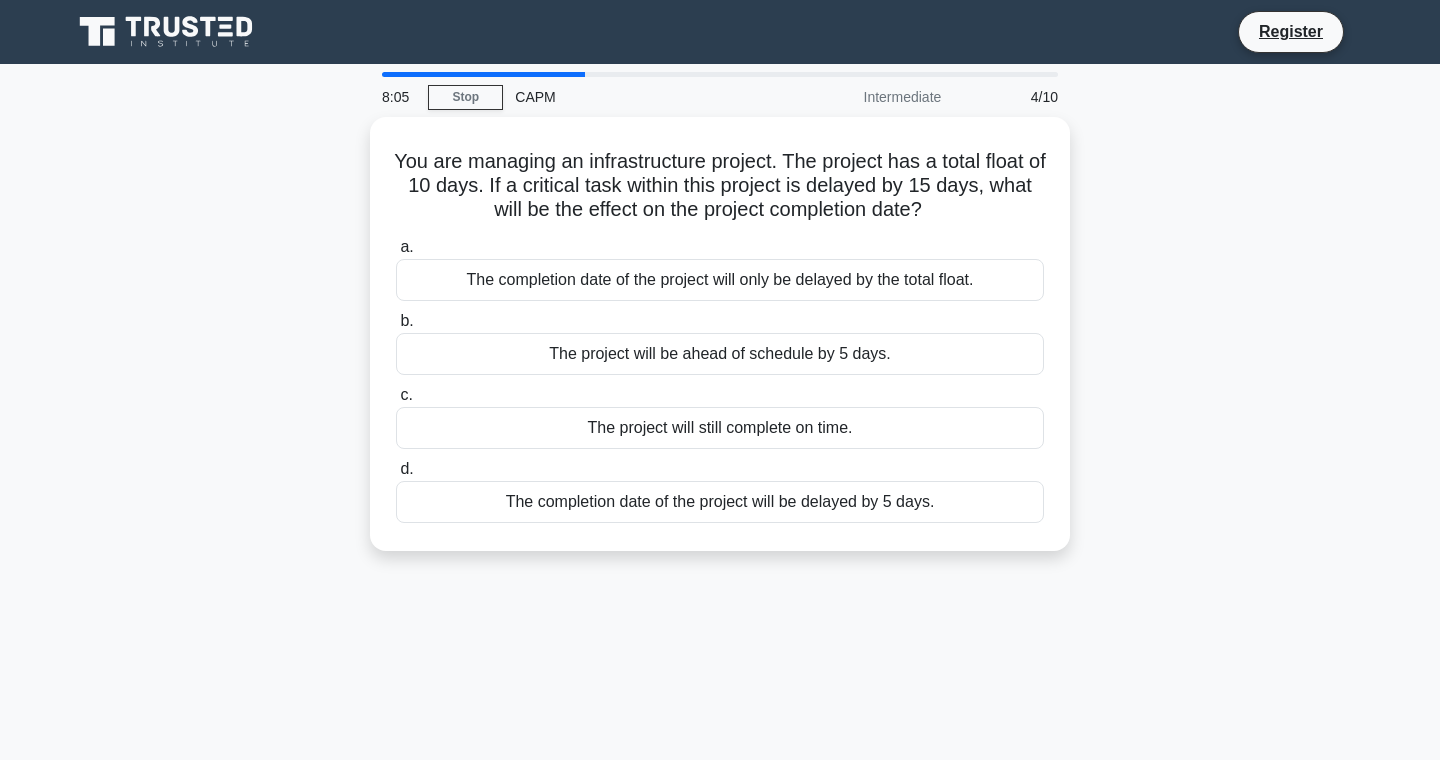 click on "The completion date of the project will only be delayed by the total float." at bounding box center (720, 280) 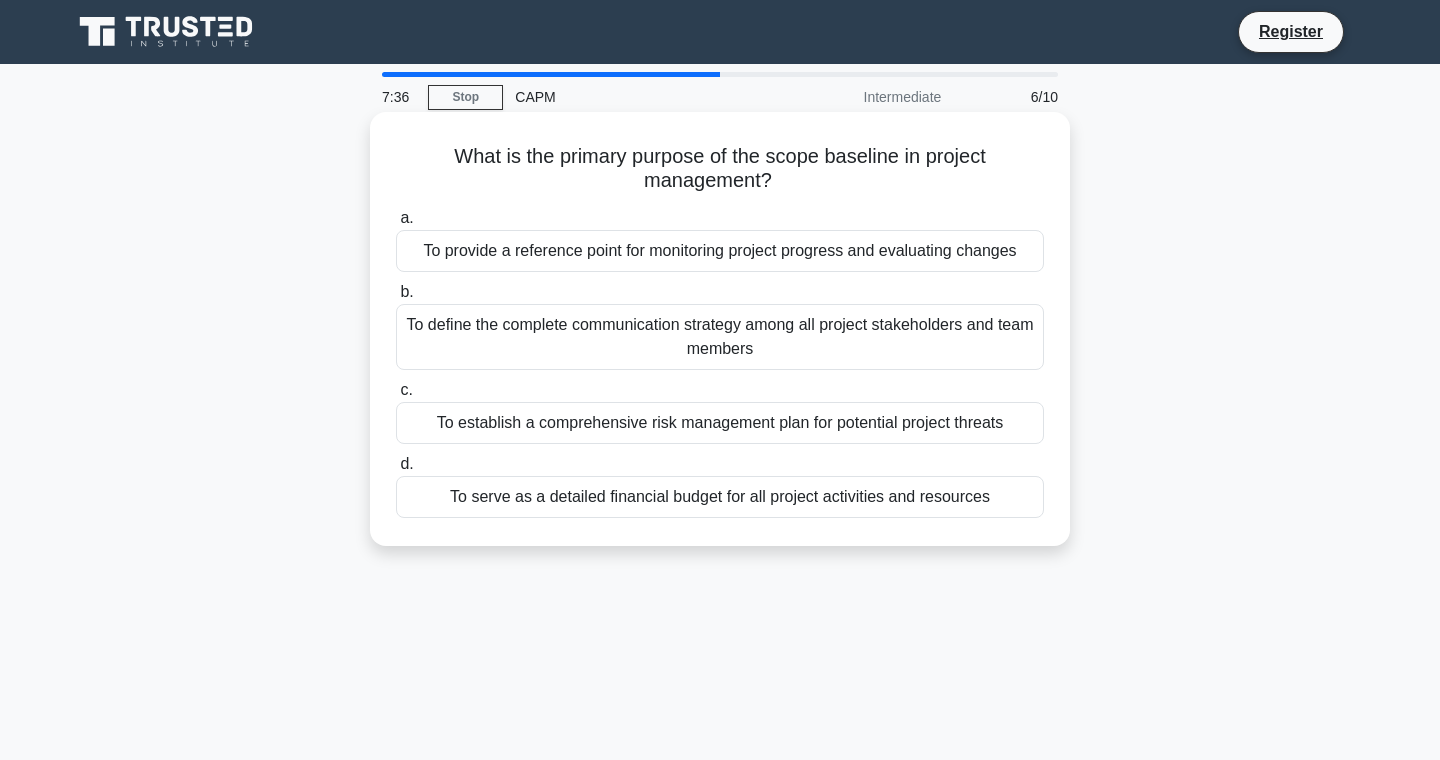 click on "To provide a reference point for monitoring project progress and evaluating changes" at bounding box center [720, 251] 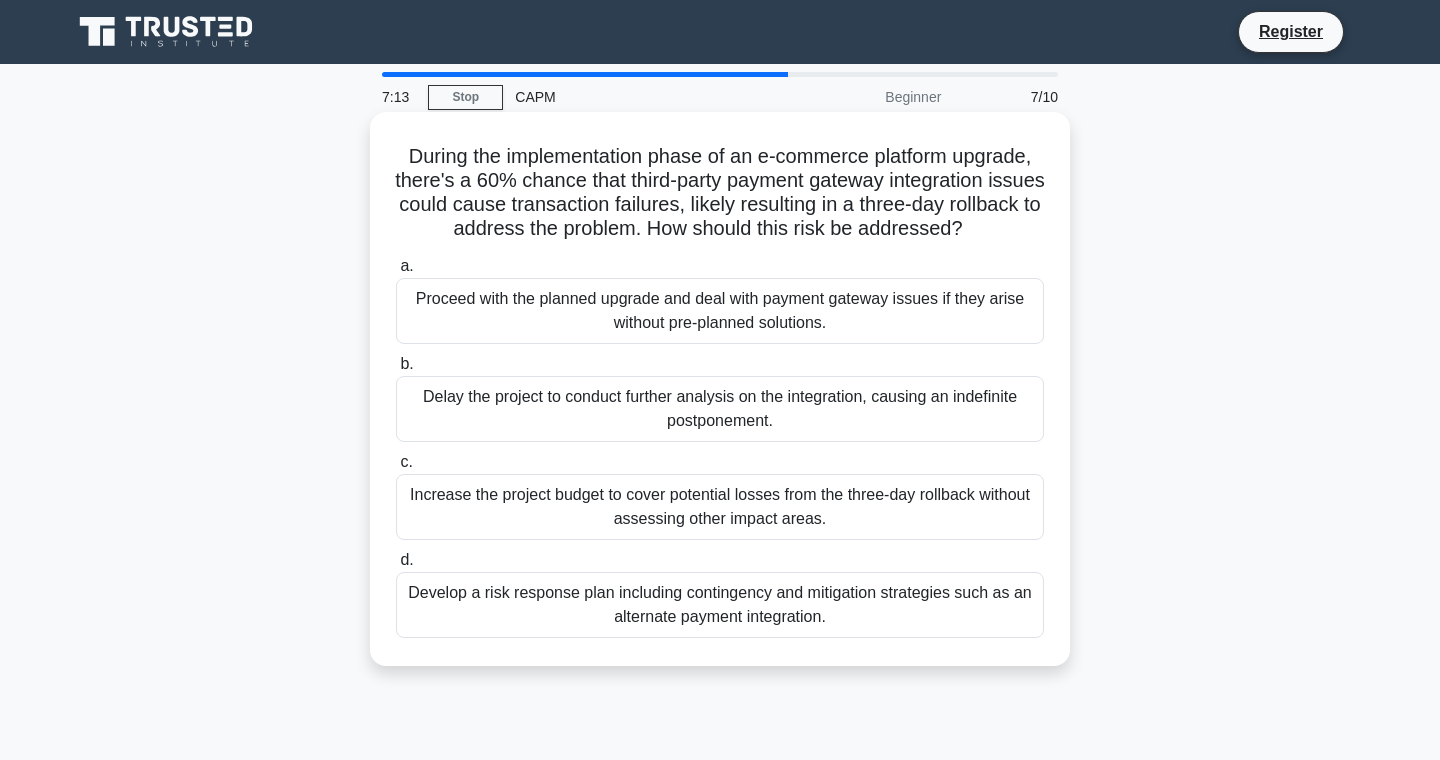 click on "Develop a risk response plan including contingency and mitigation strategies such as an alternate payment integration." at bounding box center [720, 605] 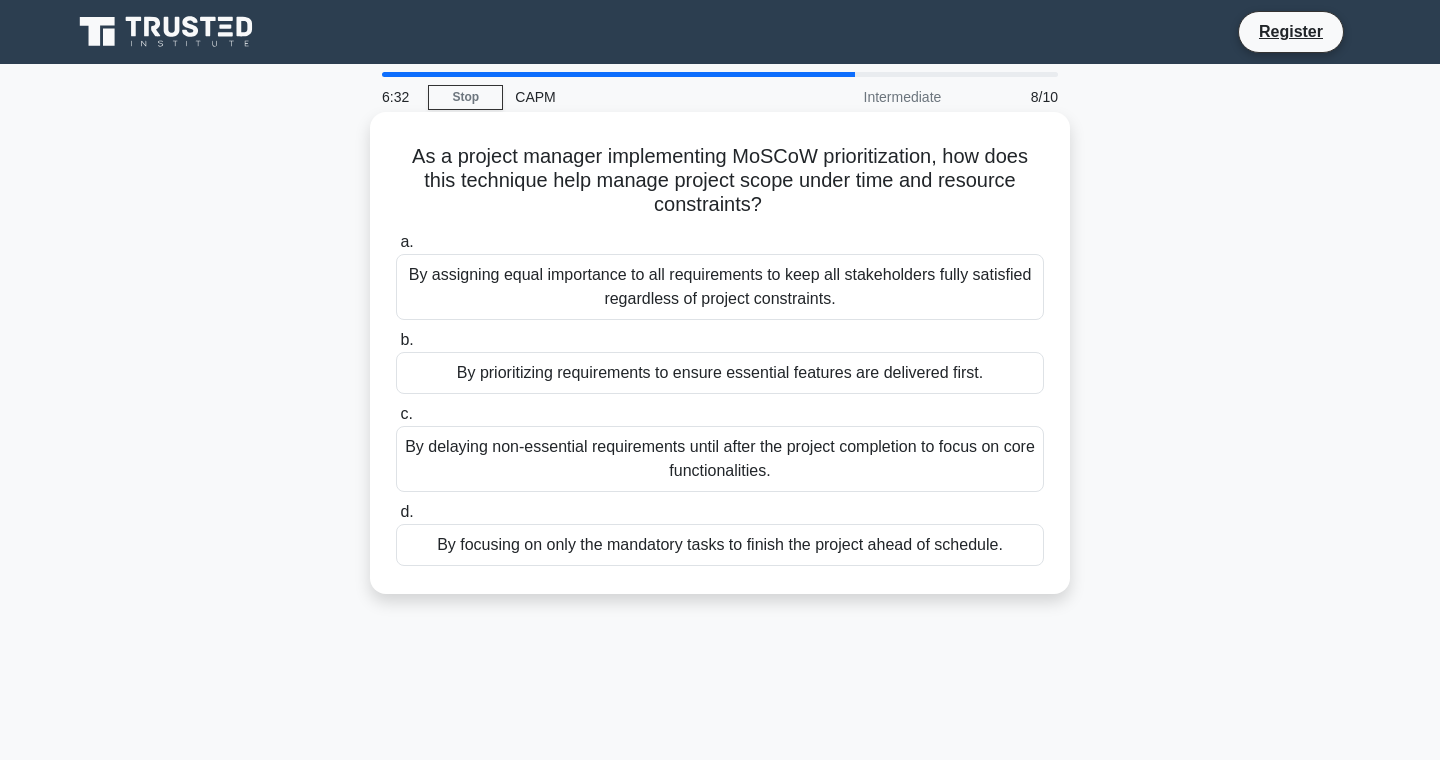 click on "By prioritizing requirements to ensure essential features are delivered first." at bounding box center (720, 373) 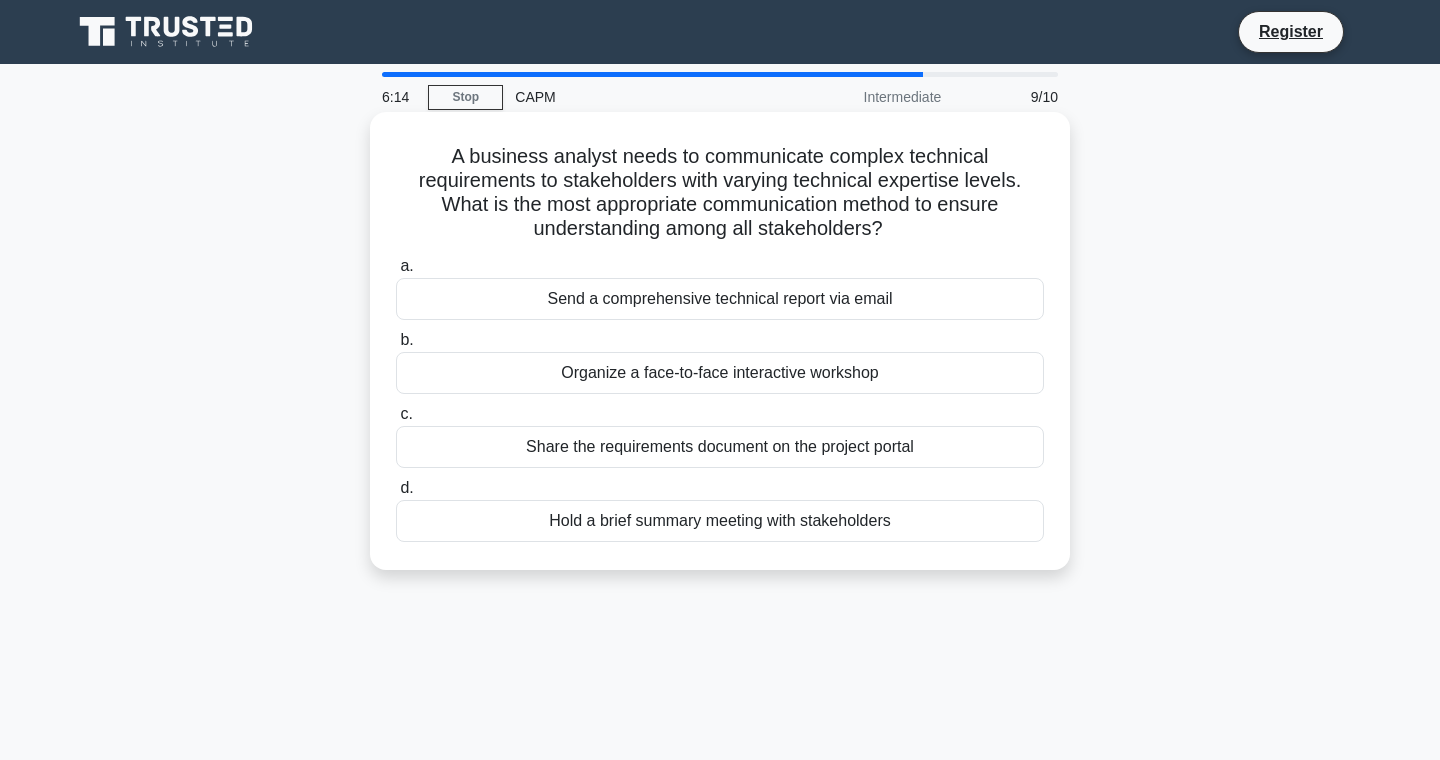 click on "Send a comprehensive technical report via email" at bounding box center [720, 299] 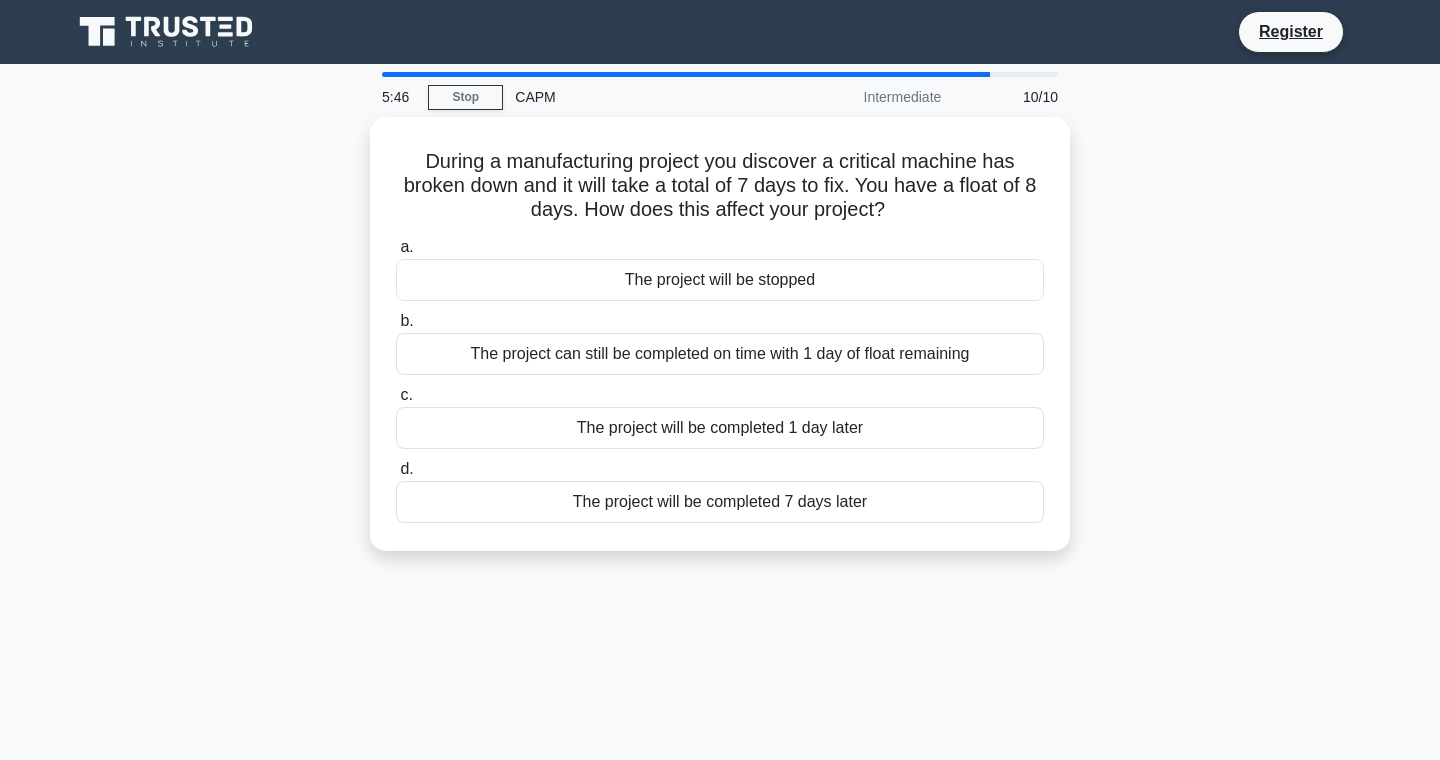 click on "During a manufacturing project you discover a critical machine has broken down and it will take a total of 7 days to fix. You have a float of 8 days. How does this affect your project?
.spinner_0XTQ{transform-origin:center;animation:spinner_y6GP .75s linear infinite}@keyframes spinner_y6GP{100%{transform:rotate(360deg)}}
a.
The project will be stopped
b. c. d." at bounding box center (720, 346) 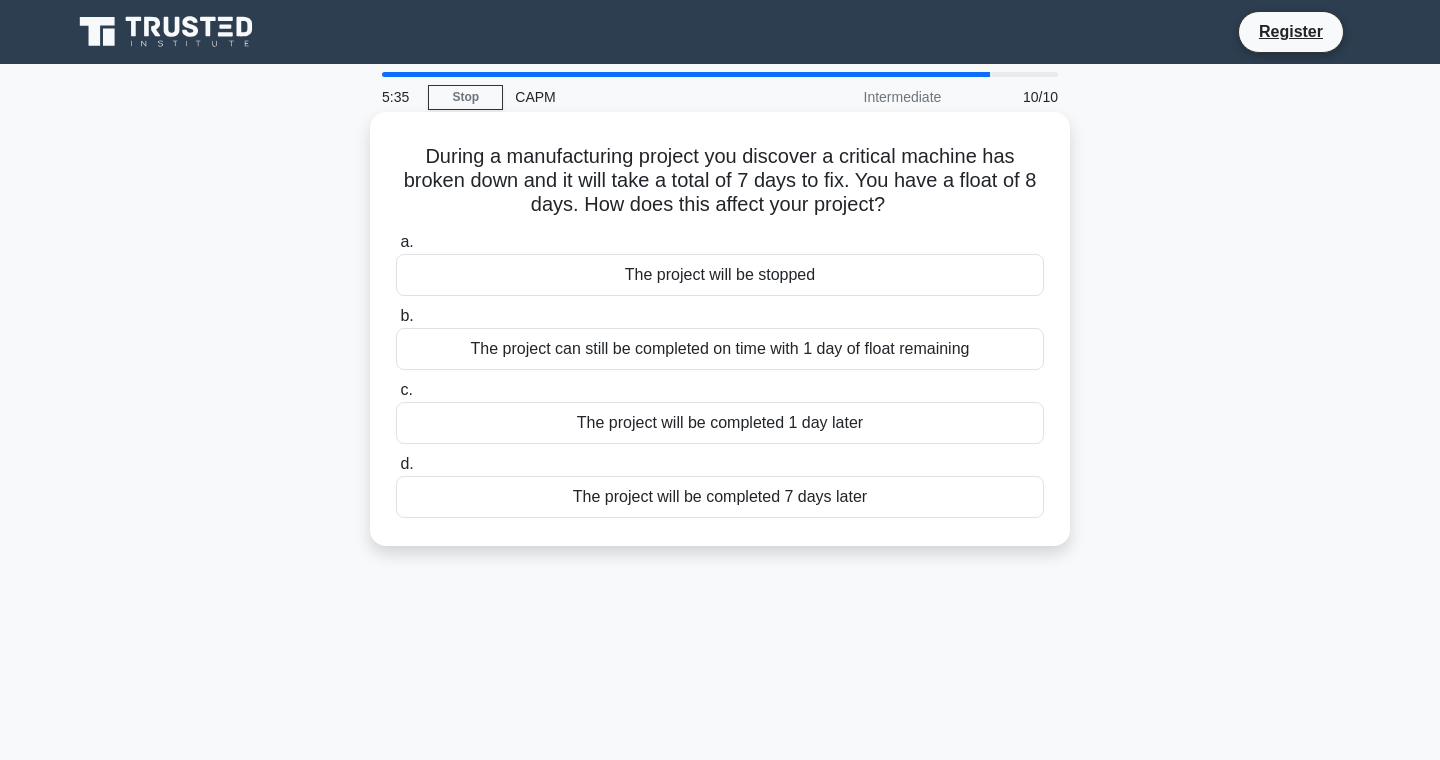 click on "The project can still be completed on time with 1 day of float remaining" at bounding box center (720, 349) 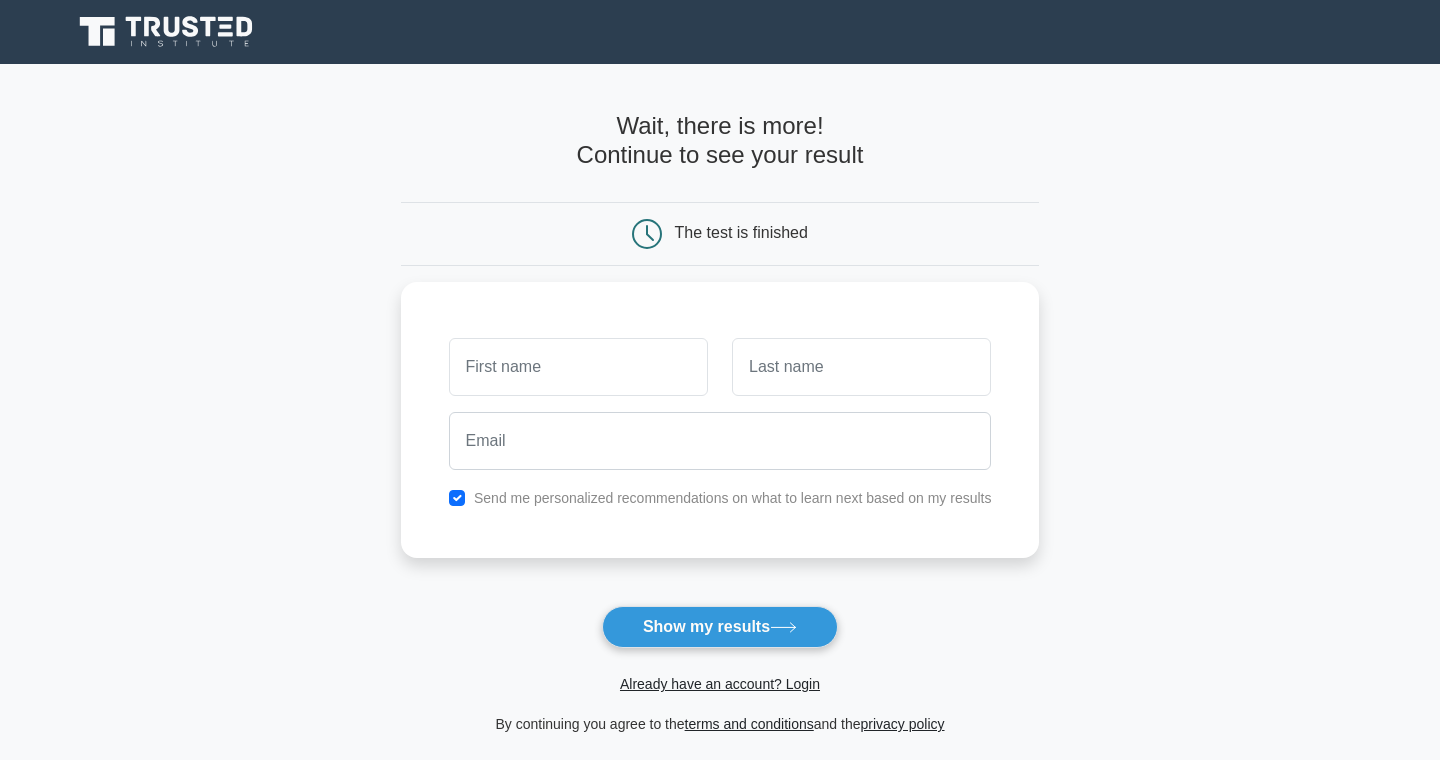 scroll, scrollTop: 0, scrollLeft: 0, axis: both 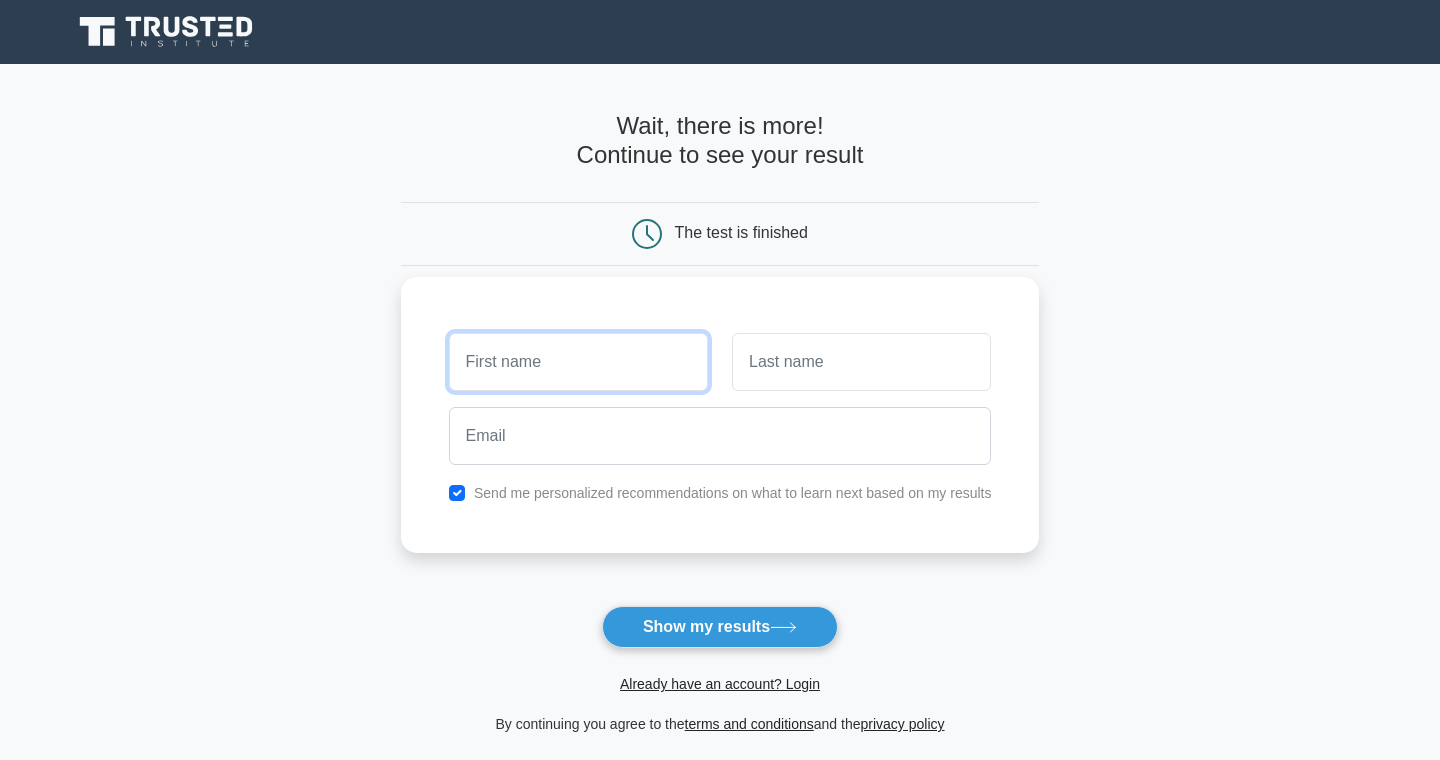 click at bounding box center [578, 362] 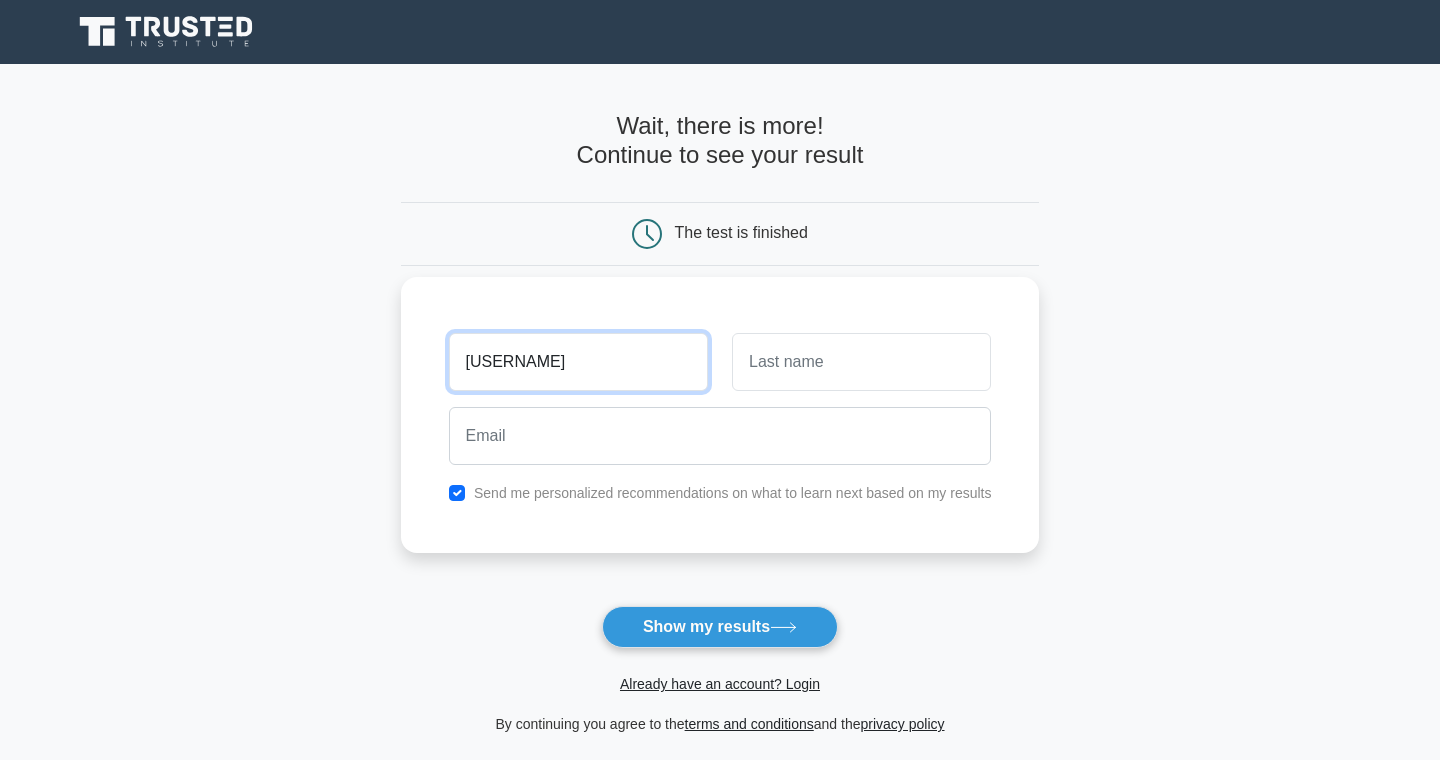 type on "duda" 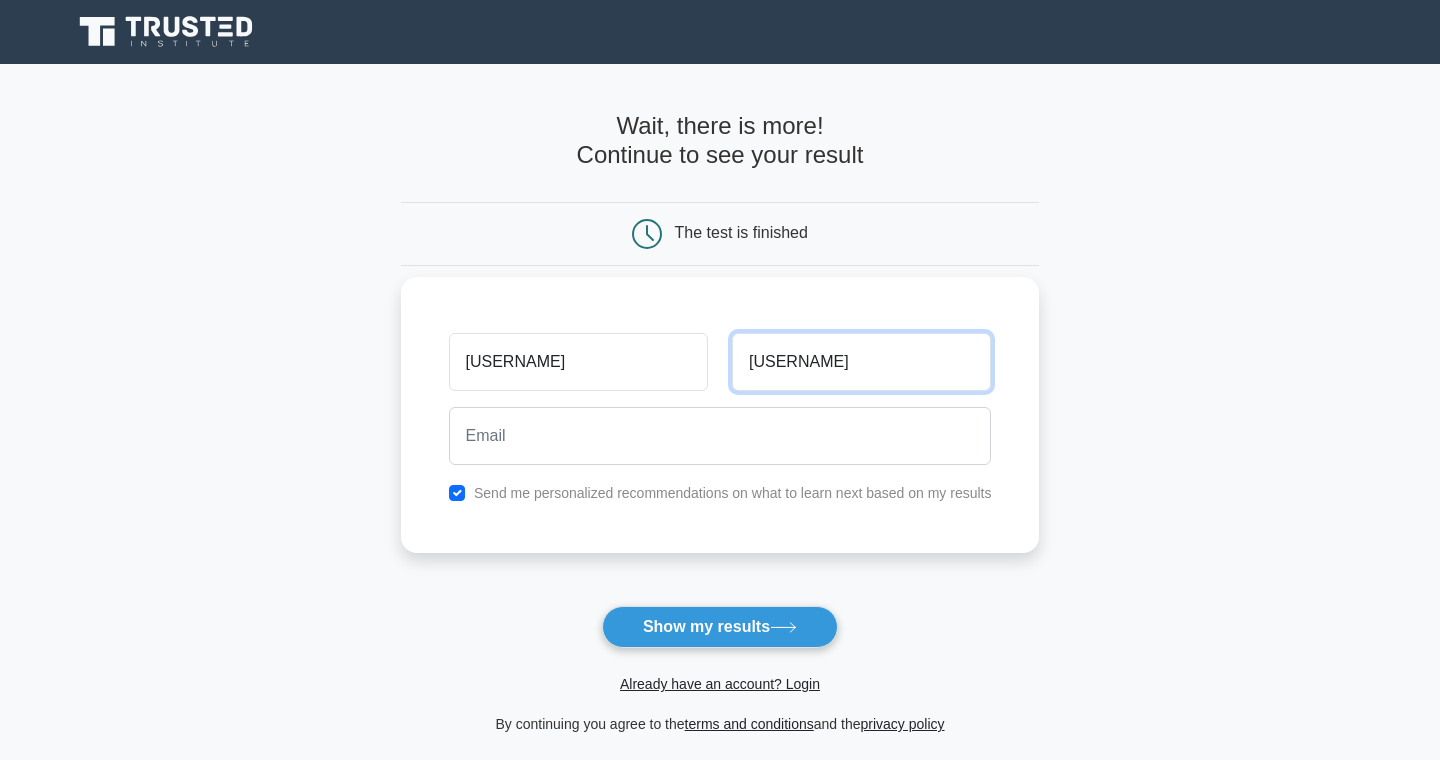 type on "carvalho" 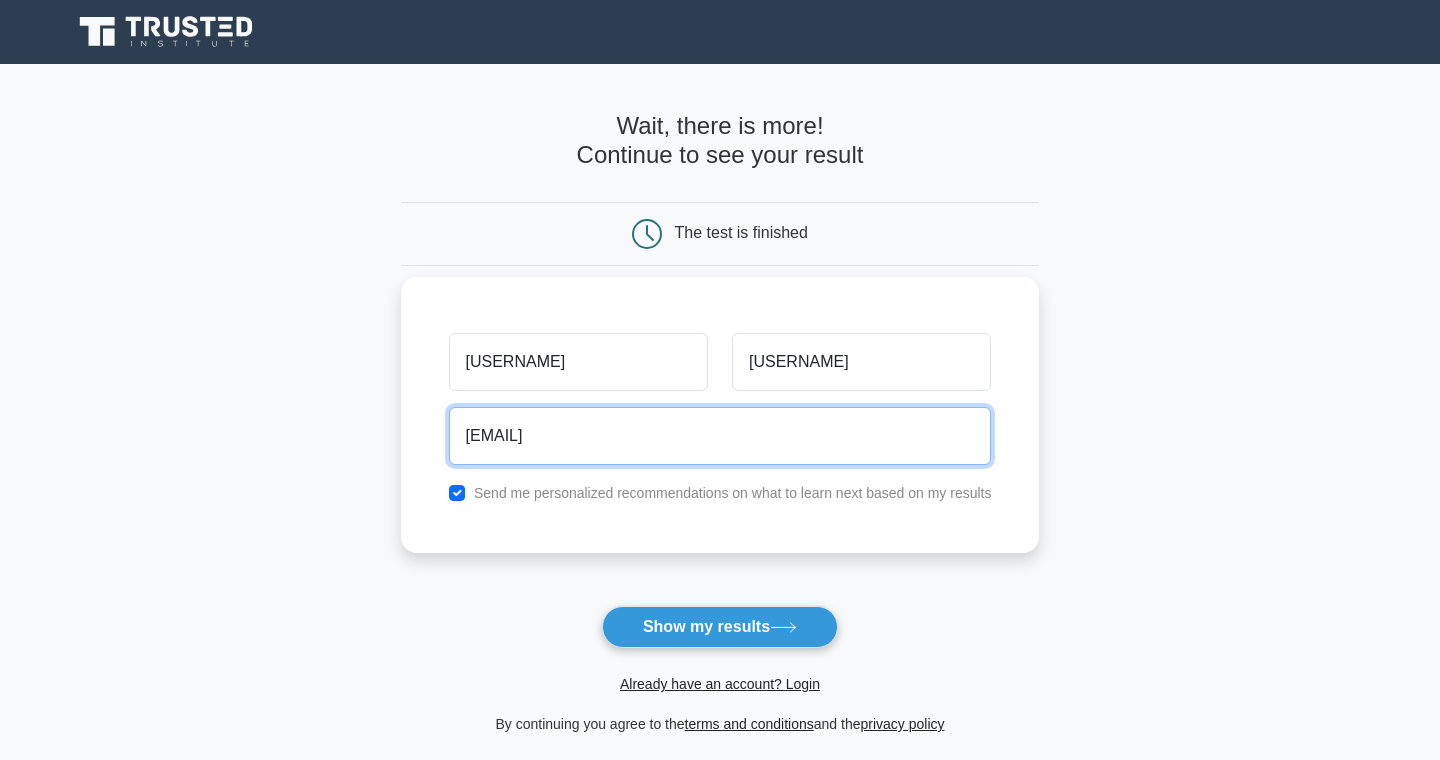 type on "eduardohcarvalho@gmail.com" 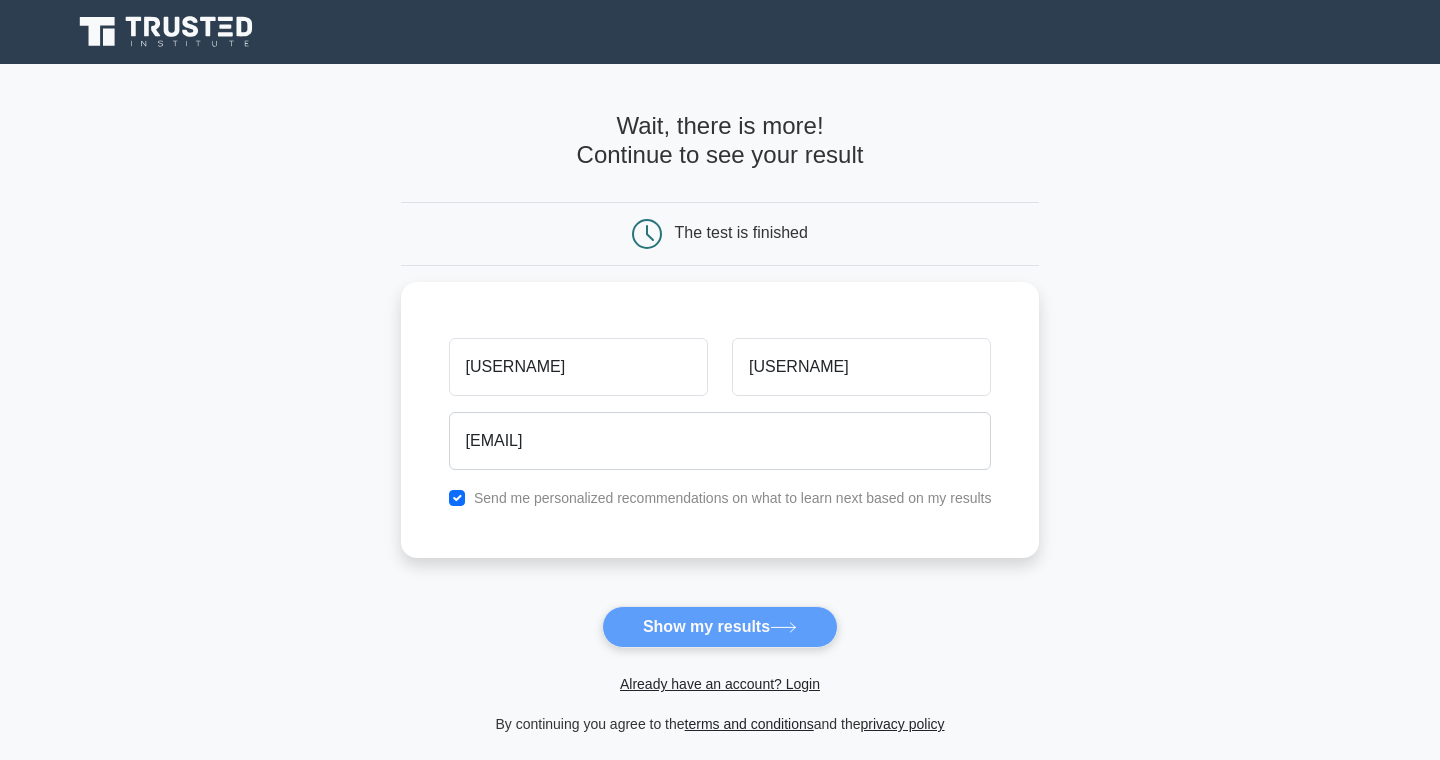 click on "Wait, there is more! Continue to see your result
The test is finished
duda" at bounding box center [720, 424] 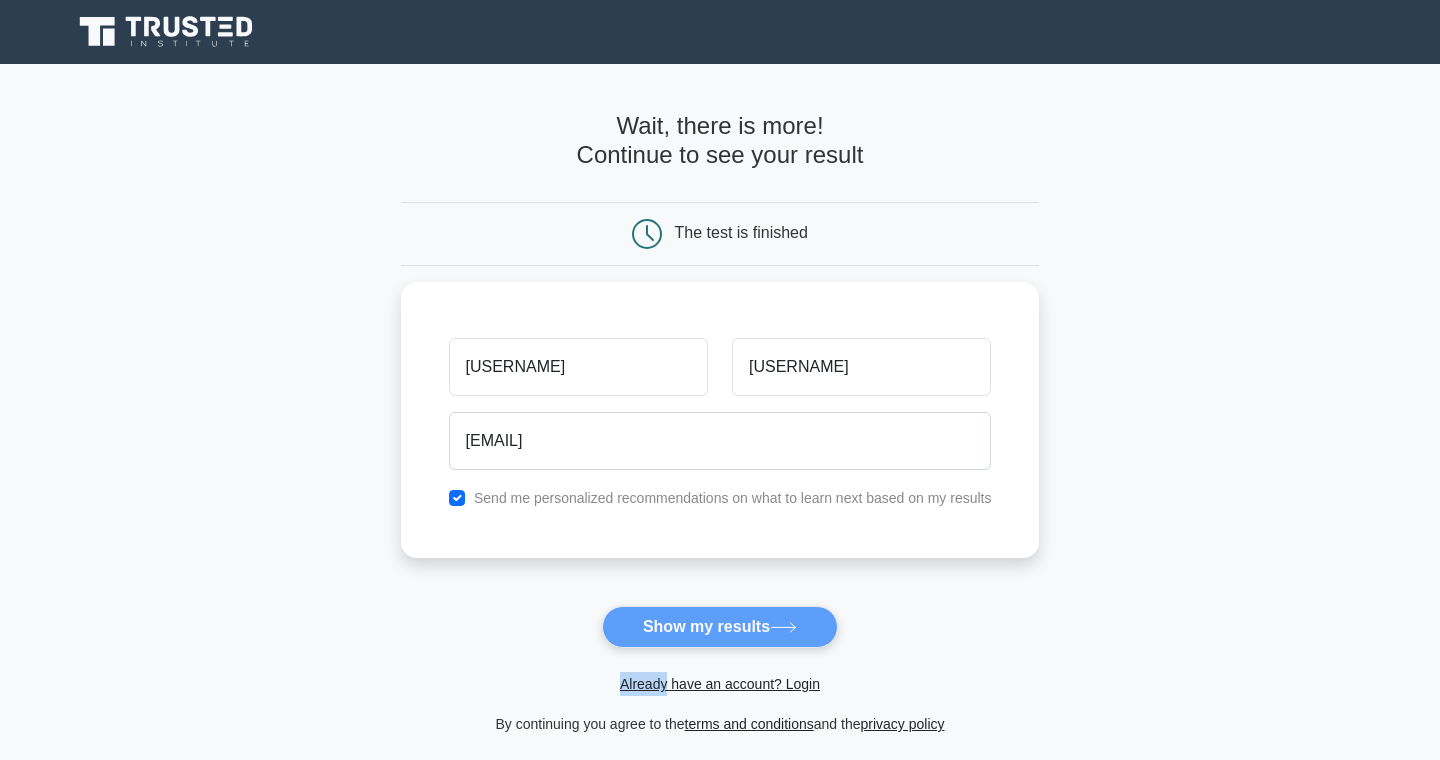 click on "Wait, there is more! Continue to see your result
The test is finished
duda" at bounding box center [720, 424] 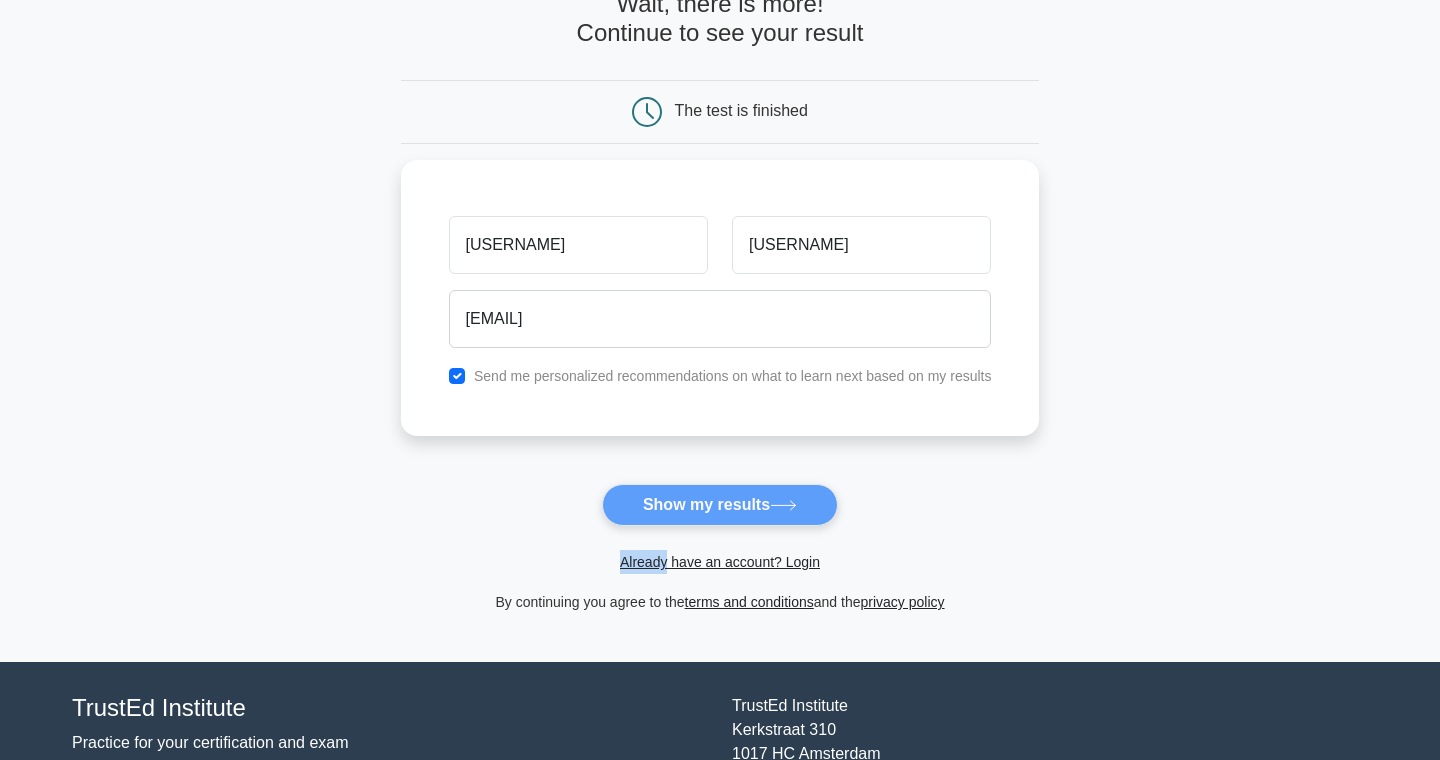 scroll, scrollTop: 125, scrollLeft: 0, axis: vertical 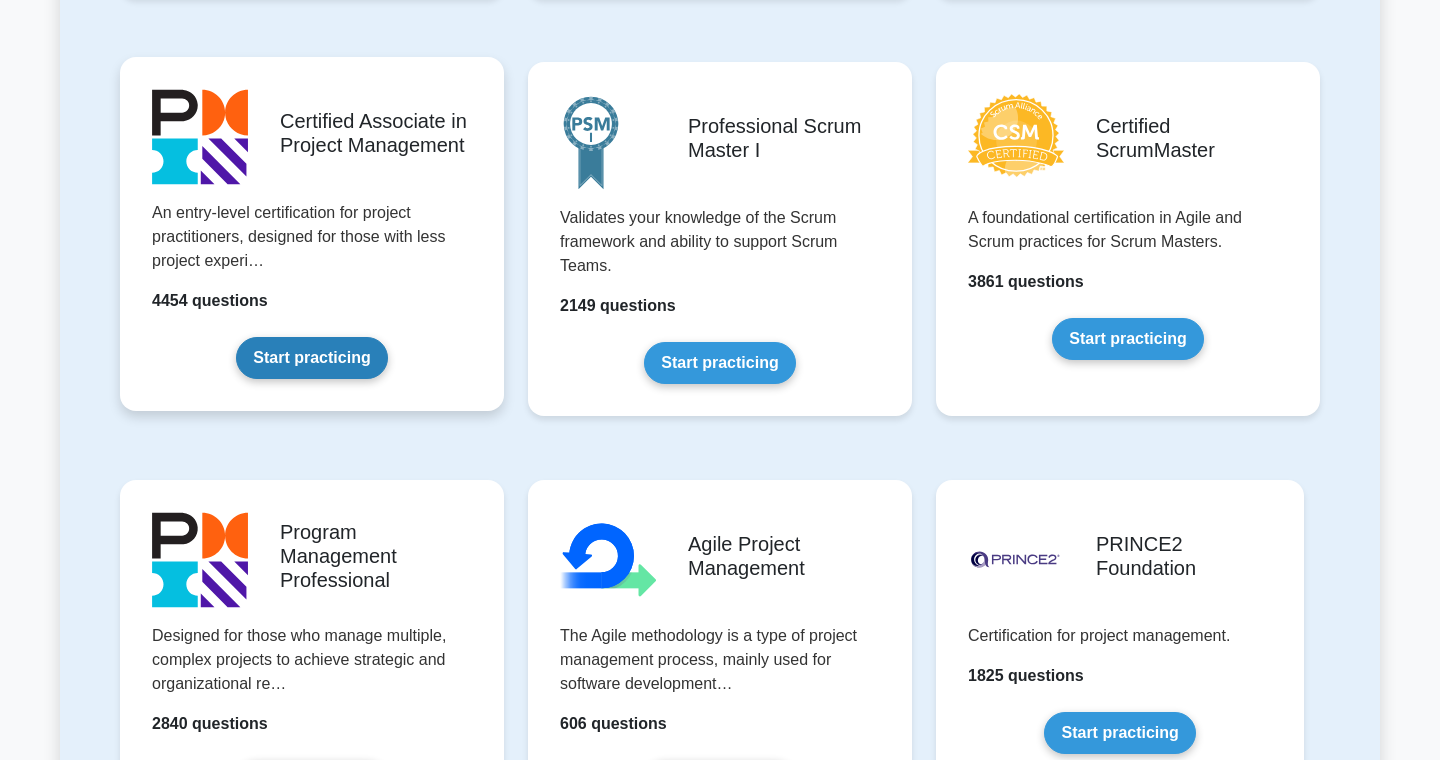 click on "Start practicing" at bounding box center (311, 358) 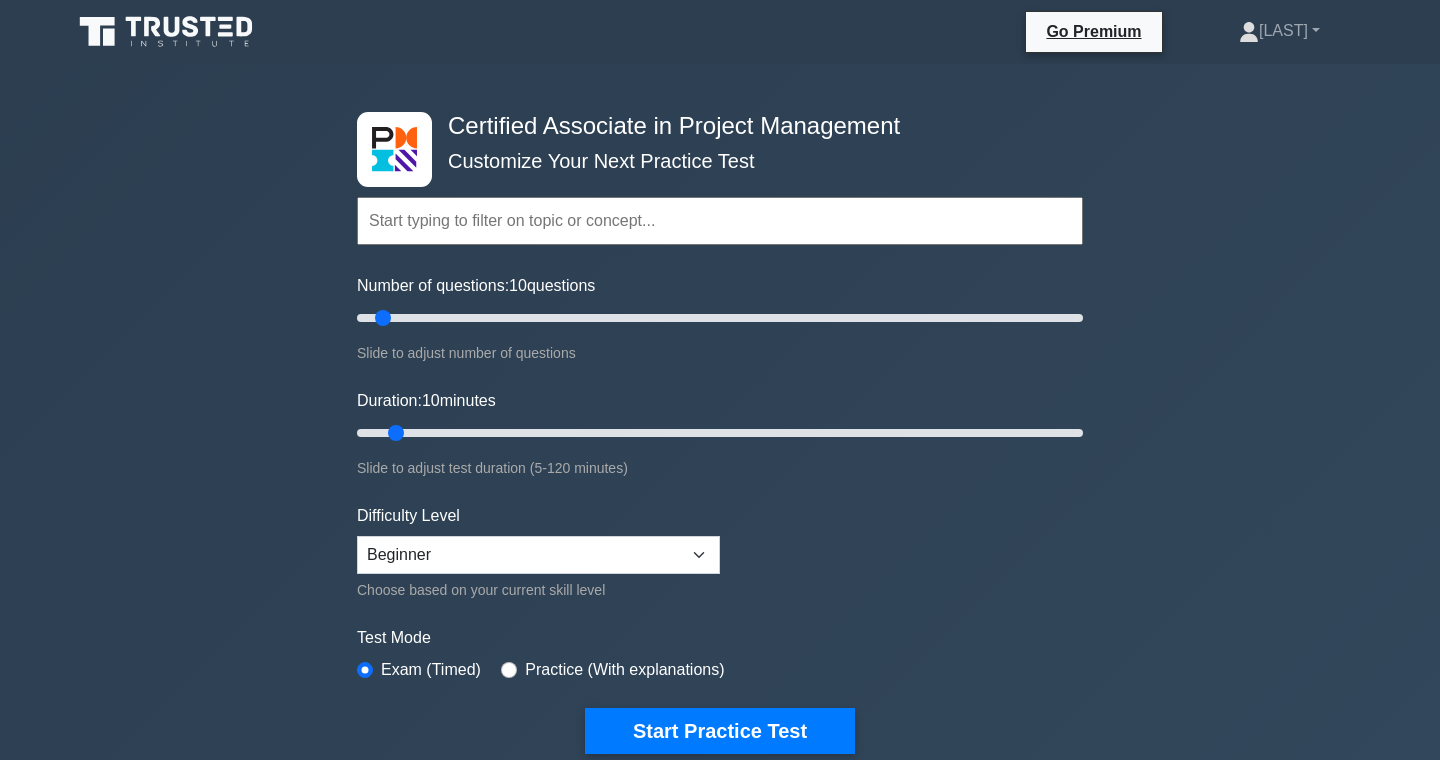 scroll, scrollTop: 0, scrollLeft: 0, axis: both 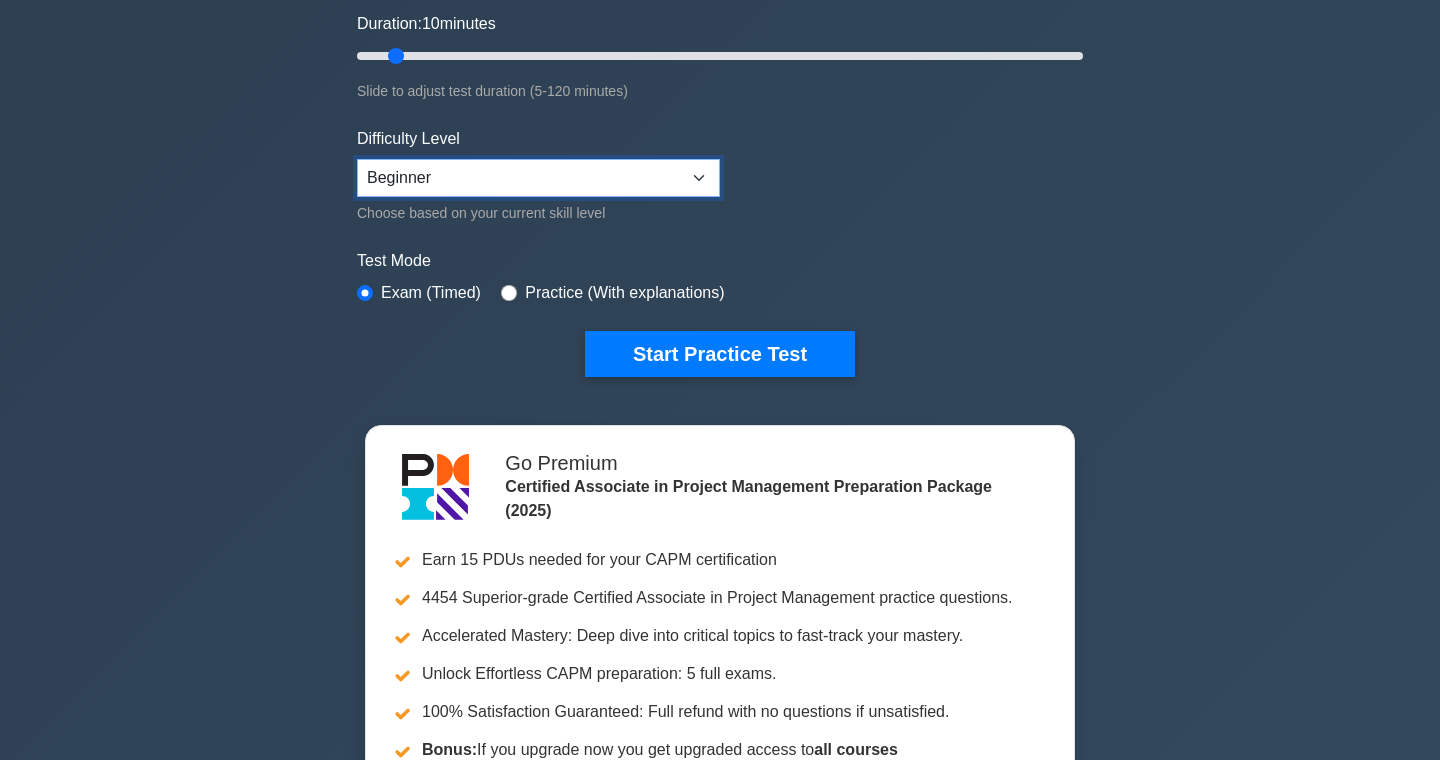 click on "Beginner
Intermediate
Expert" at bounding box center [538, 178] 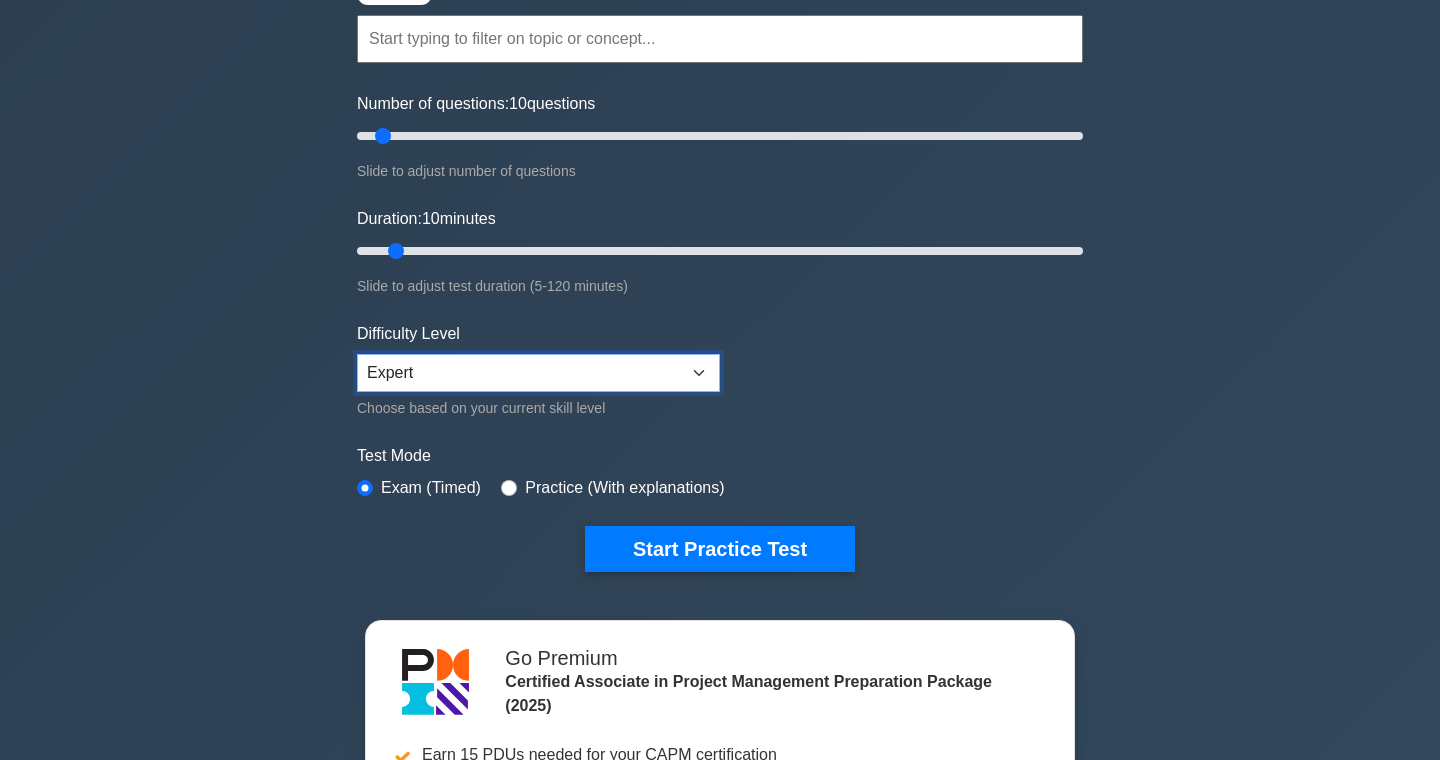 scroll, scrollTop: 185, scrollLeft: 0, axis: vertical 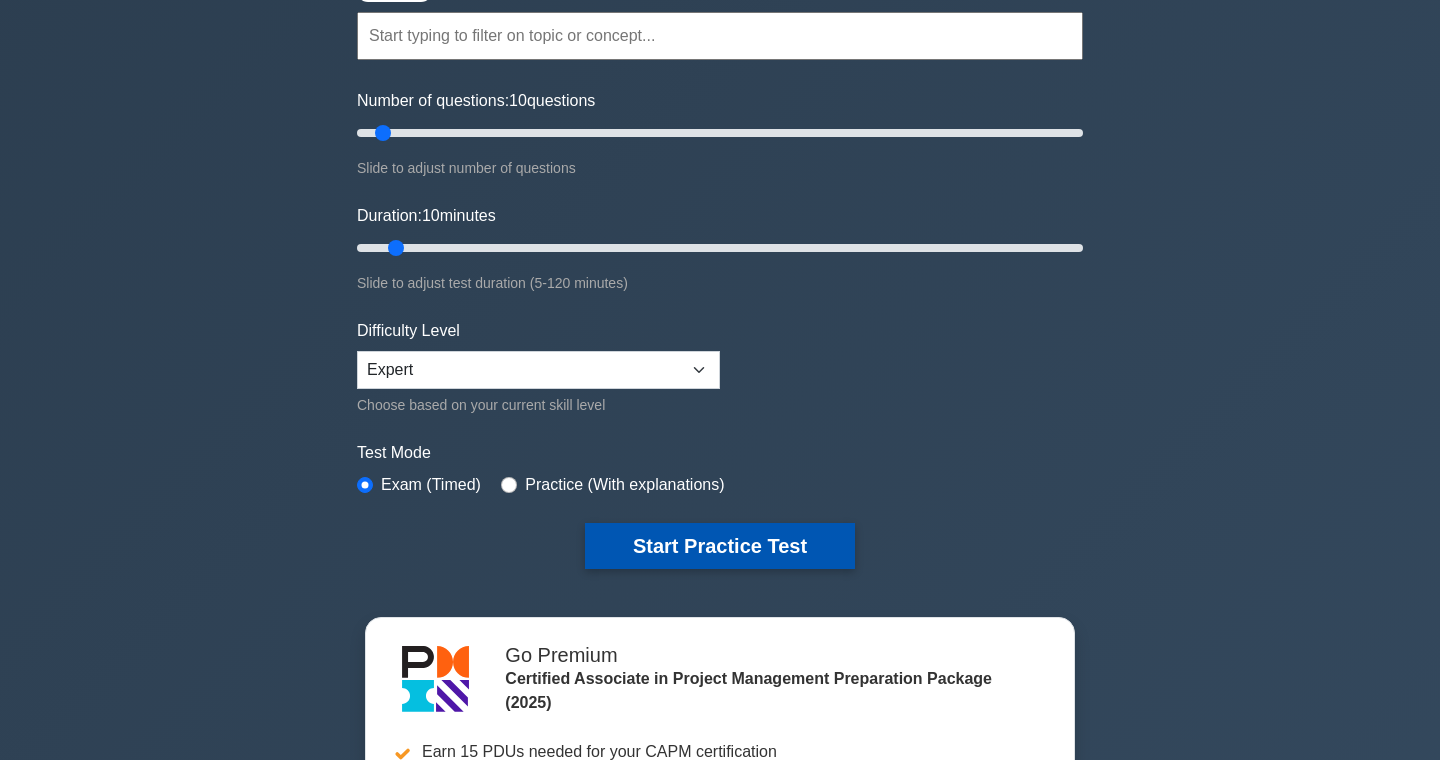 click on "Start Practice Test" at bounding box center (720, 546) 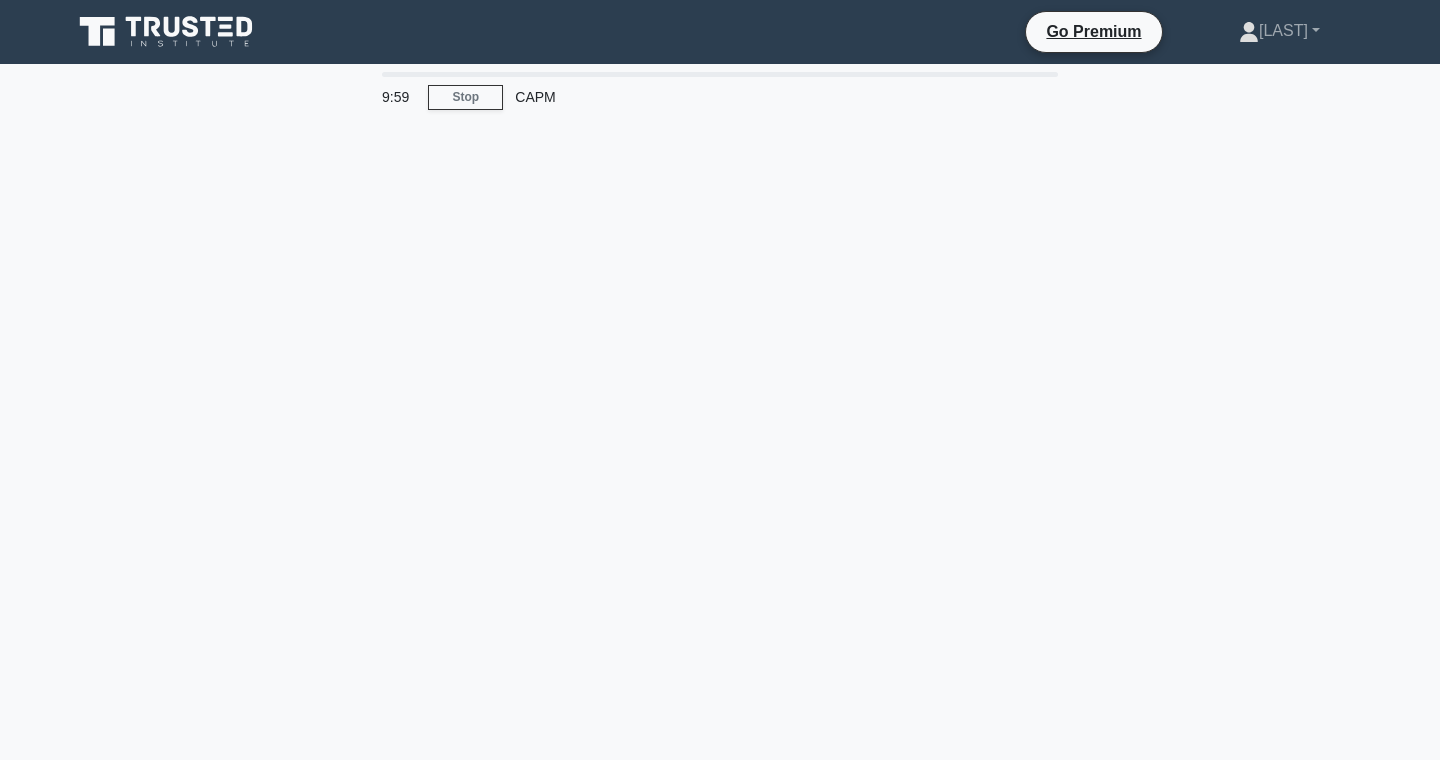 scroll, scrollTop: 0, scrollLeft: 0, axis: both 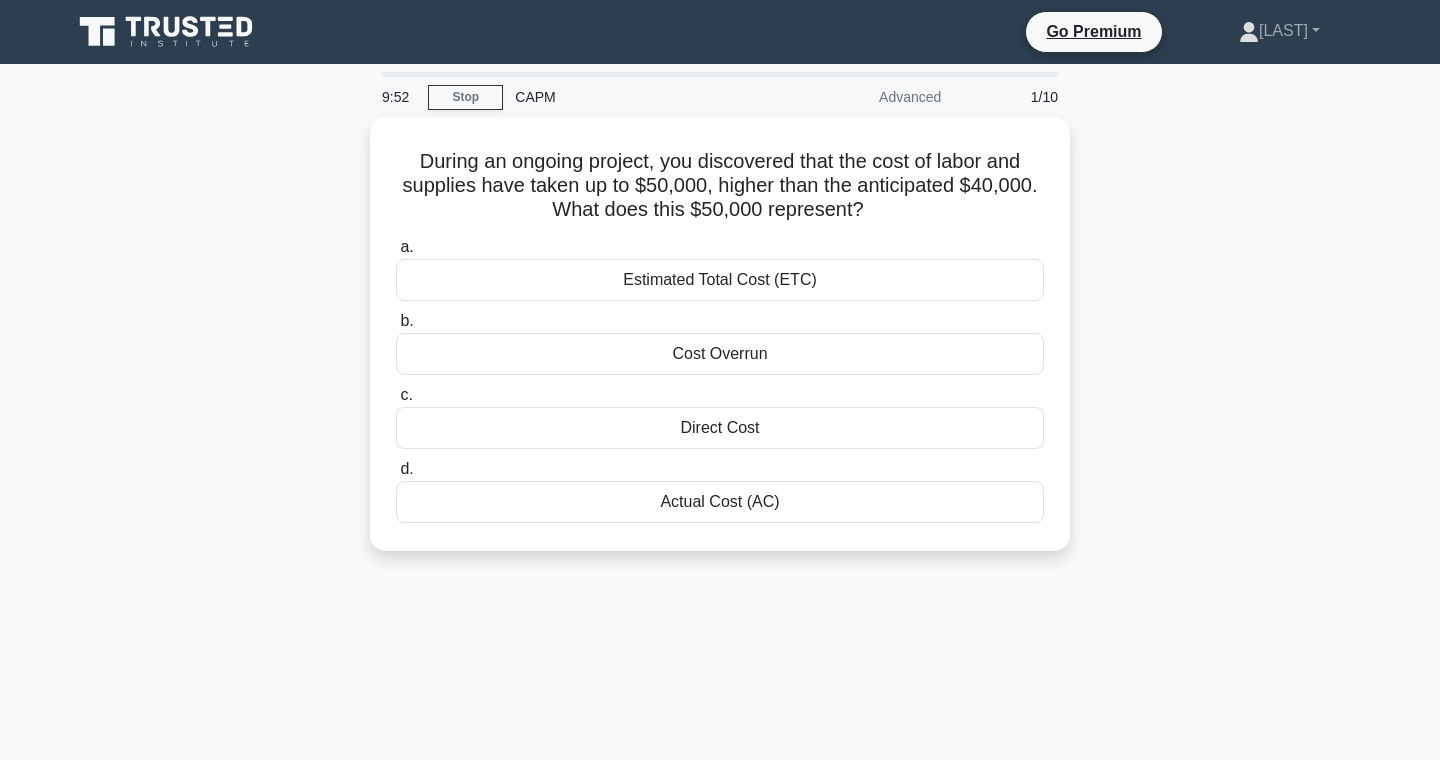 click on "During an ongoing project, you discovered that the cost of labor and supplies have taken up to $50,000, higher than the anticipated $40,000. What does this $50,000 represent?
.spinner_0XTQ{transform-origin:center;animation:spinner_y6GP .75s linear infinite}@keyframes spinner_y6GP{100%{transform:rotate(360deg)}}
a.
Estimated Total Cost (ETC)" at bounding box center [720, 346] 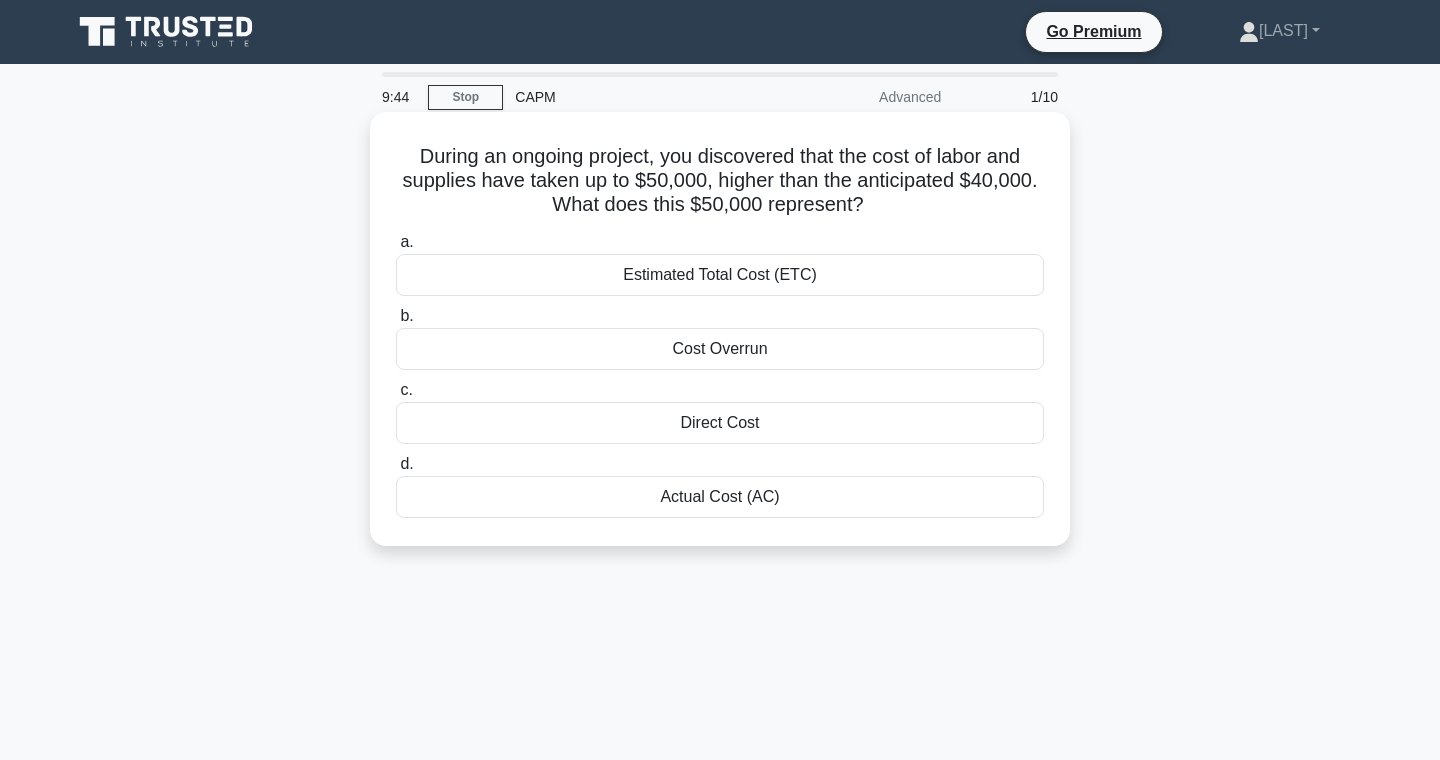 click on "Cost Overrun" at bounding box center (720, 349) 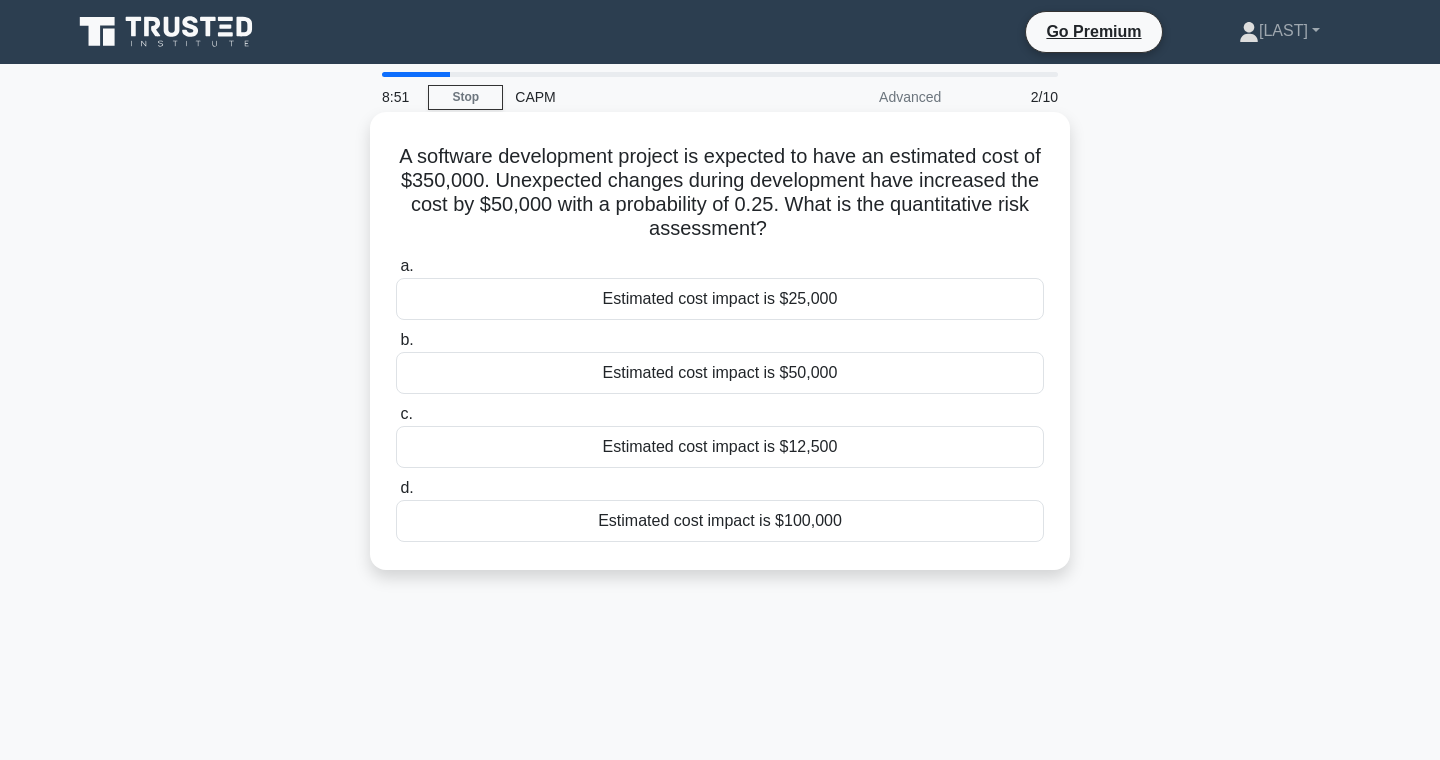 click on "Estimated cost impact is $100,000" at bounding box center (720, 521) 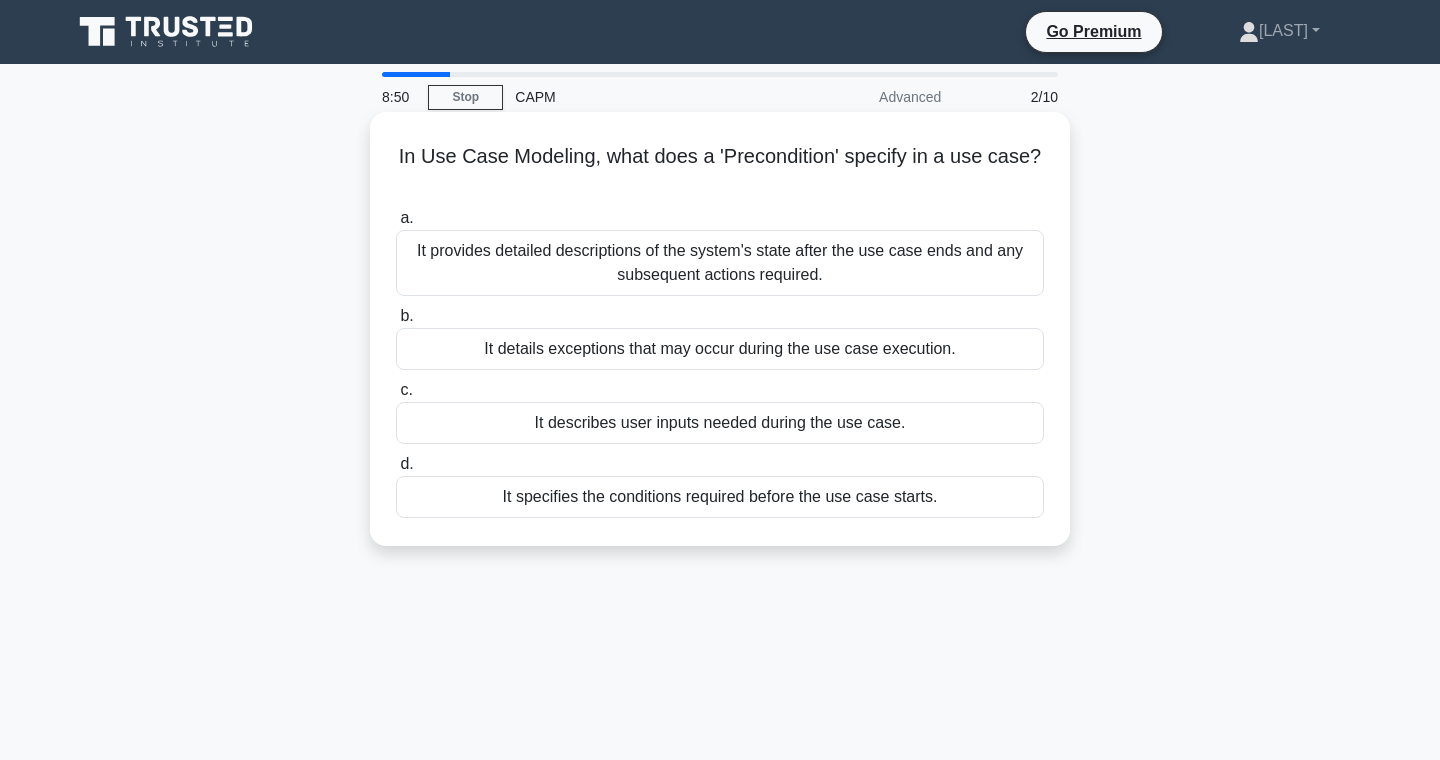 click on "It specifies the conditions required before the use case starts." at bounding box center [720, 497] 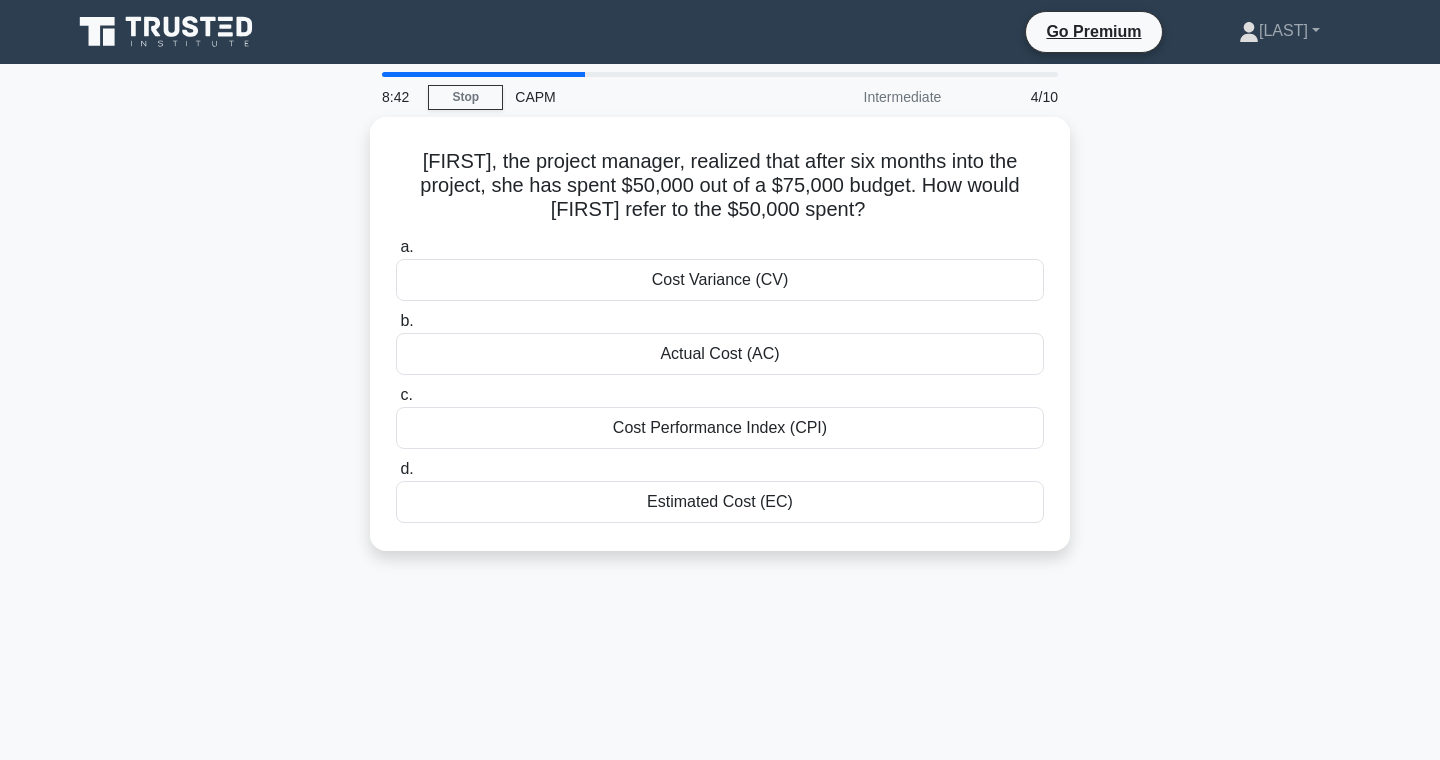 scroll, scrollTop: 0, scrollLeft: 0, axis: both 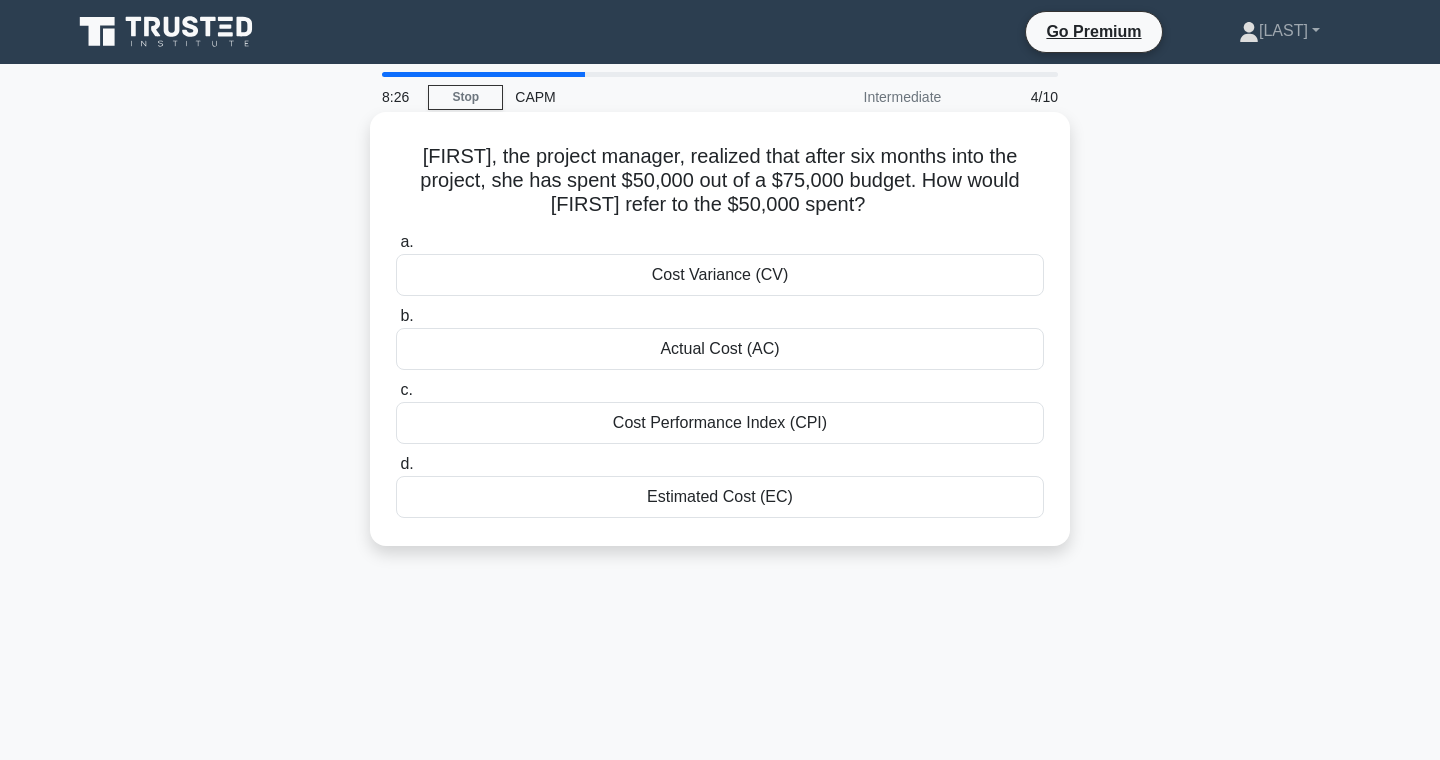 click on "Actual Cost (AC)" at bounding box center (720, 349) 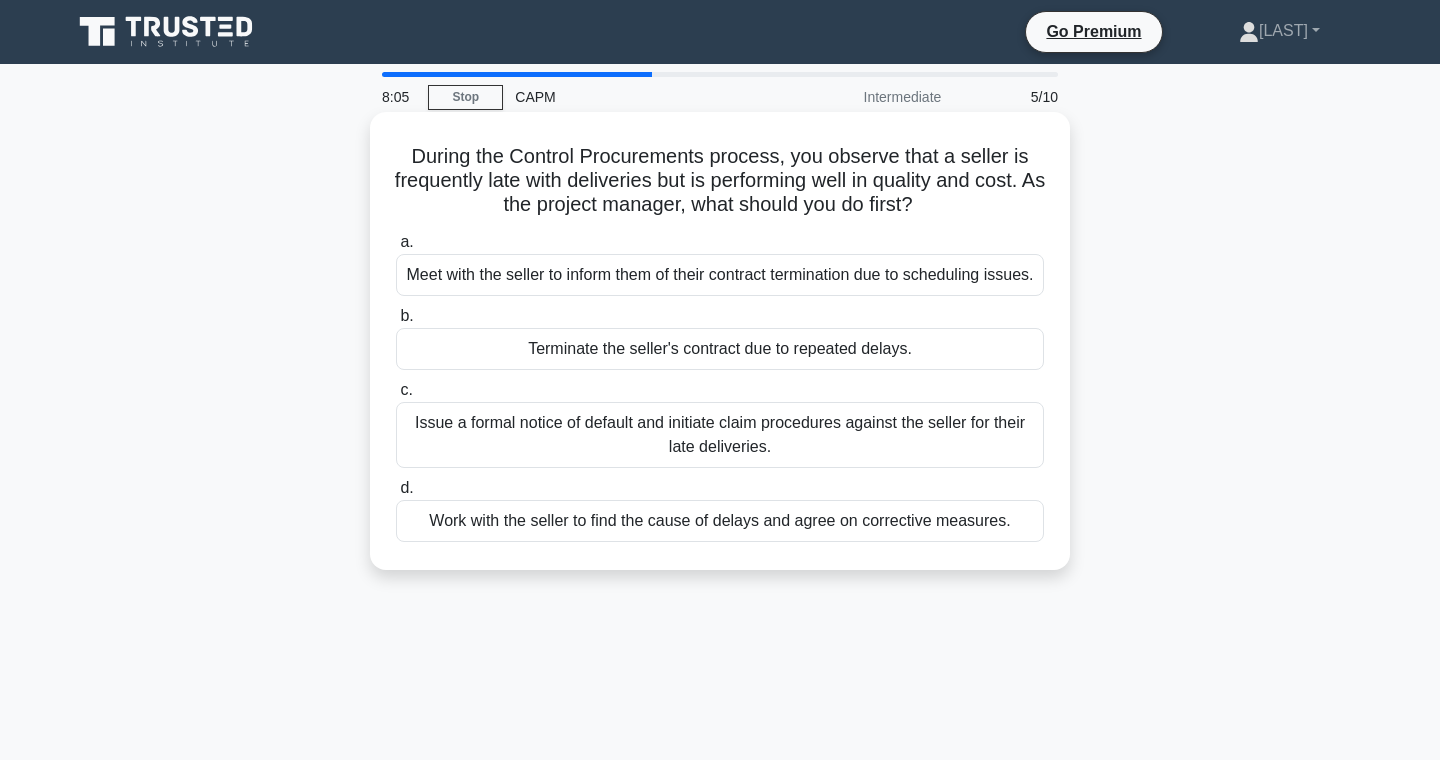 click on "Work with the seller to find the cause of delays and agree on corrective measures." at bounding box center (720, 521) 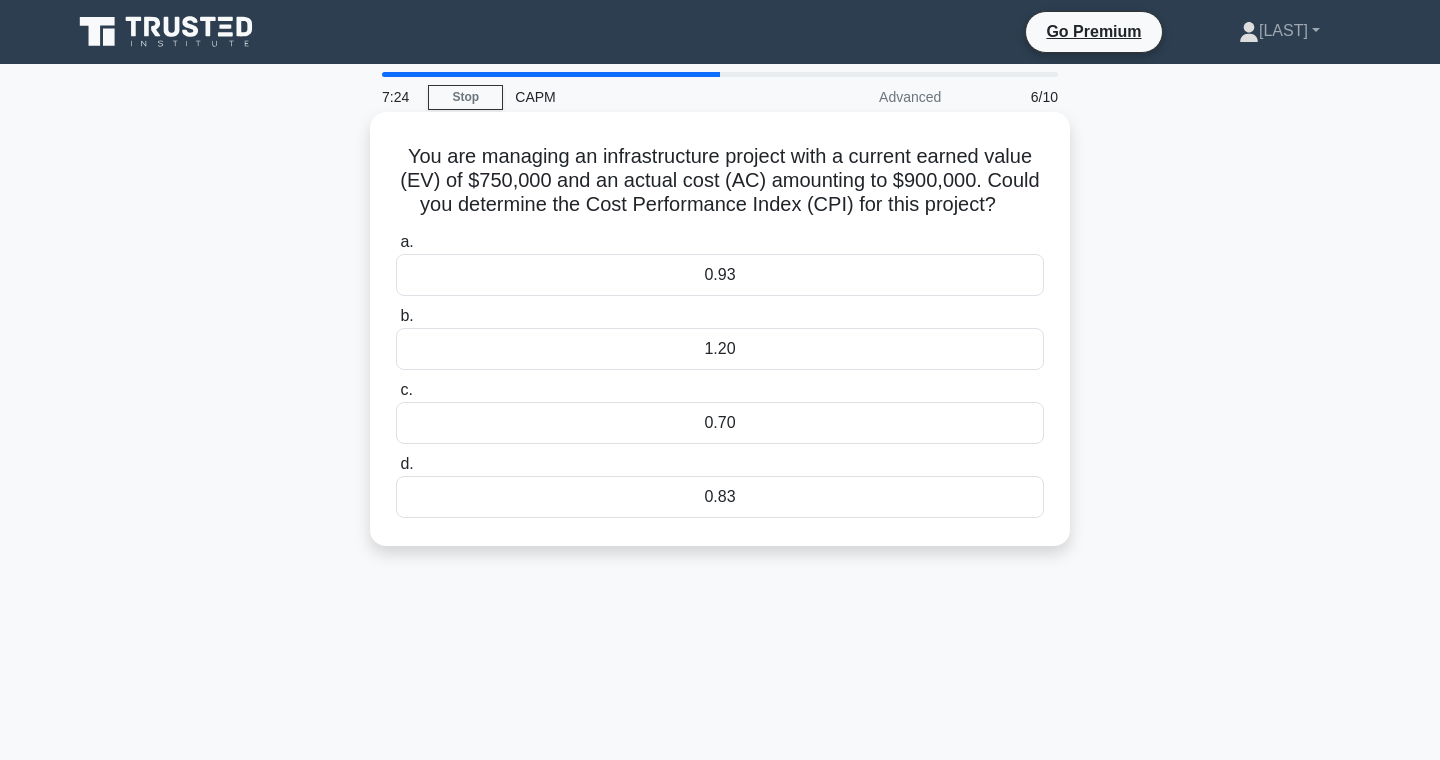 click on "1.20" at bounding box center (720, 349) 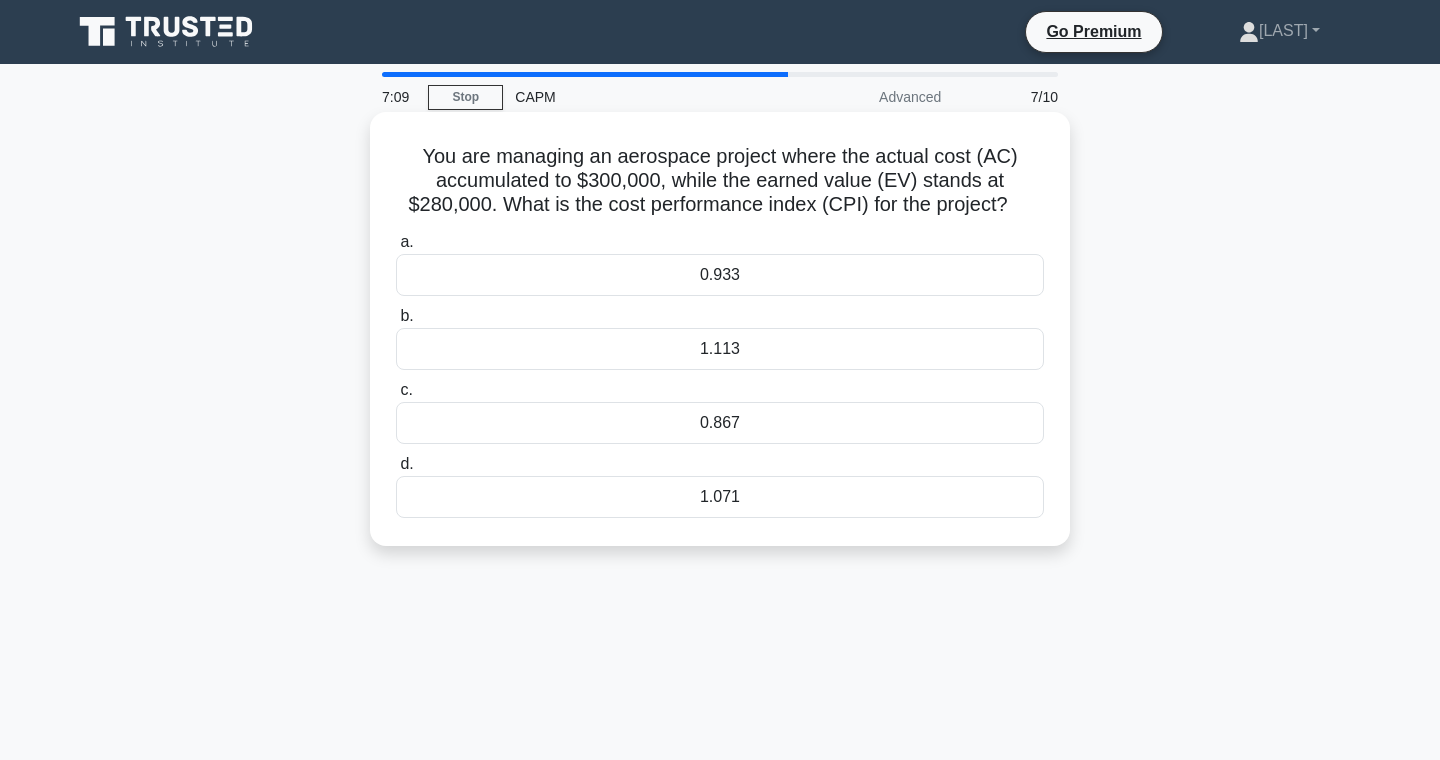 click on "0.933" at bounding box center (720, 275) 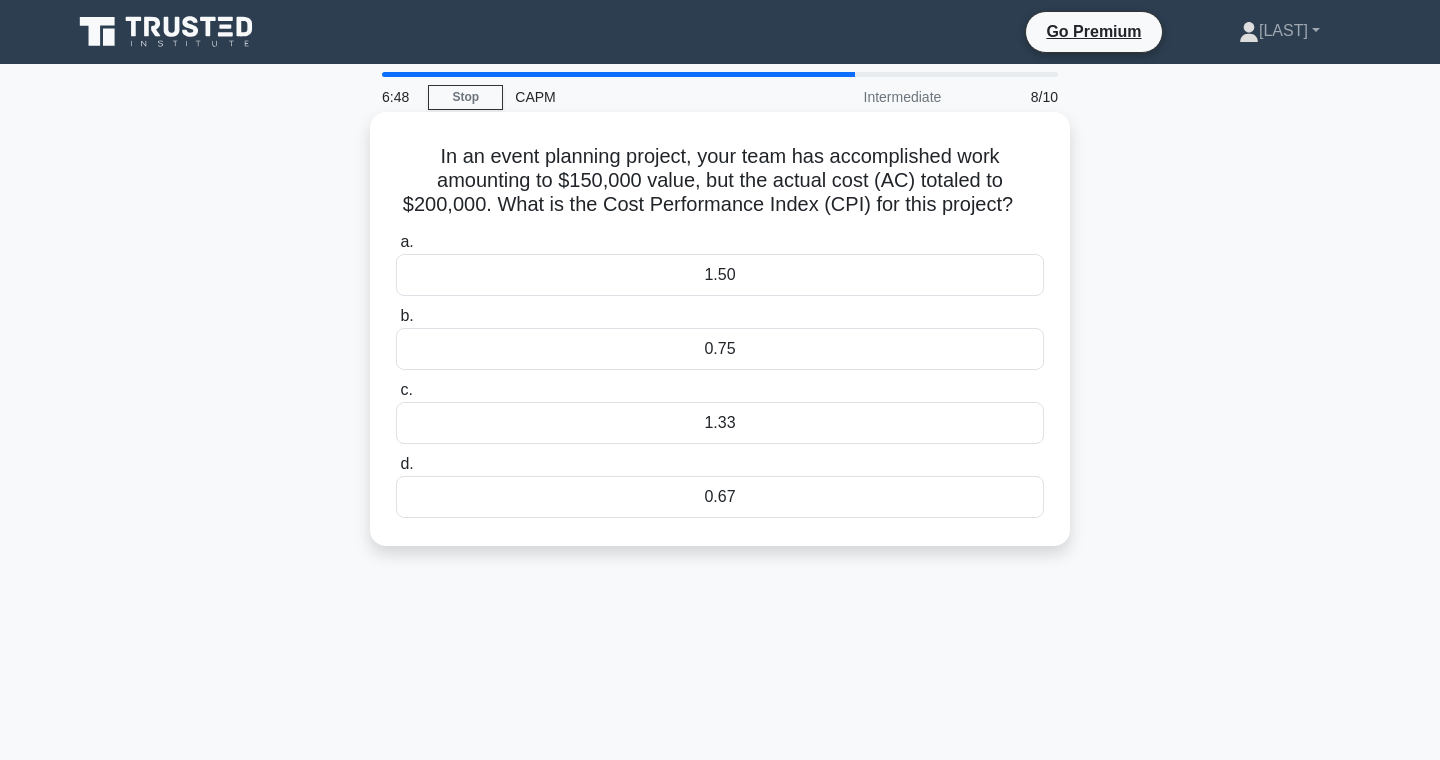 click on "1.50" at bounding box center [720, 275] 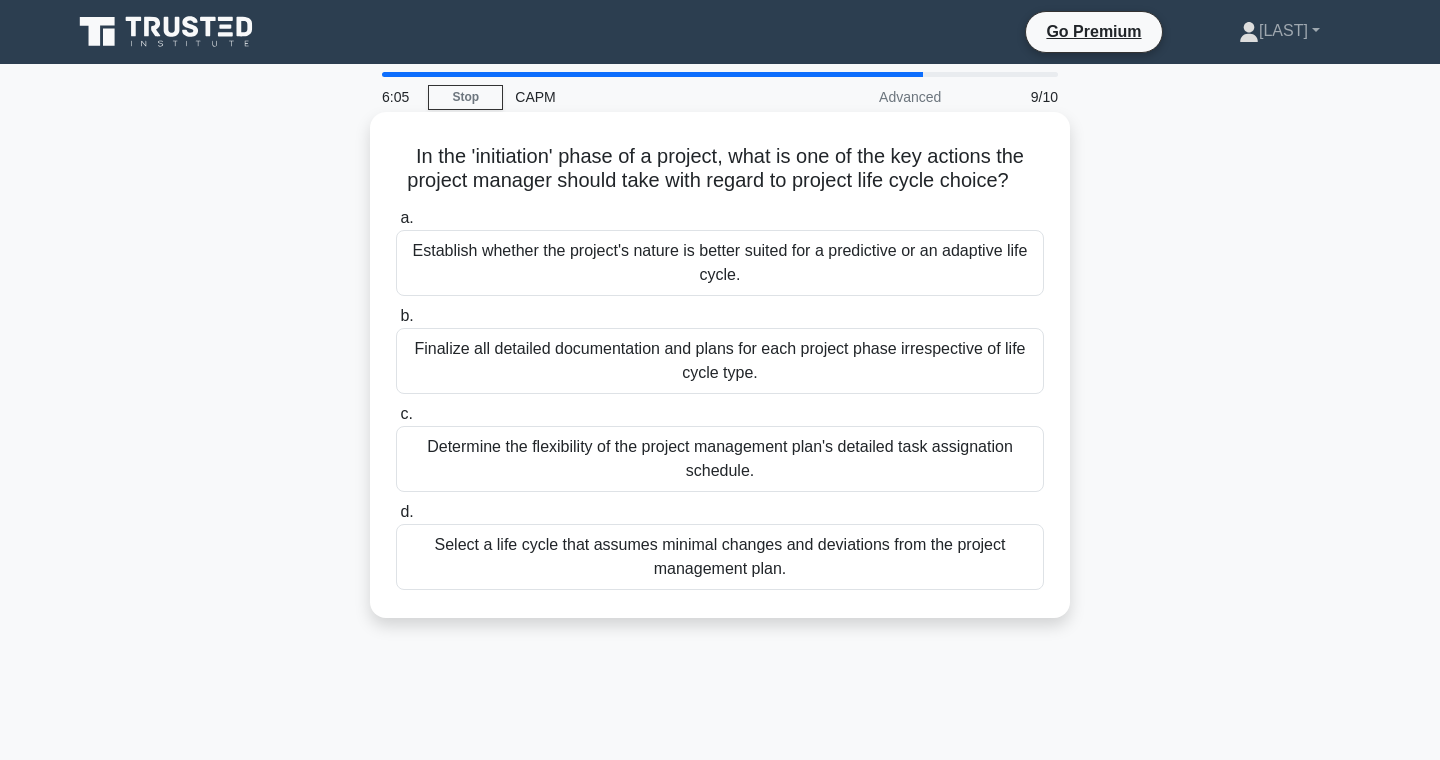 click on "Finalize all detailed documentation and plans for each project phase irrespective of life cycle type." at bounding box center [720, 361] 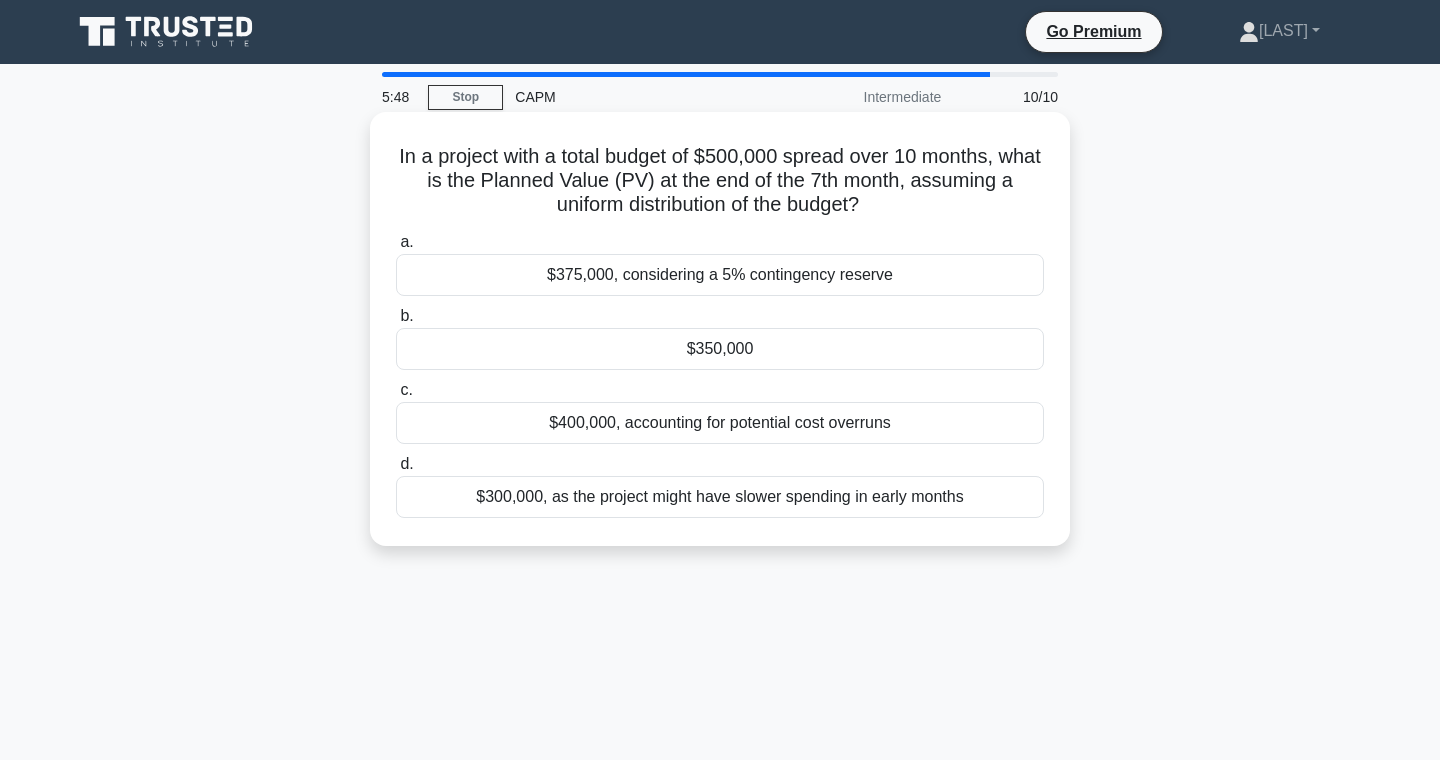 click on "$350,000" at bounding box center (720, 349) 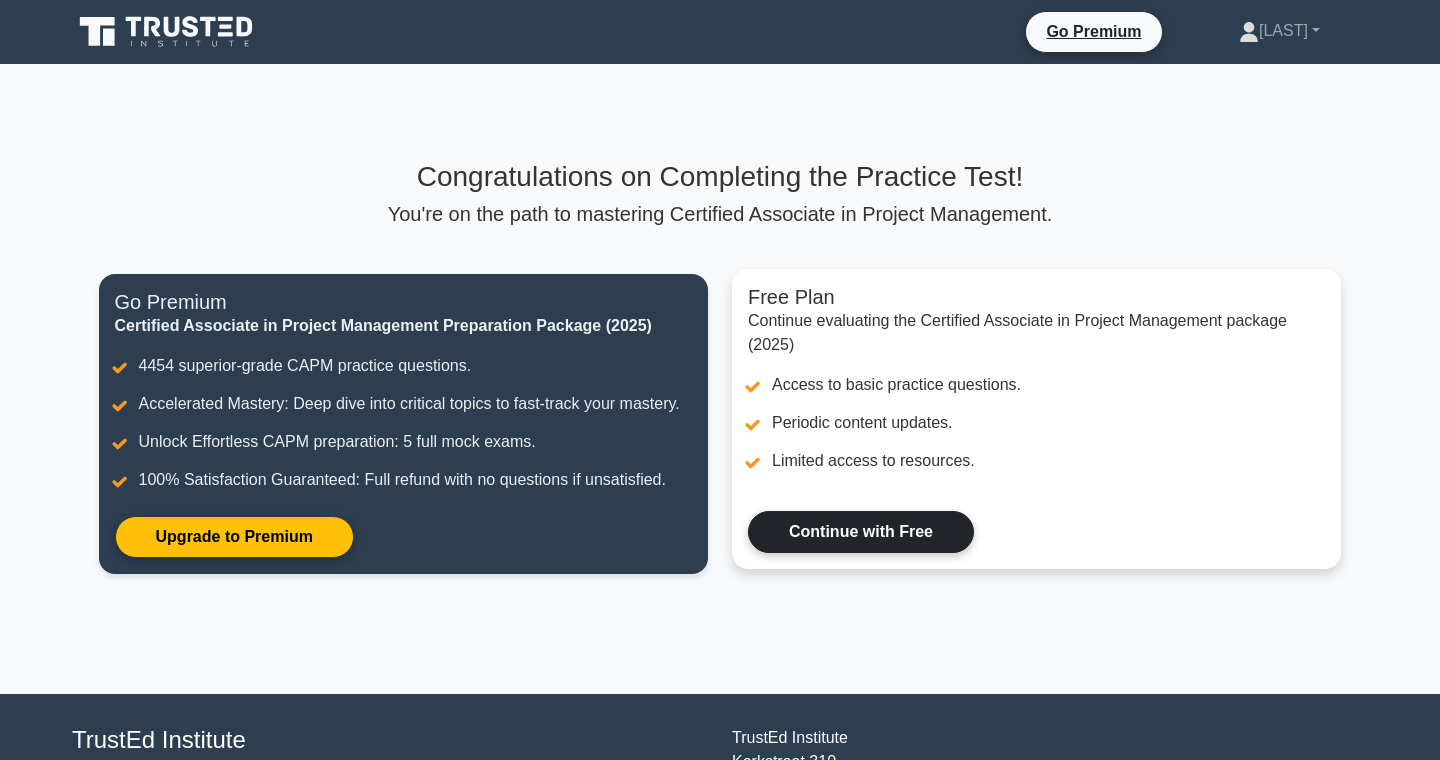scroll, scrollTop: 0, scrollLeft: 0, axis: both 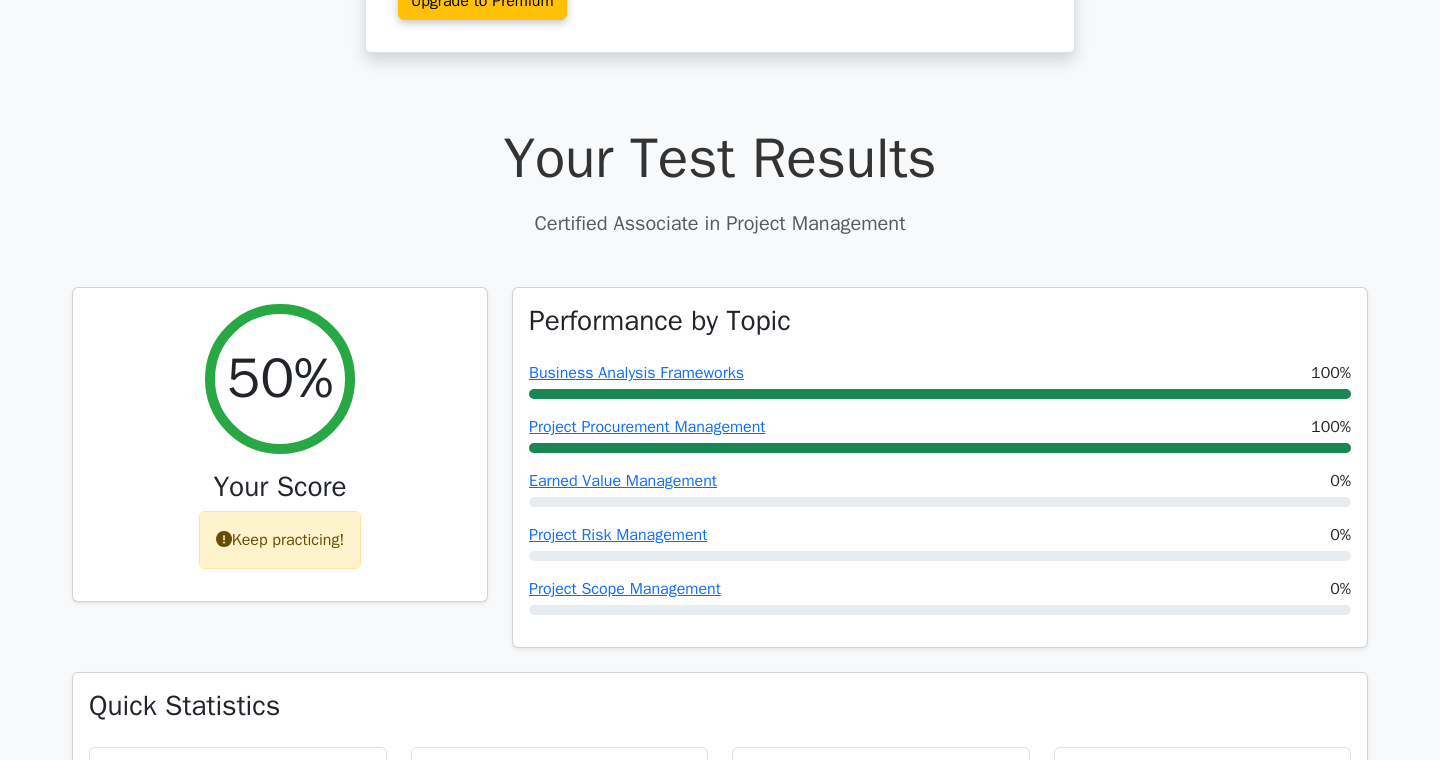 click on "Your Test Results" at bounding box center [720, 158] 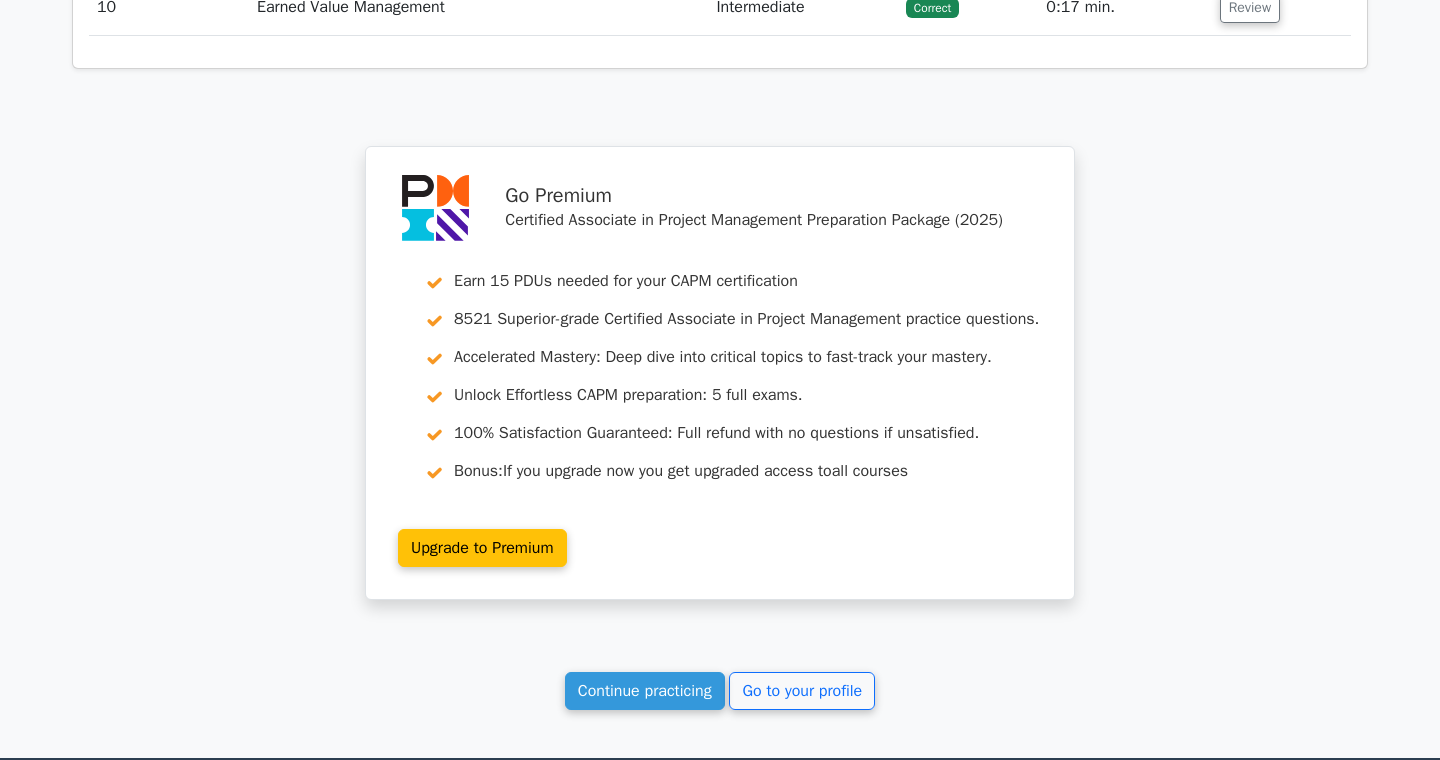 scroll, scrollTop: 3184, scrollLeft: 0, axis: vertical 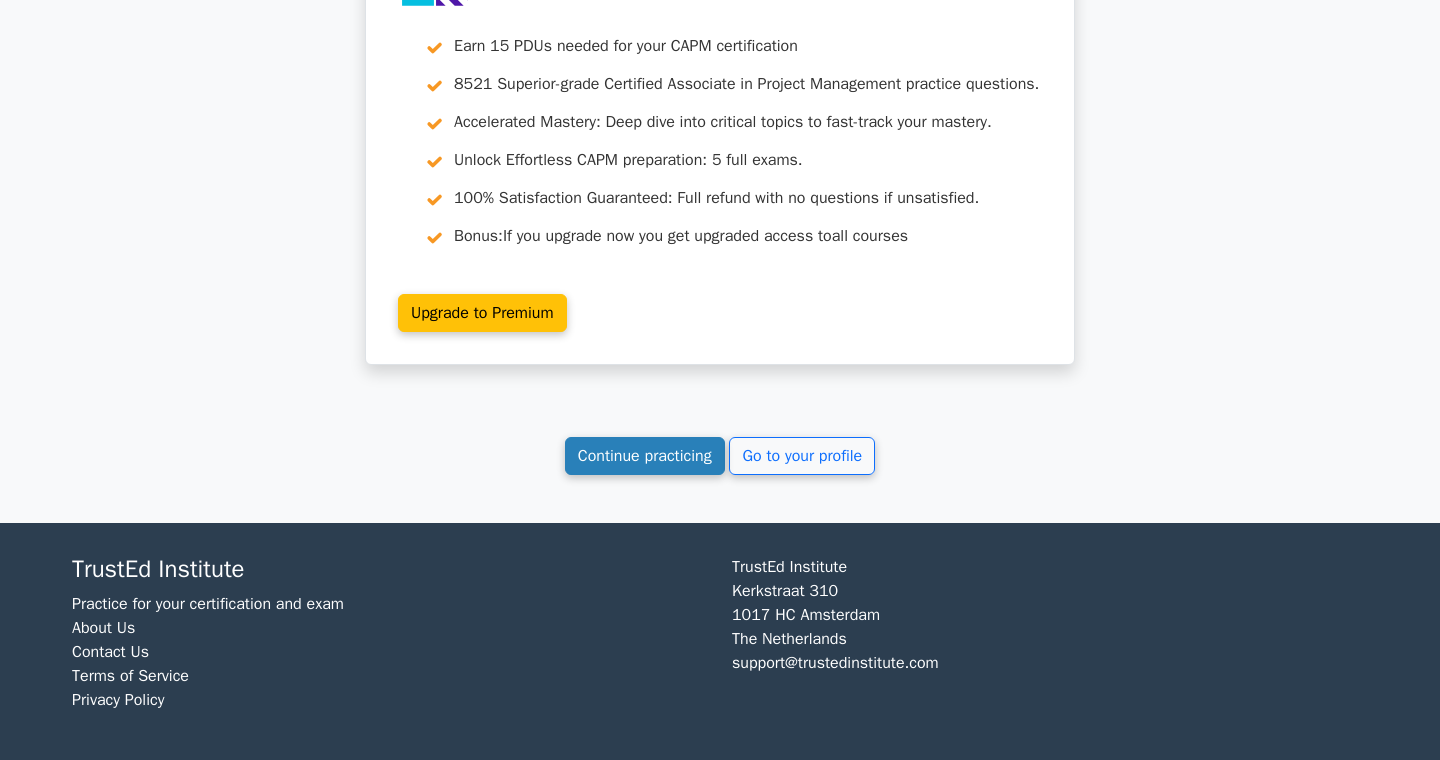 click on "Continue practicing" at bounding box center [645, 456] 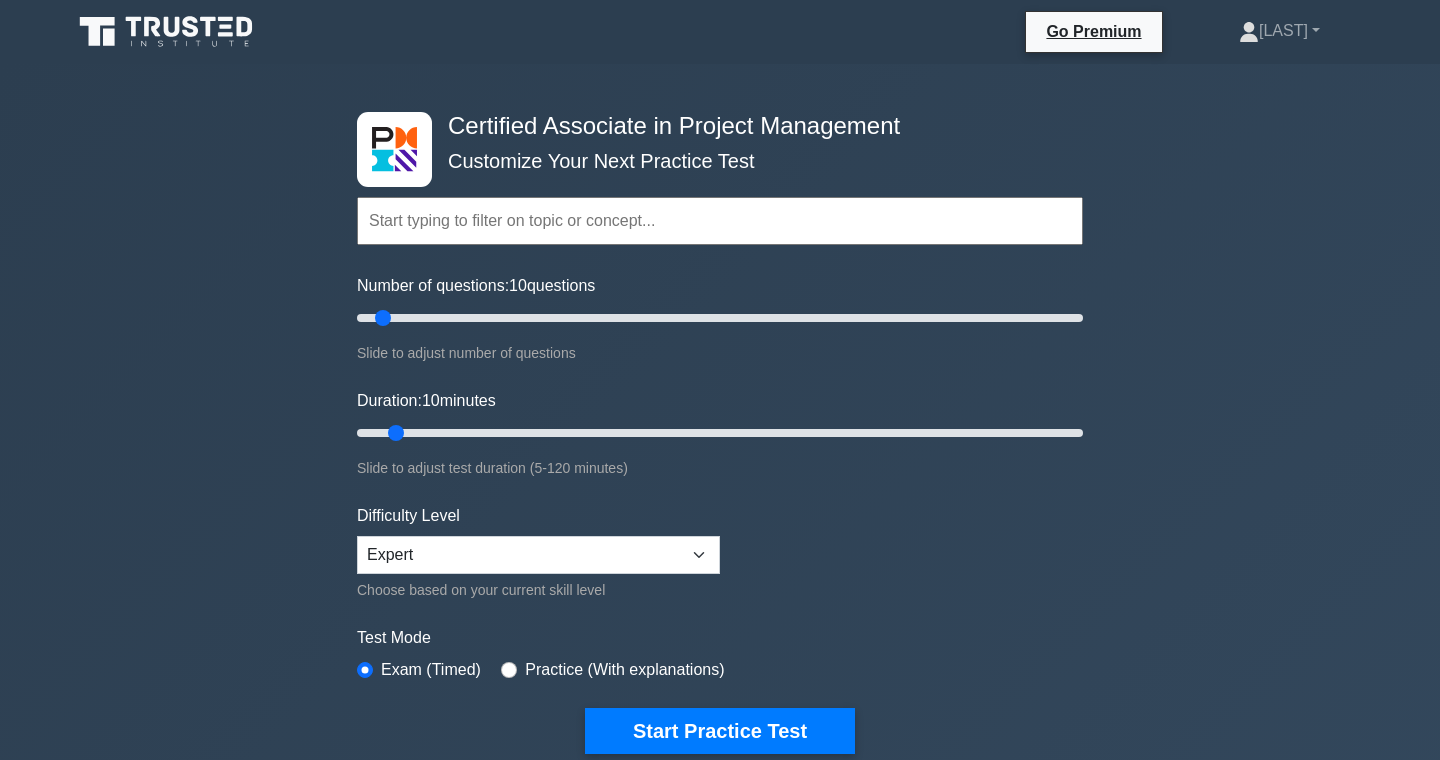 scroll, scrollTop: 0, scrollLeft: 0, axis: both 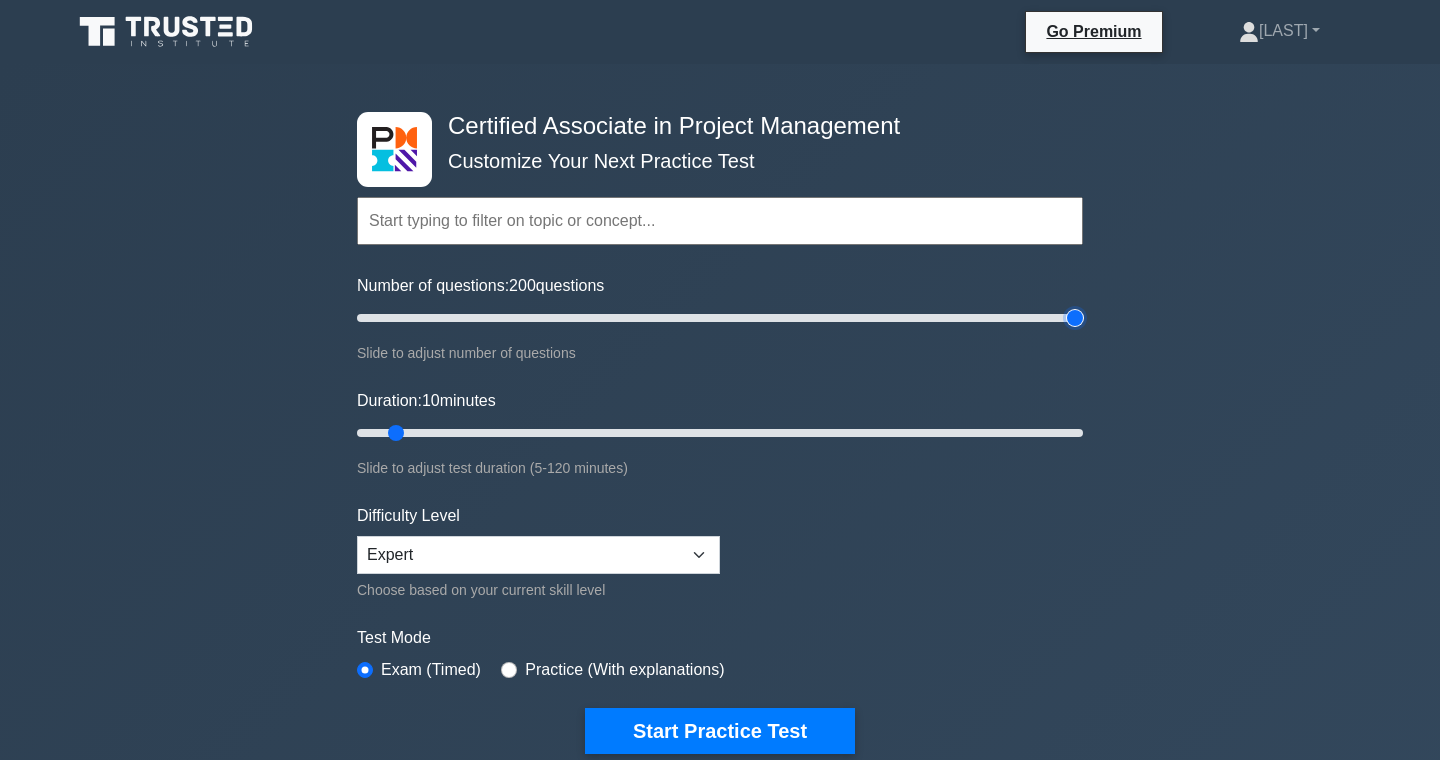 drag, startPoint x: 384, startPoint y: 317, endPoint x: 1070, endPoint y: 250, distance: 689.2641 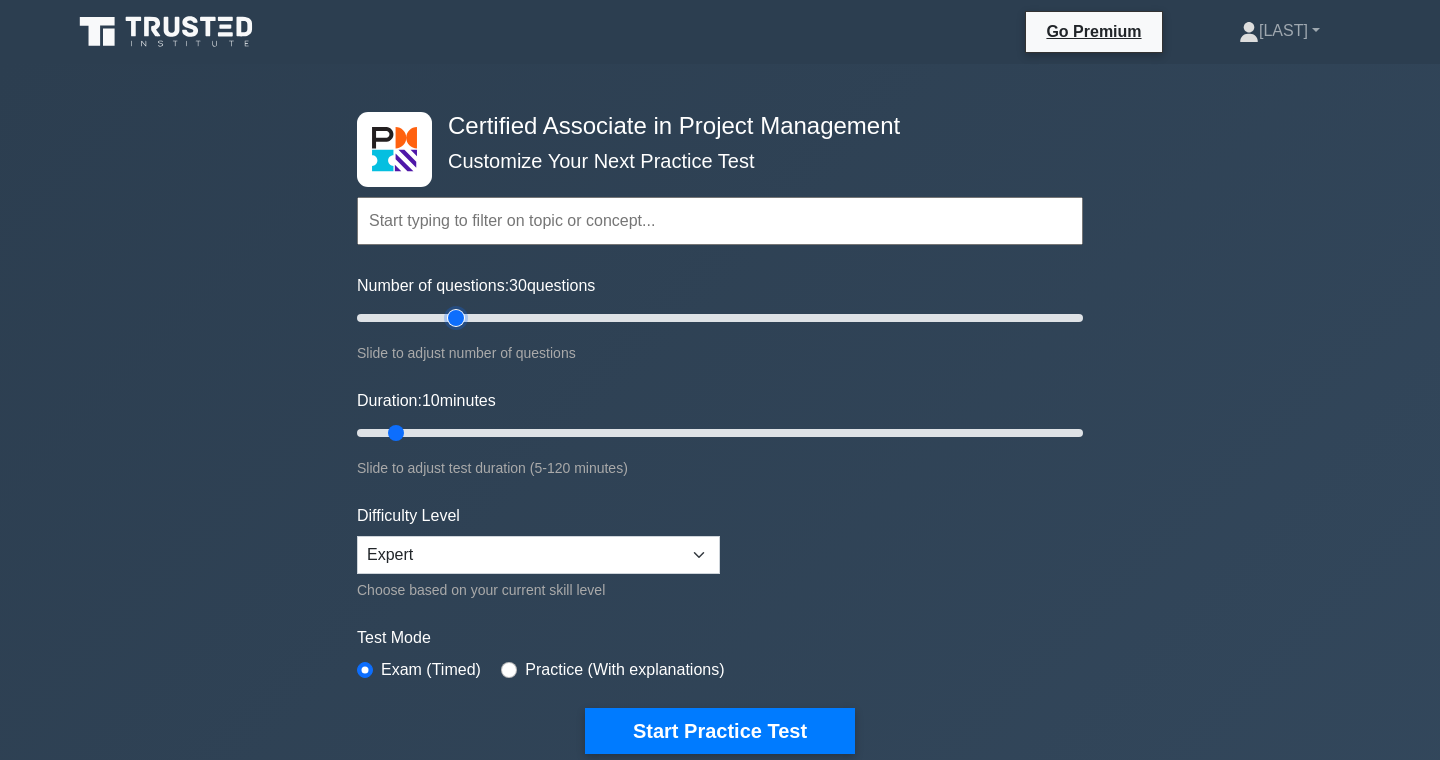 drag, startPoint x: 1073, startPoint y: 312, endPoint x: 455, endPoint y: 324, distance: 618.1165 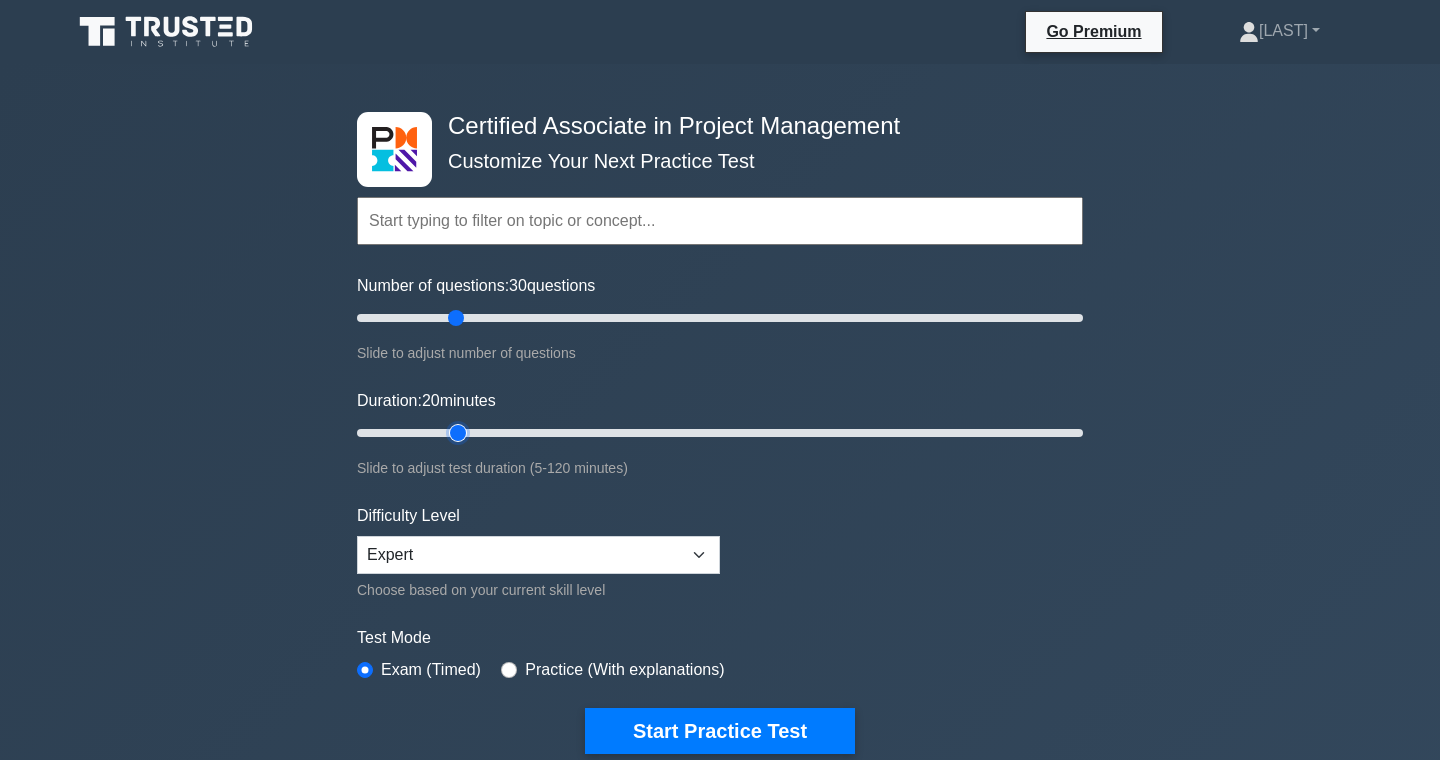 drag, startPoint x: 395, startPoint y: 435, endPoint x: 465, endPoint y: 435, distance: 70 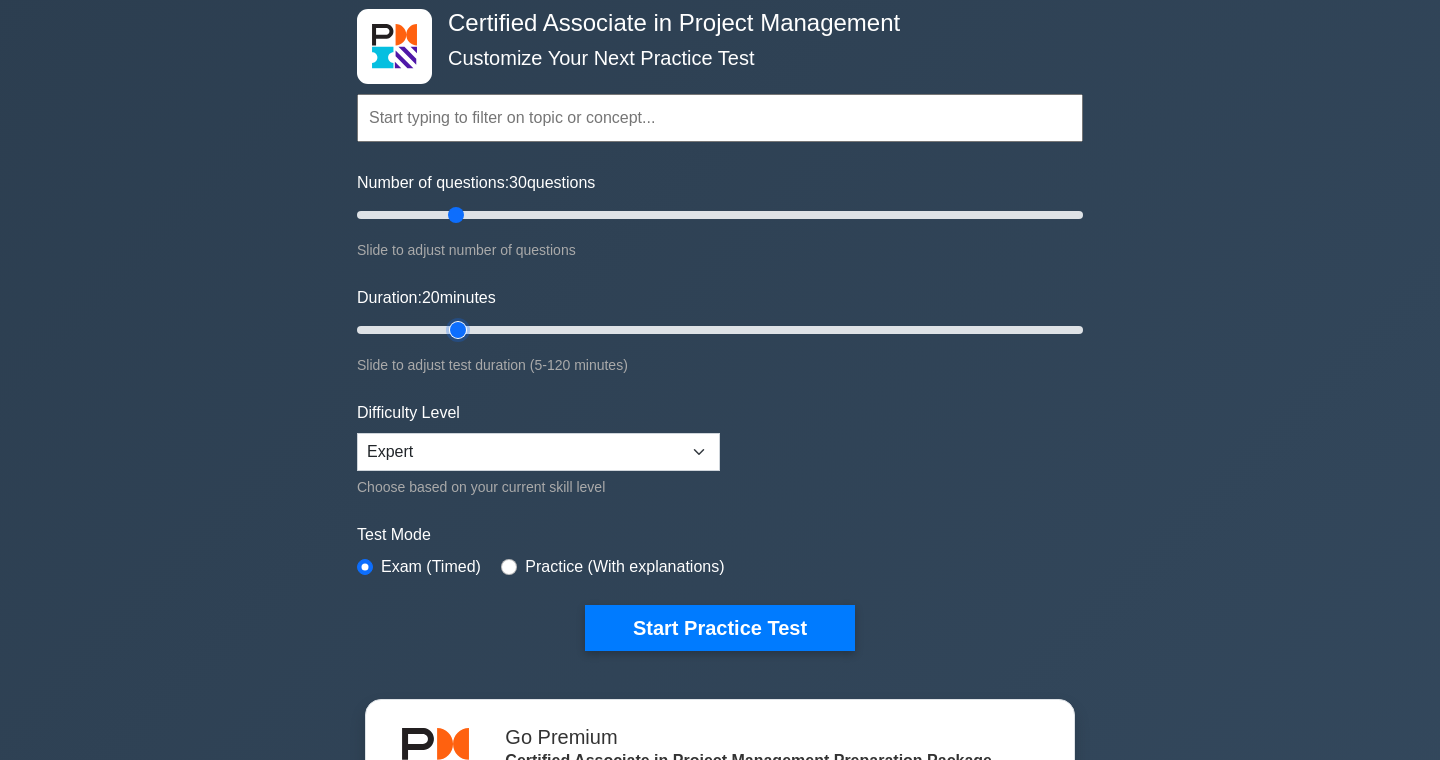 scroll, scrollTop: 104, scrollLeft: 0, axis: vertical 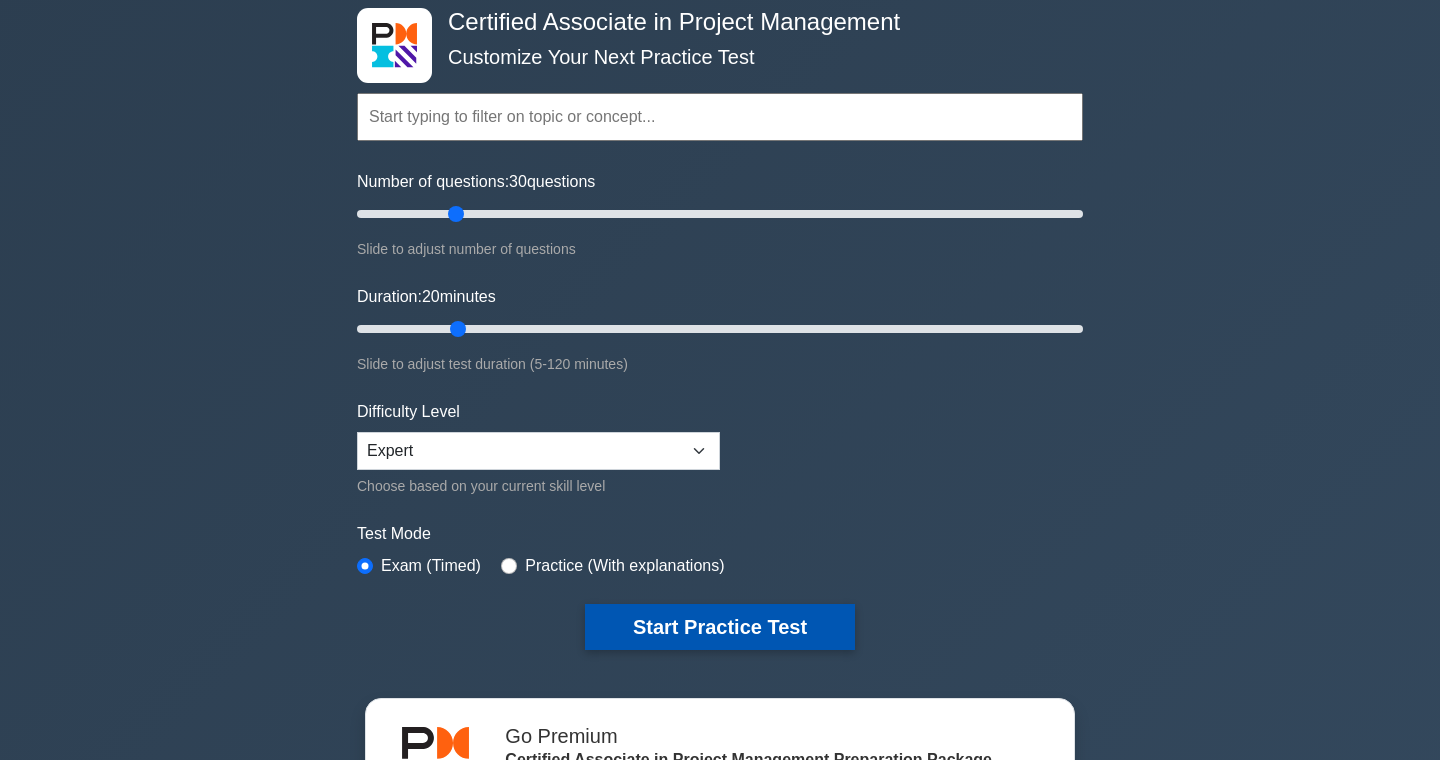 click on "Start Practice Test" at bounding box center [720, 627] 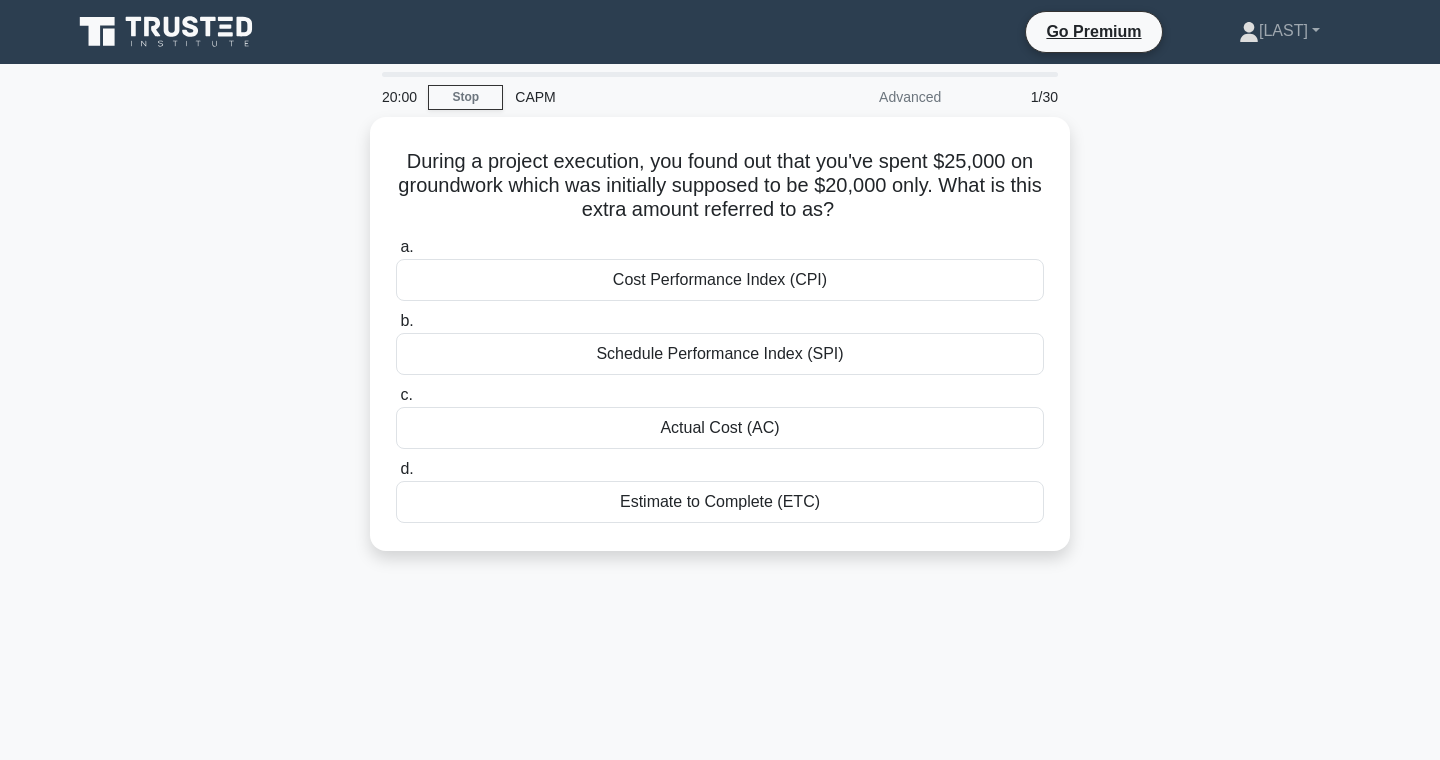 scroll, scrollTop: 0, scrollLeft: 0, axis: both 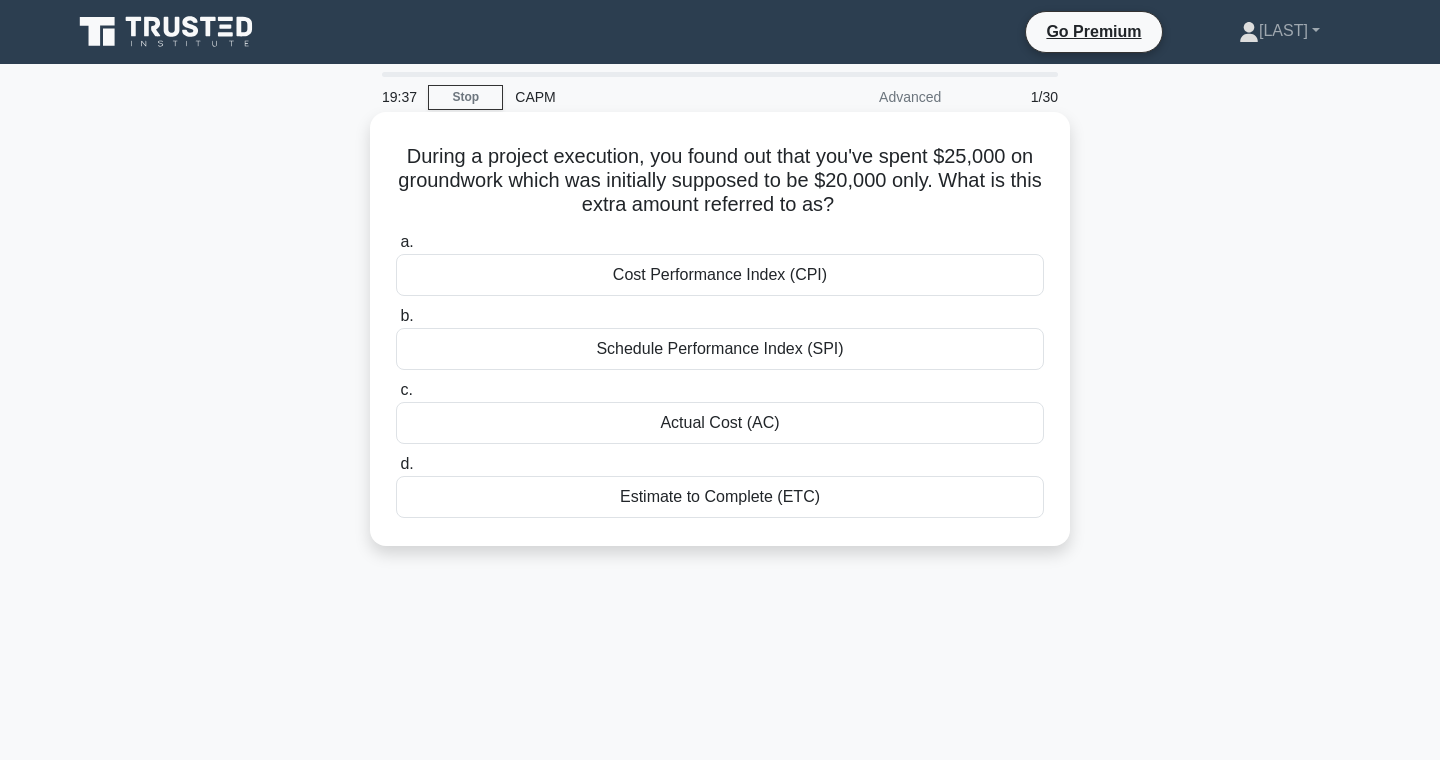 click on "Actual Cost (AC)" at bounding box center (720, 423) 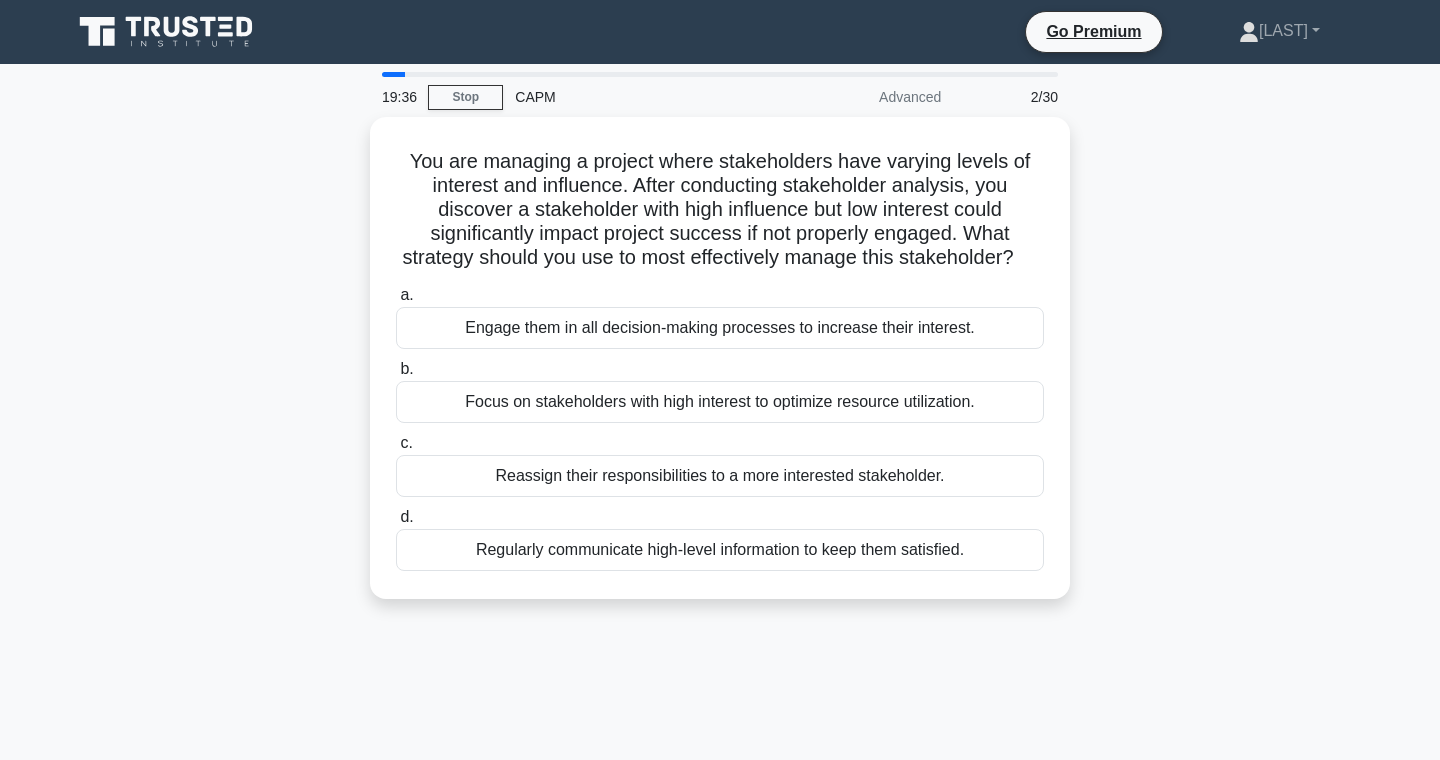 click on "You are managing a project where stakeholders have varying levels of interest and influence. After conducting stakeholder analysis, you discover a stakeholder with high influence but low interest could significantly impact project success if not properly engaged. What strategy should you use to most effectively manage this stakeholder?
.spinner_0XTQ{transform-origin:center;animation:spinner_y6GP .75s linear infinite}@keyframes spinner_y6GP{100%{transform:rotate(360deg)}}
a.
b. c. d." at bounding box center (720, 370) 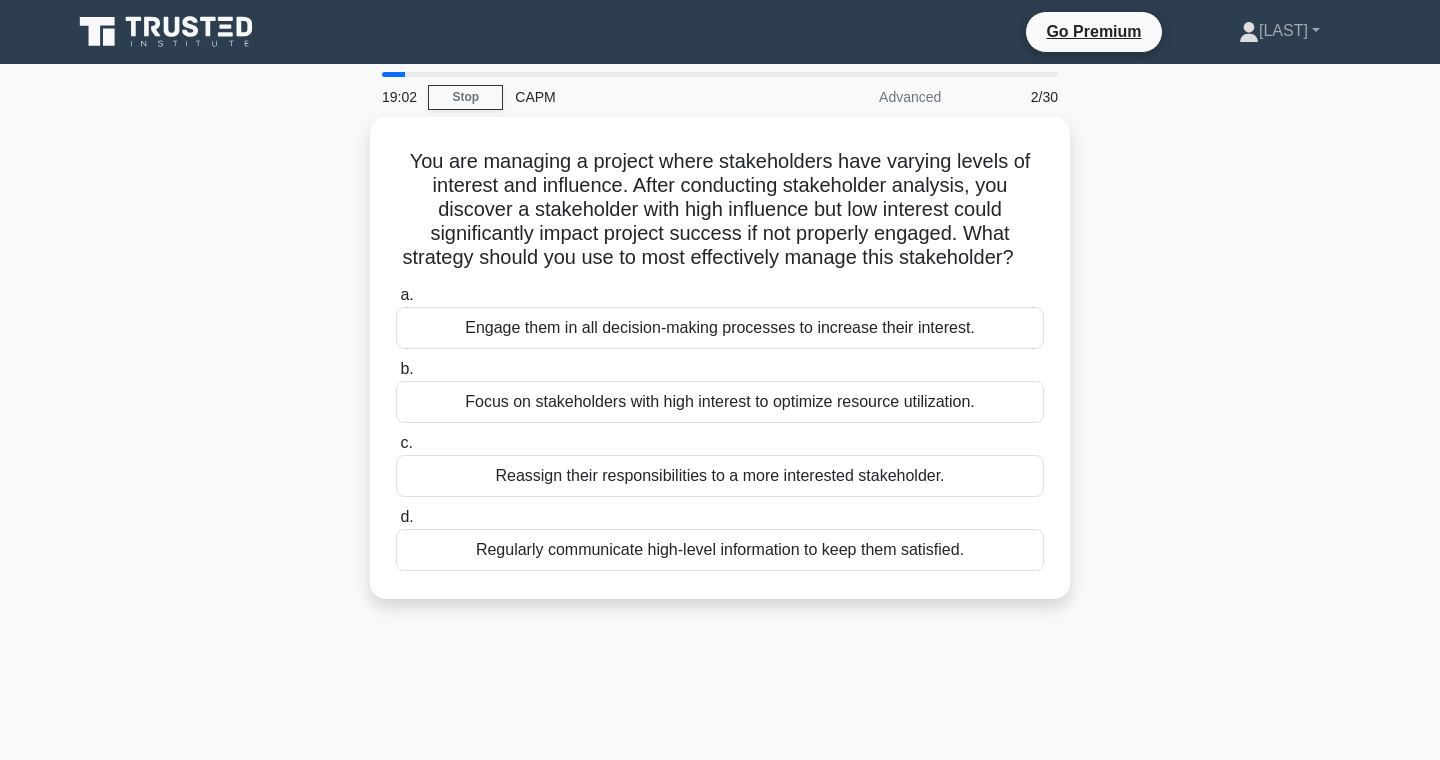 click on "You are managing a project where stakeholders have varying levels of interest and influence. After conducting stakeholder analysis, you discover a stakeholder with high influence but low interest could significantly impact project success if not properly engaged. What strategy should you use to most effectively manage this stakeholder?
.spinner_0XTQ{transform-origin:center;animation:spinner_y6GP .75s linear infinite}@keyframes spinner_y6GP{100%{transform:rotate(360deg)}}
a.
b. c. d." at bounding box center [720, 370] 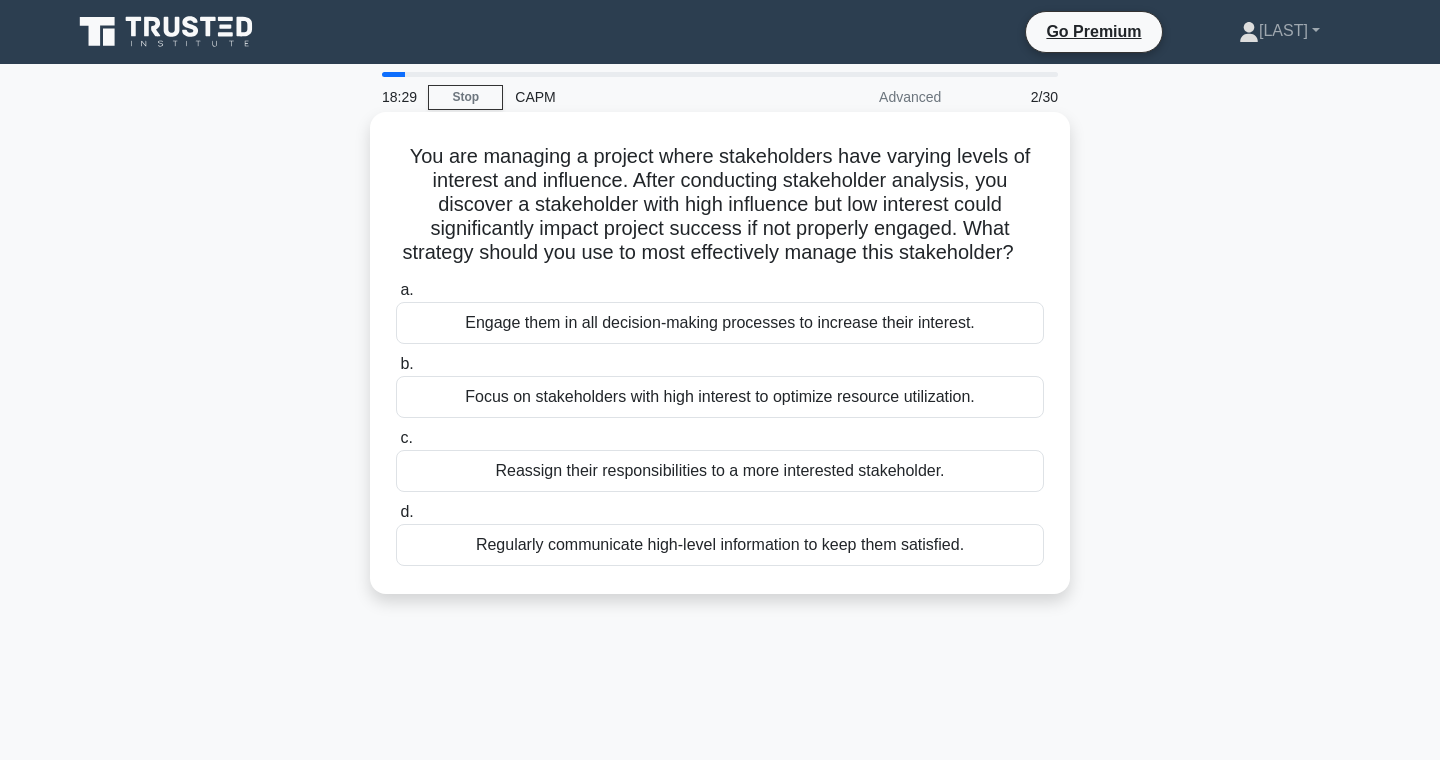 click on "Engage them in all decision-making processes to increase their interest." at bounding box center [720, 323] 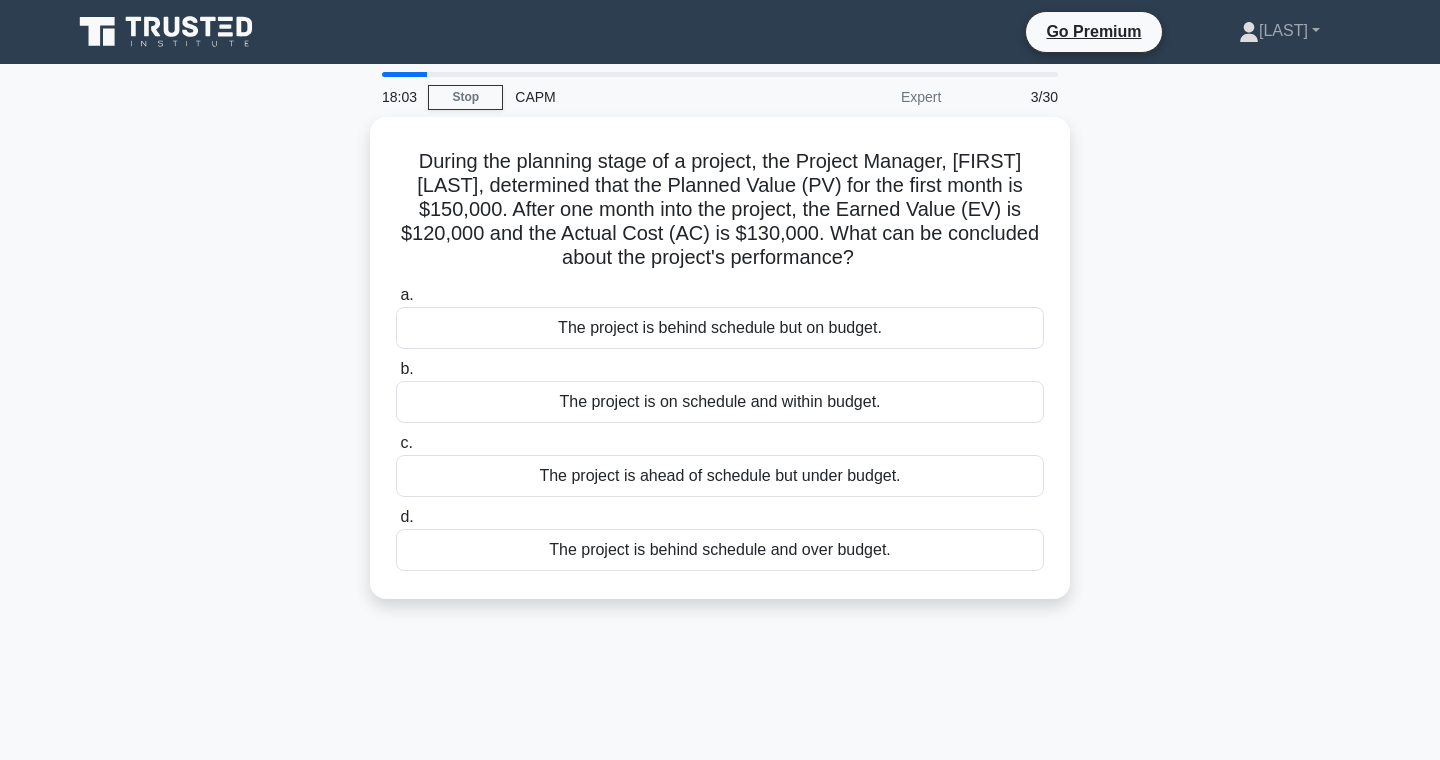 click on "During the planning stage of a project, the Project Manager, Jack, determined that the Planned Value (PV) for the first month is $150,000. After one month into the project, the Earned Value (EV) is $120,000 and the Actual Cost (AC) is $130,000. What can be concluded about the project's performance?
.spinner_0XTQ{transform-origin:center;animation:spinner_y6GP .75s linear infinite}@keyframes spinner_y6GP{100%{transform:rotate(360deg)}}
a.
b." at bounding box center [720, 370] 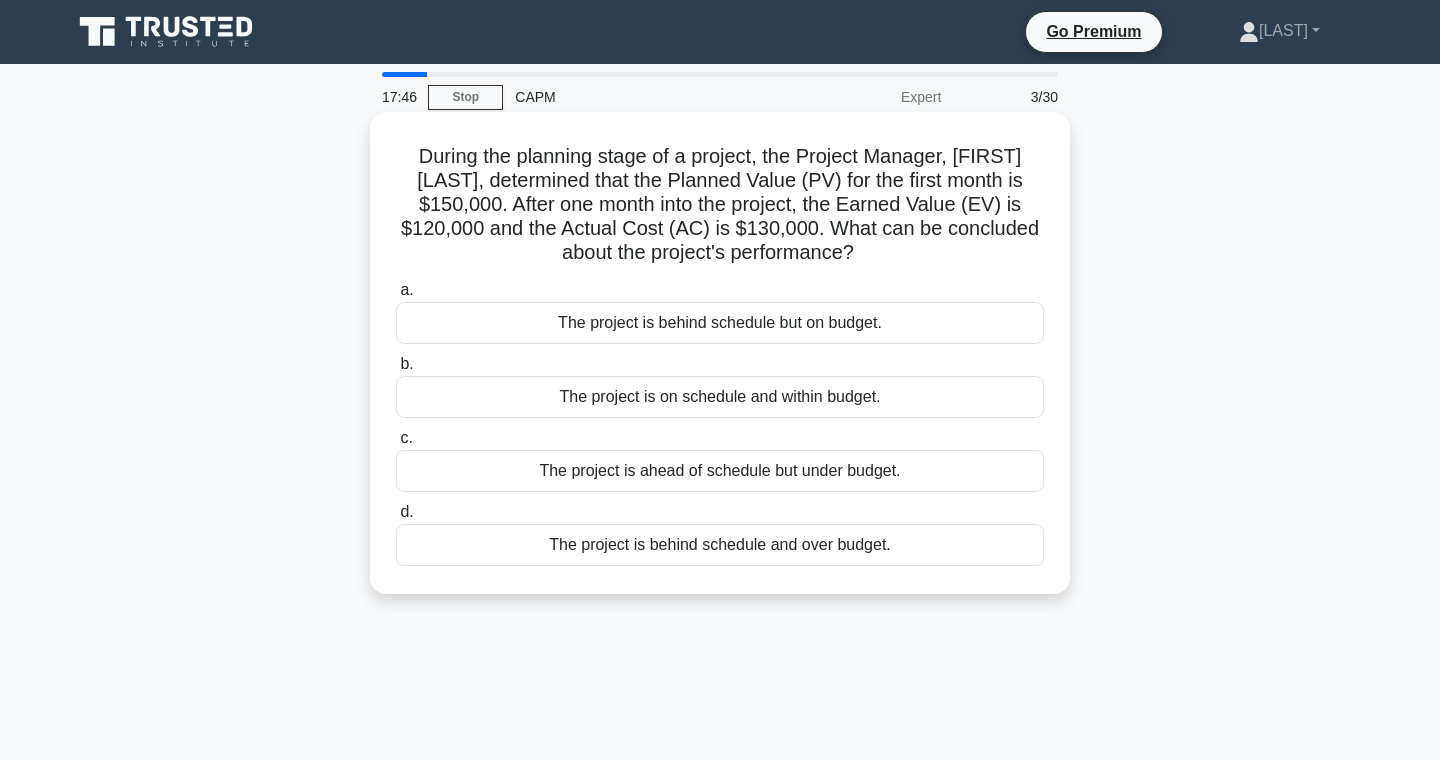 click on "b.
The project is on schedule and within budget." at bounding box center [720, 385] 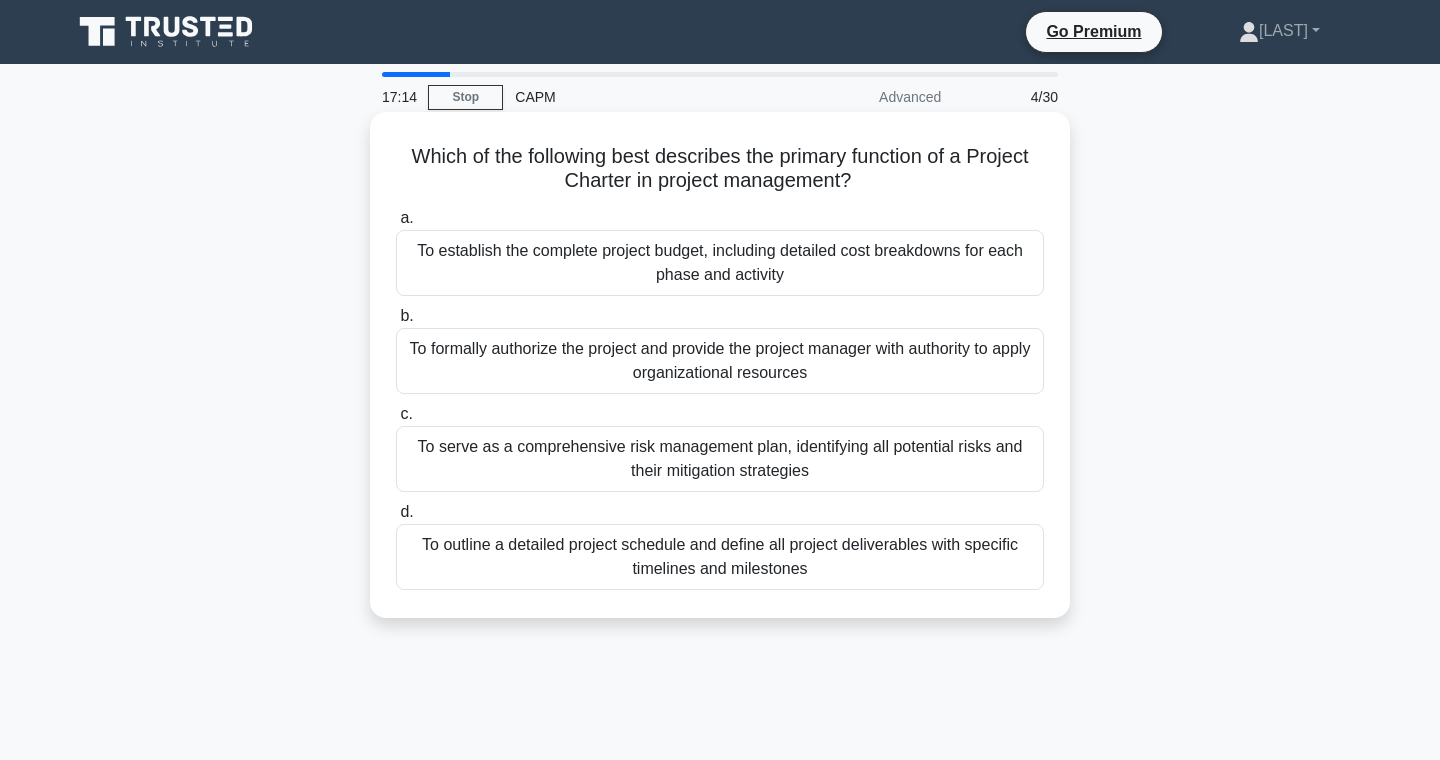click on "To outline a detailed project schedule and define all project deliverables with specific timelines and milestones" at bounding box center [720, 557] 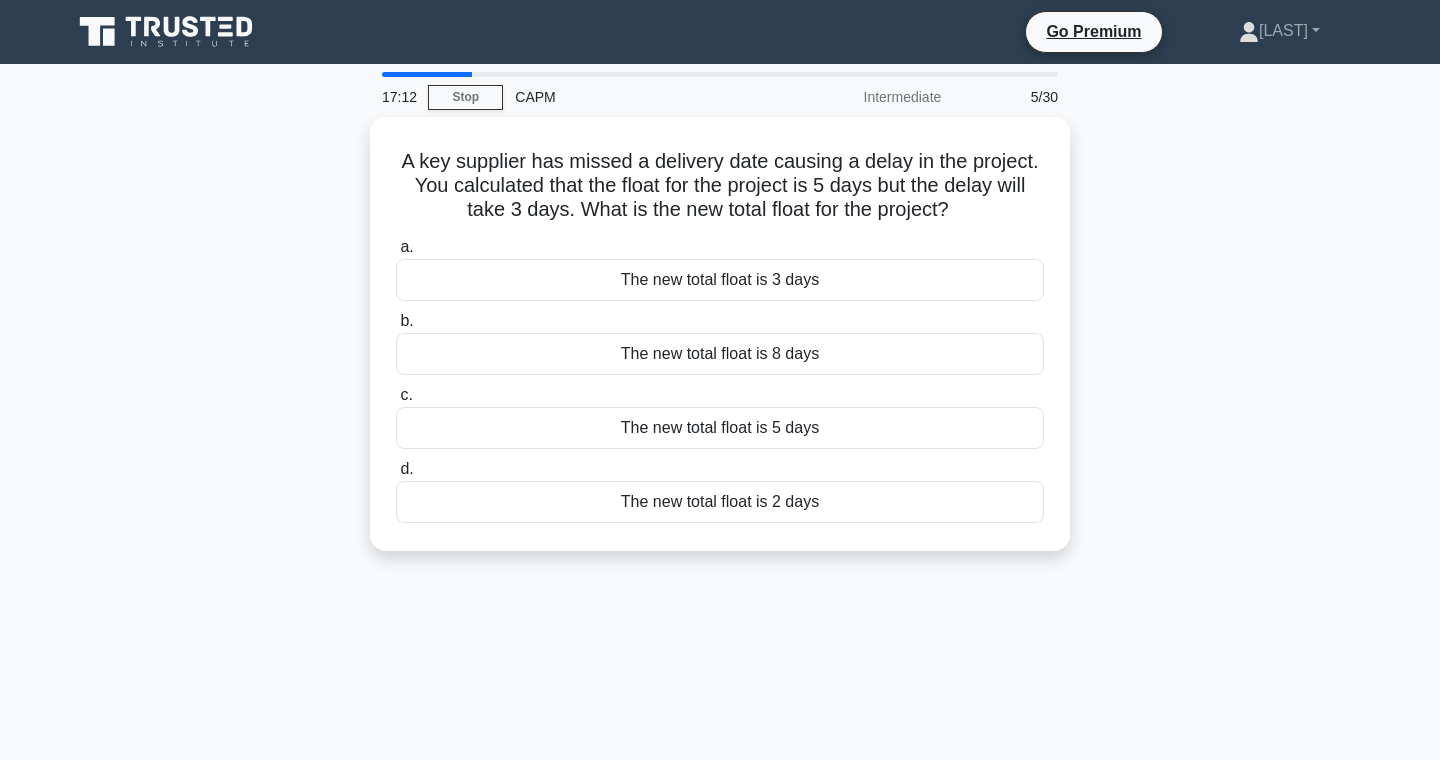click on "A key supplier has missed a delivery date causing a delay in the project. You calculated that the float for the project is 5 days but the delay will take 3 days. What is the new total float for the project?
.spinner_0XTQ{transform-origin:center;animation:spinner_y6GP .75s linear infinite}@keyframes spinner_y6GP{100%{transform:rotate(360deg)}}
a.
The new total float is 3 days
b. c. d." at bounding box center (720, 346) 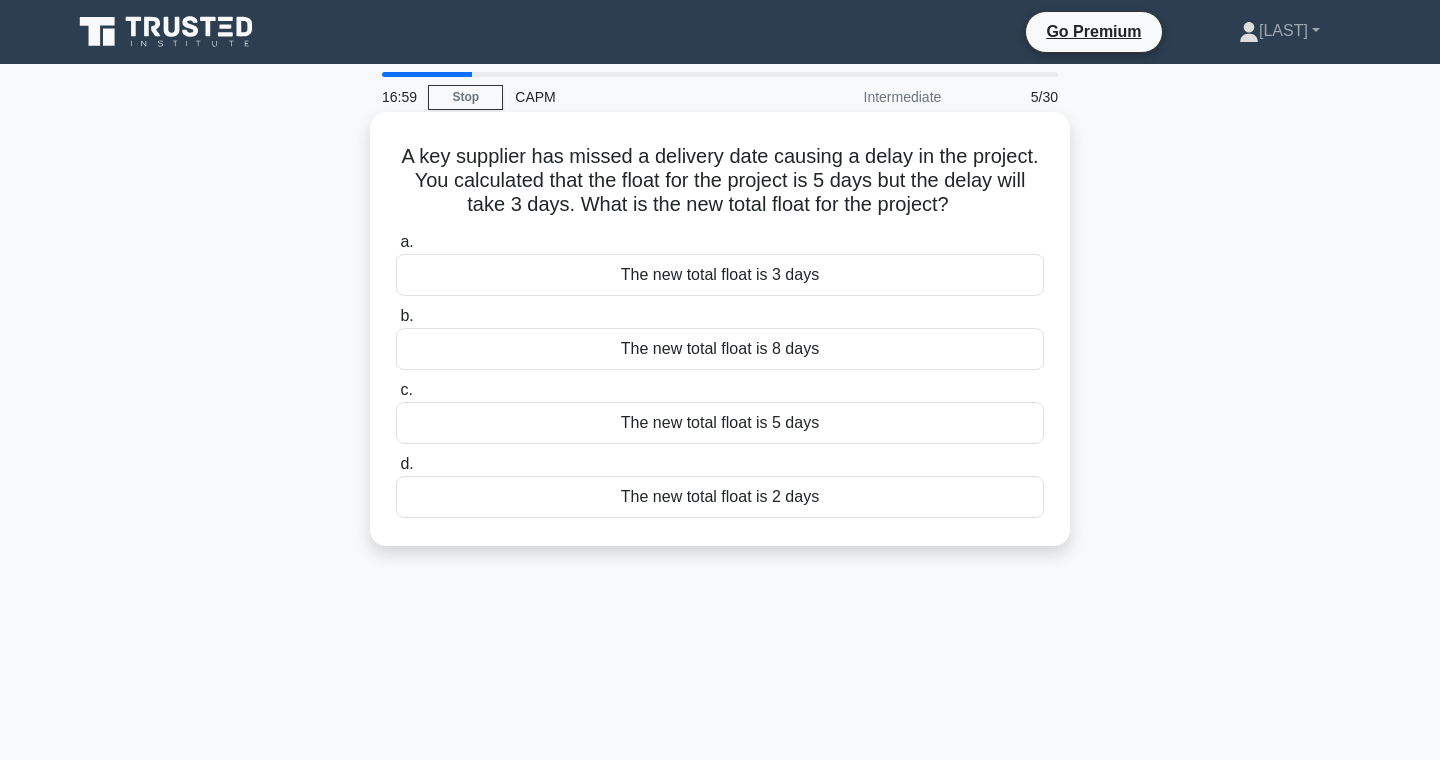 click on "The new total float is 3 days" at bounding box center [720, 275] 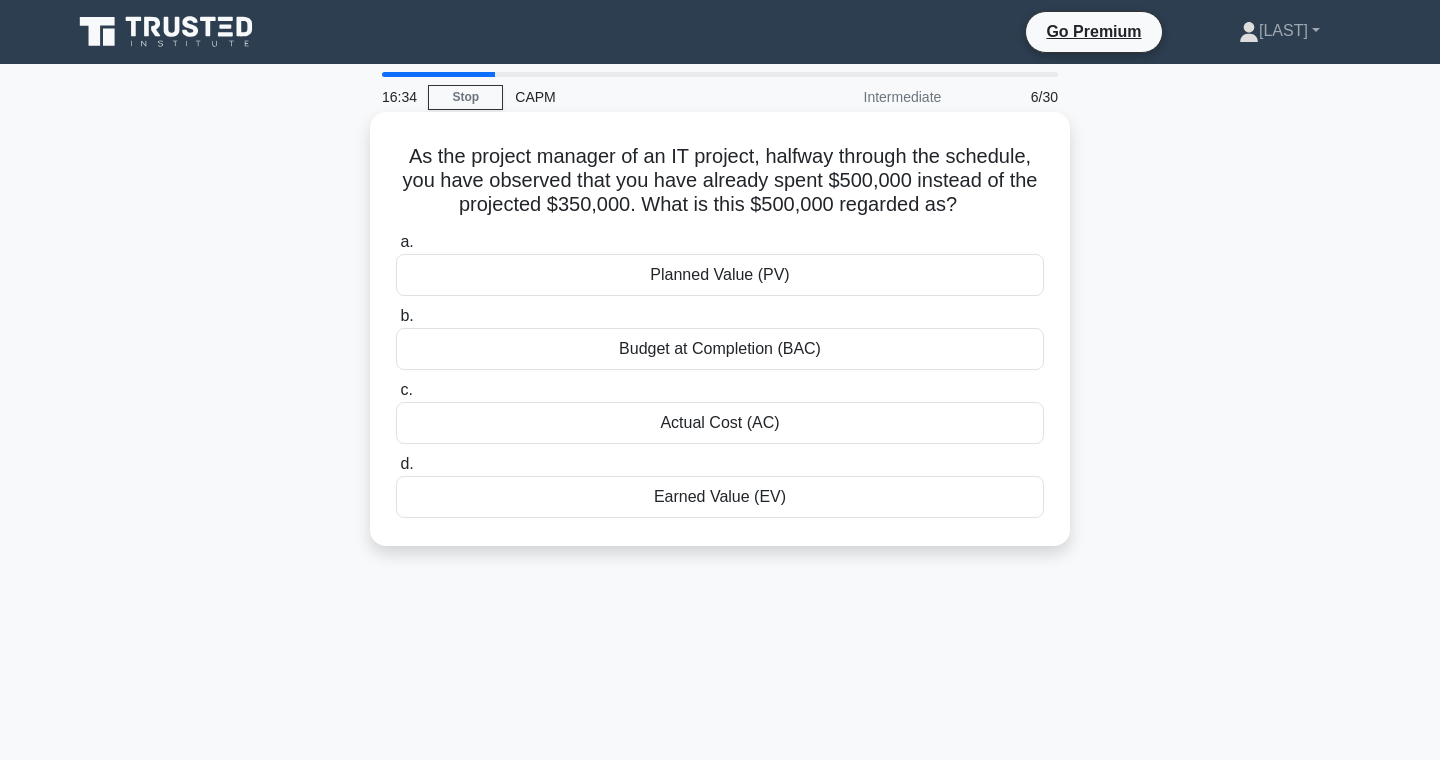 click on "Actual Cost (AC)" at bounding box center [720, 423] 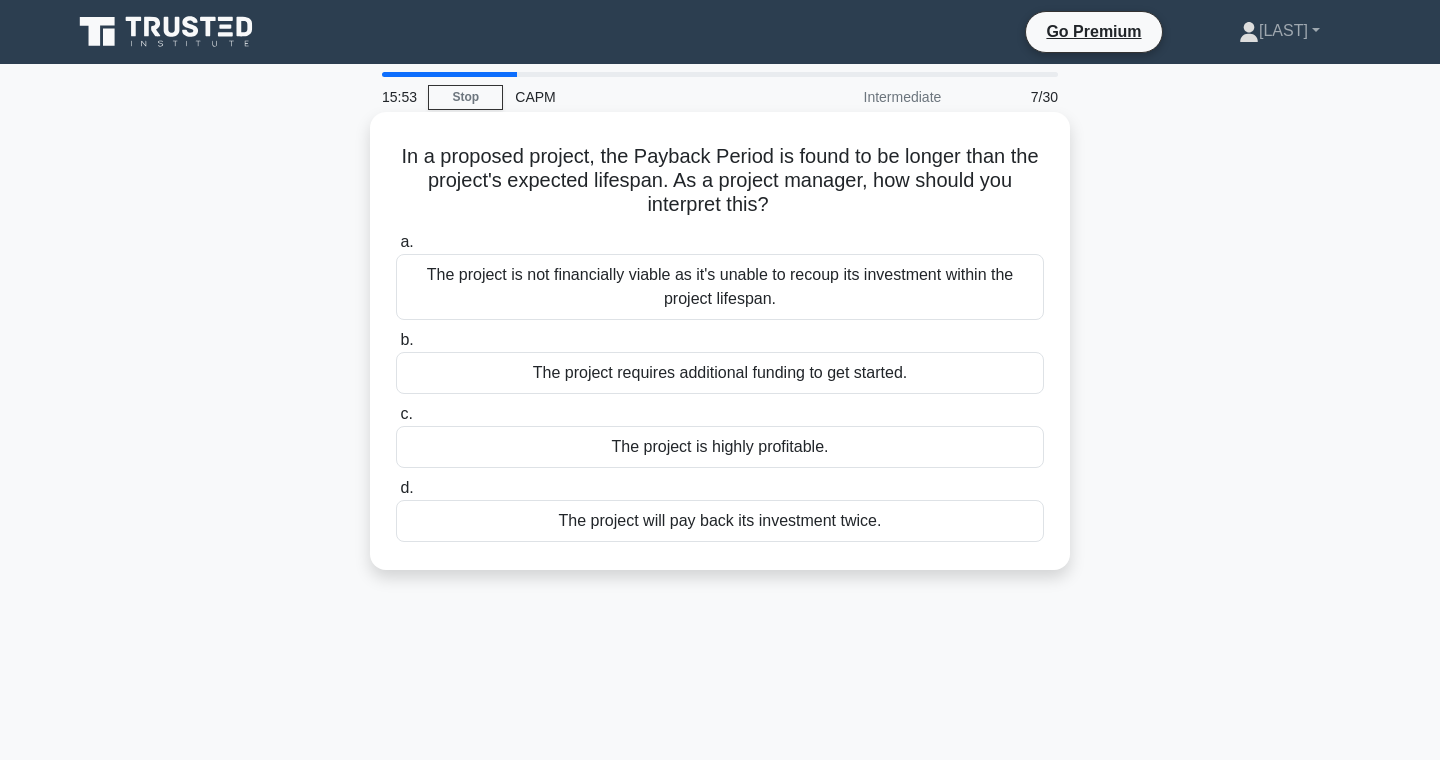 click on "The project is highly profitable." at bounding box center [720, 447] 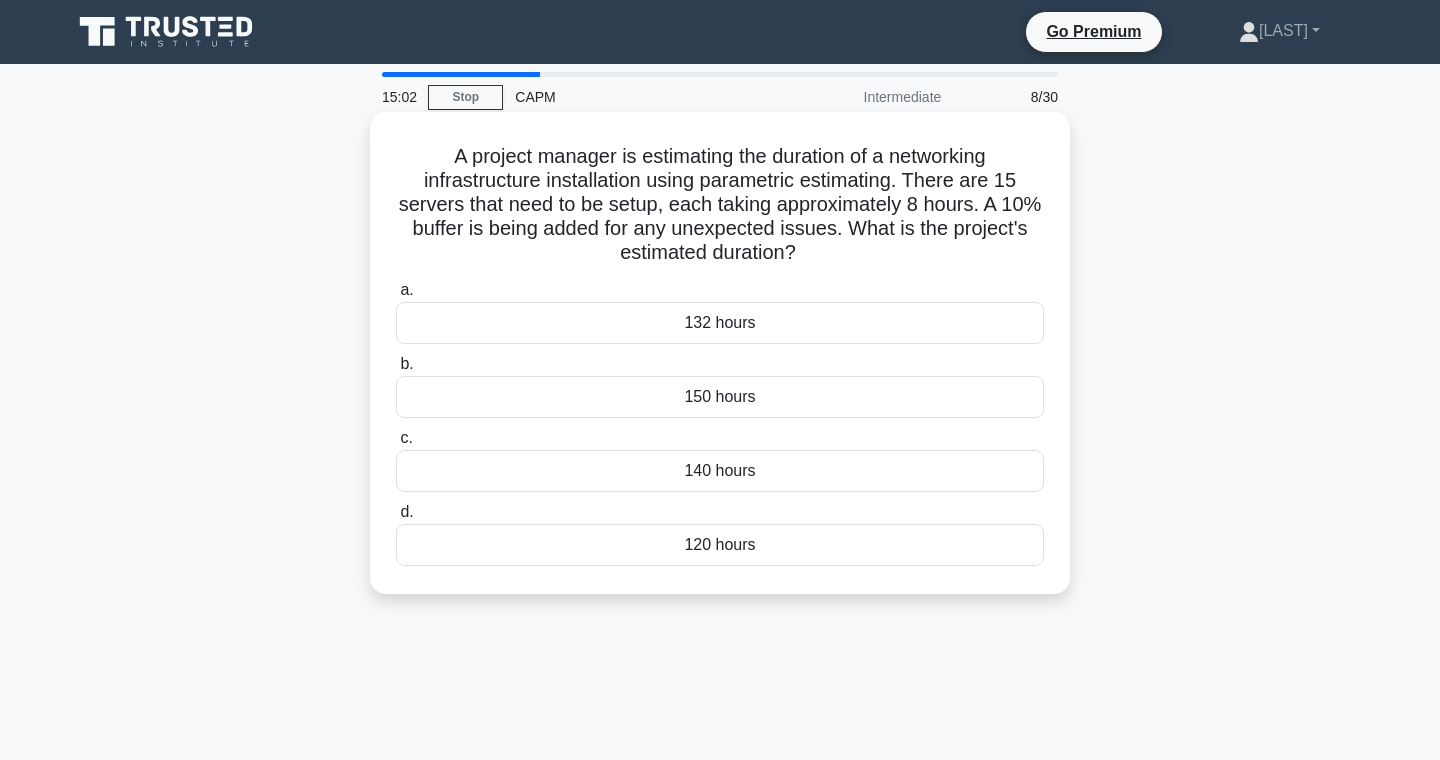click on "140 hours" at bounding box center (720, 471) 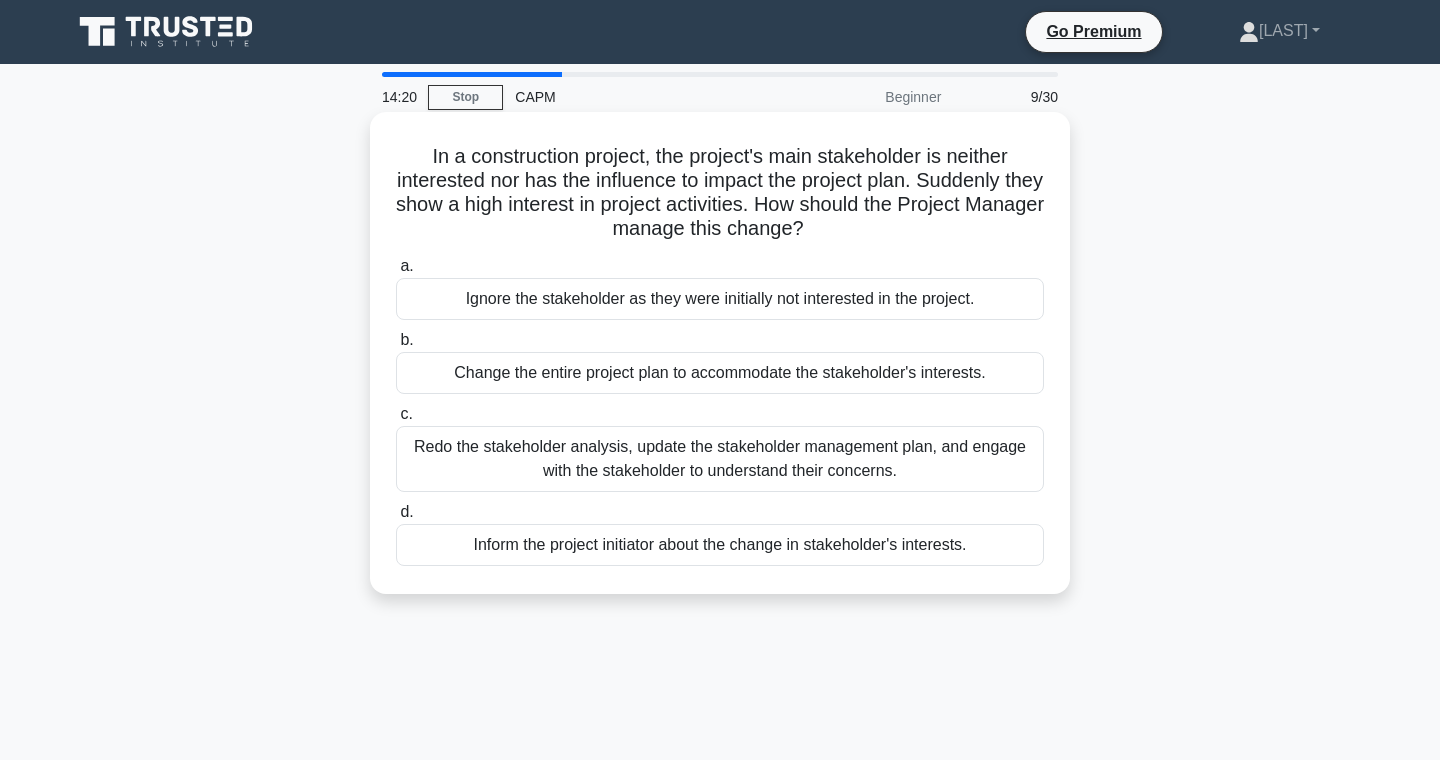 click on "Redo the stakeholder analysis, update the stakeholder management plan, and engage with the stakeholder to understand their concerns." at bounding box center (720, 459) 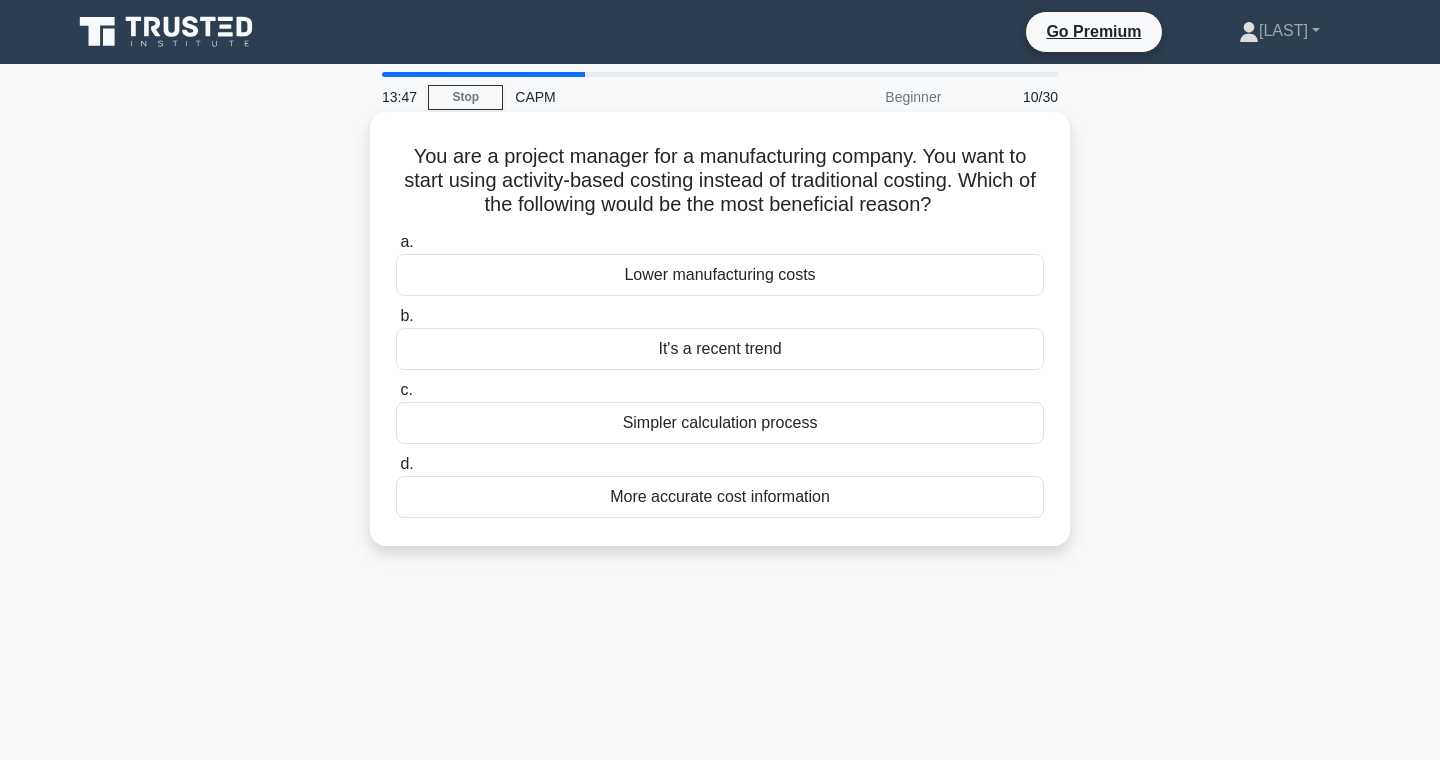 click on "Simpler calculation process" at bounding box center [720, 423] 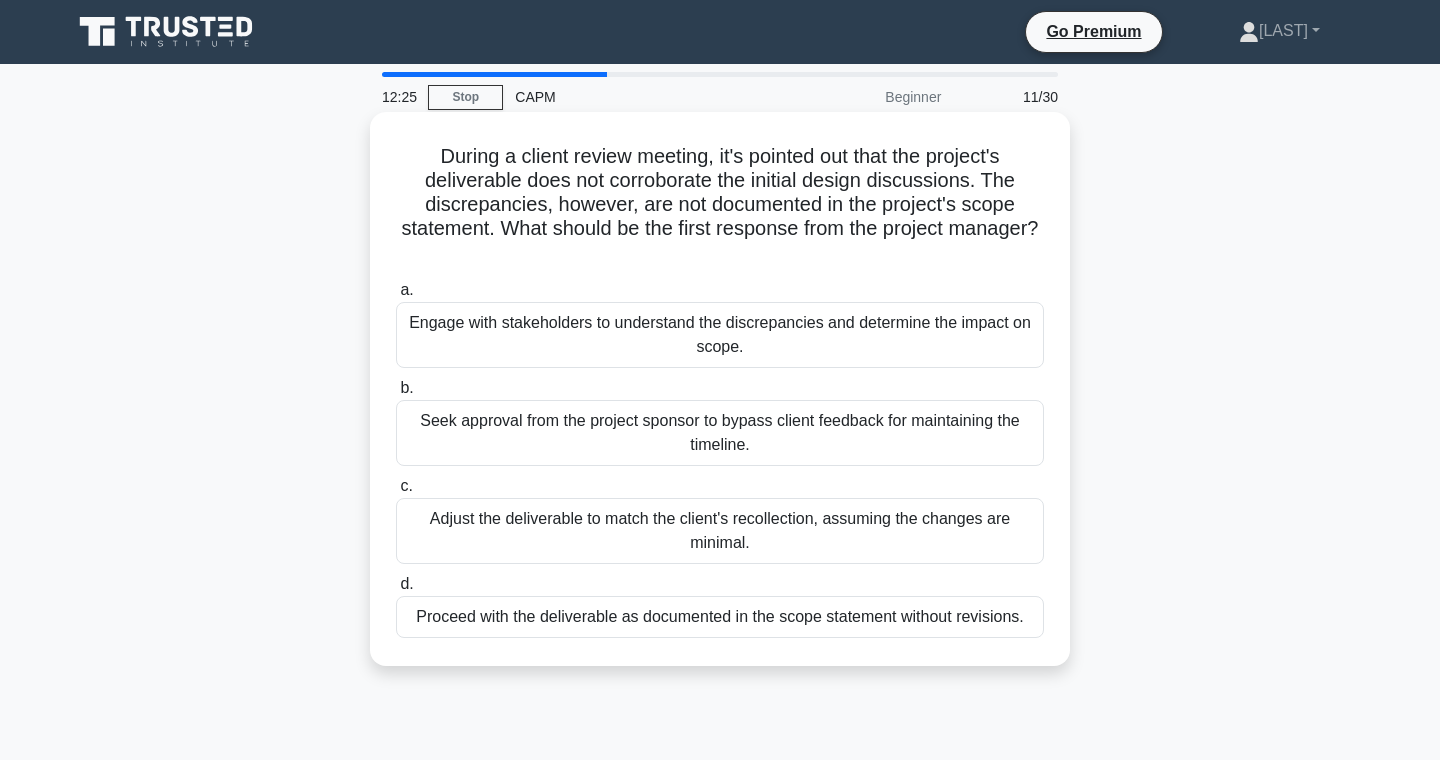 click on "Engage with stakeholders to understand the discrepancies and determine the impact on scope." at bounding box center (720, 335) 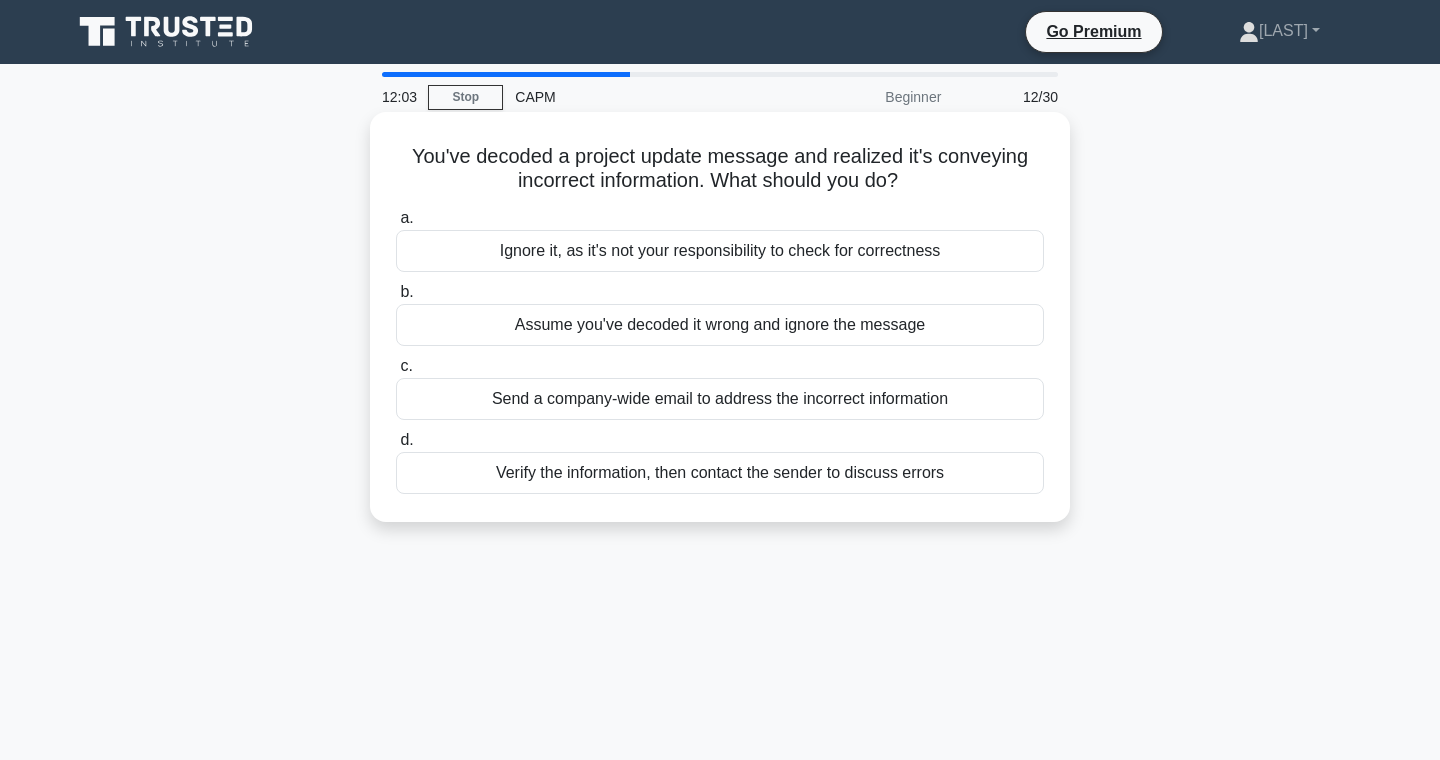 click on "Verify the information, then contact the sender to discuss errors" at bounding box center [720, 473] 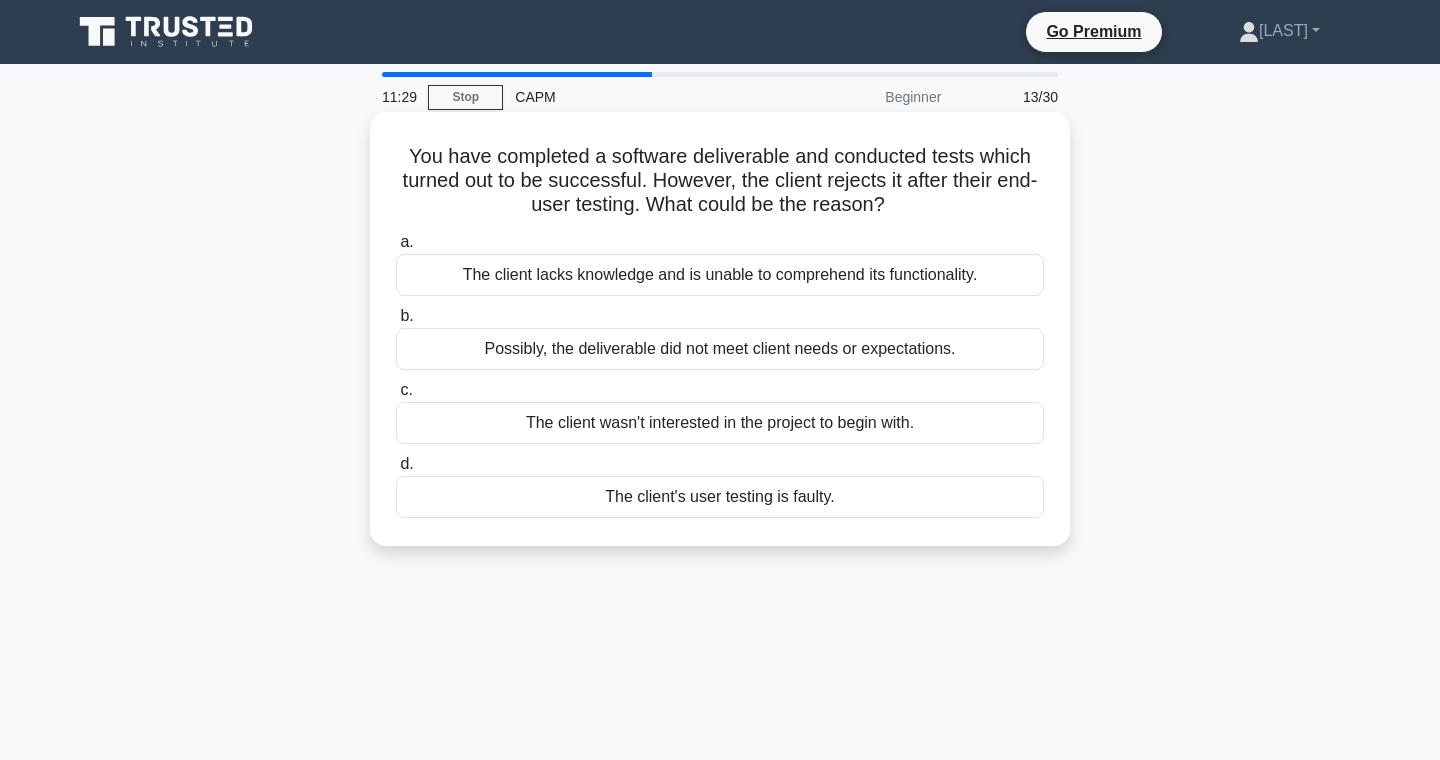click on "Possibly, the deliverable did not meet client needs or expectations." at bounding box center [720, 349] 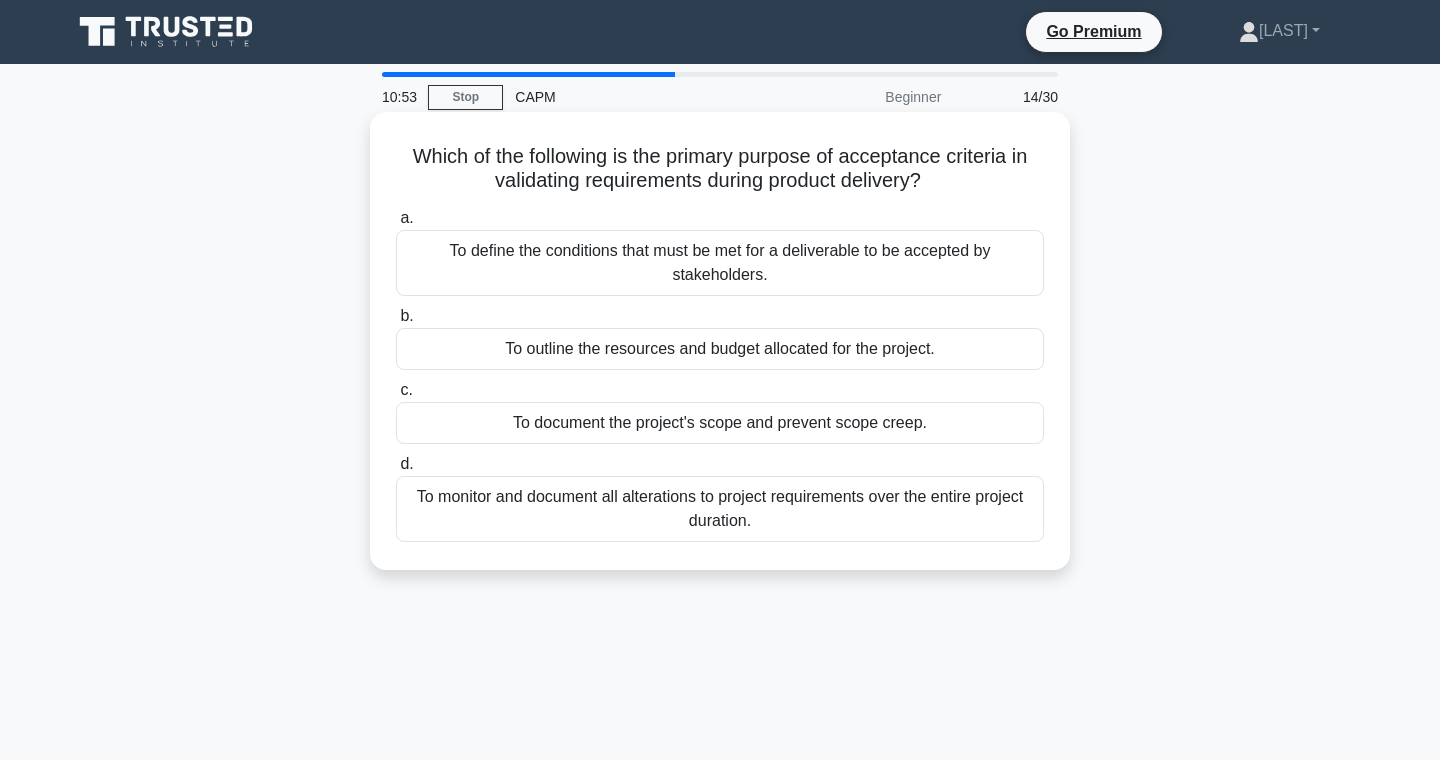 click on "To monitor and document all alterations to project requirements over the entire project duration." at bounding box center (720, 509) 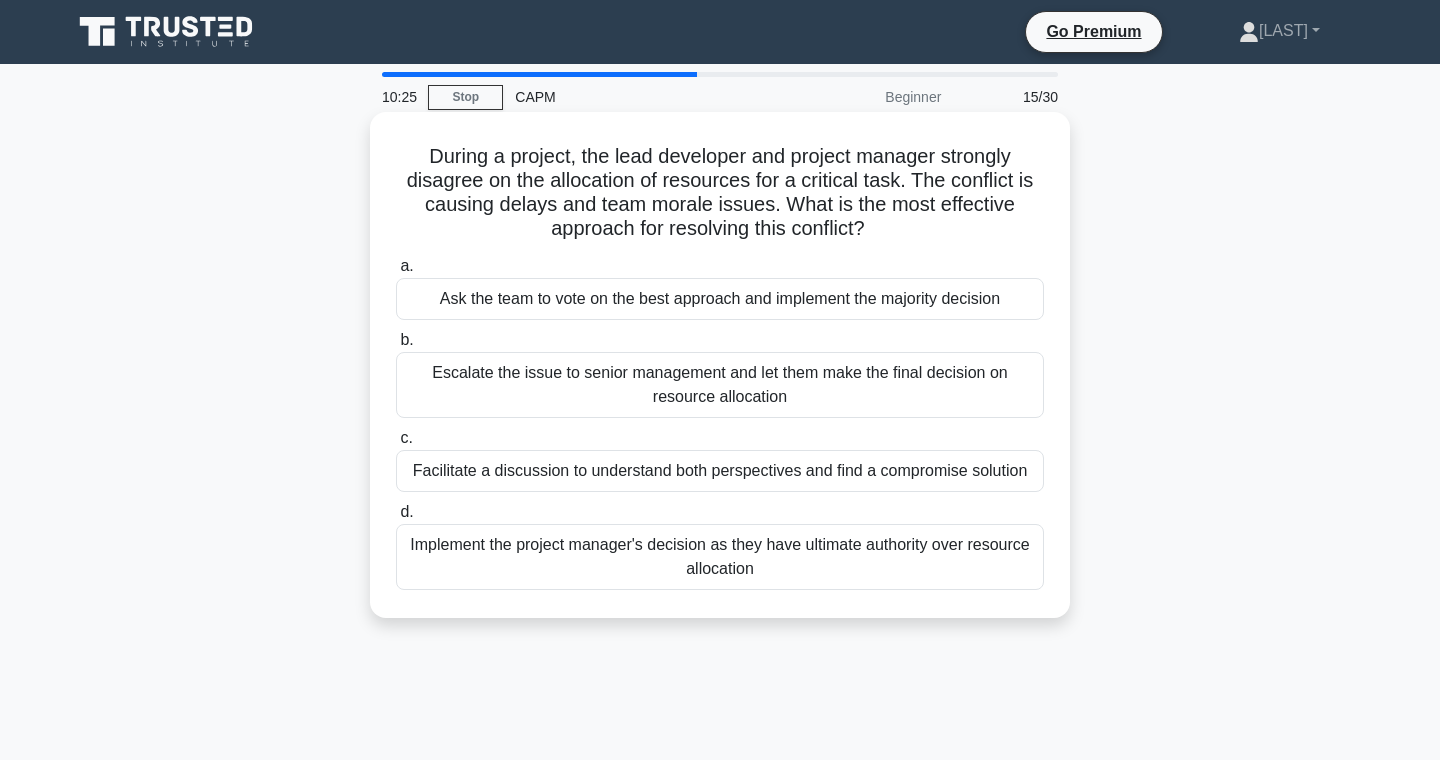 click on "Facilitate a discussion to understand both perspectives and find a compromise solution" at bounding box center [720, 471] 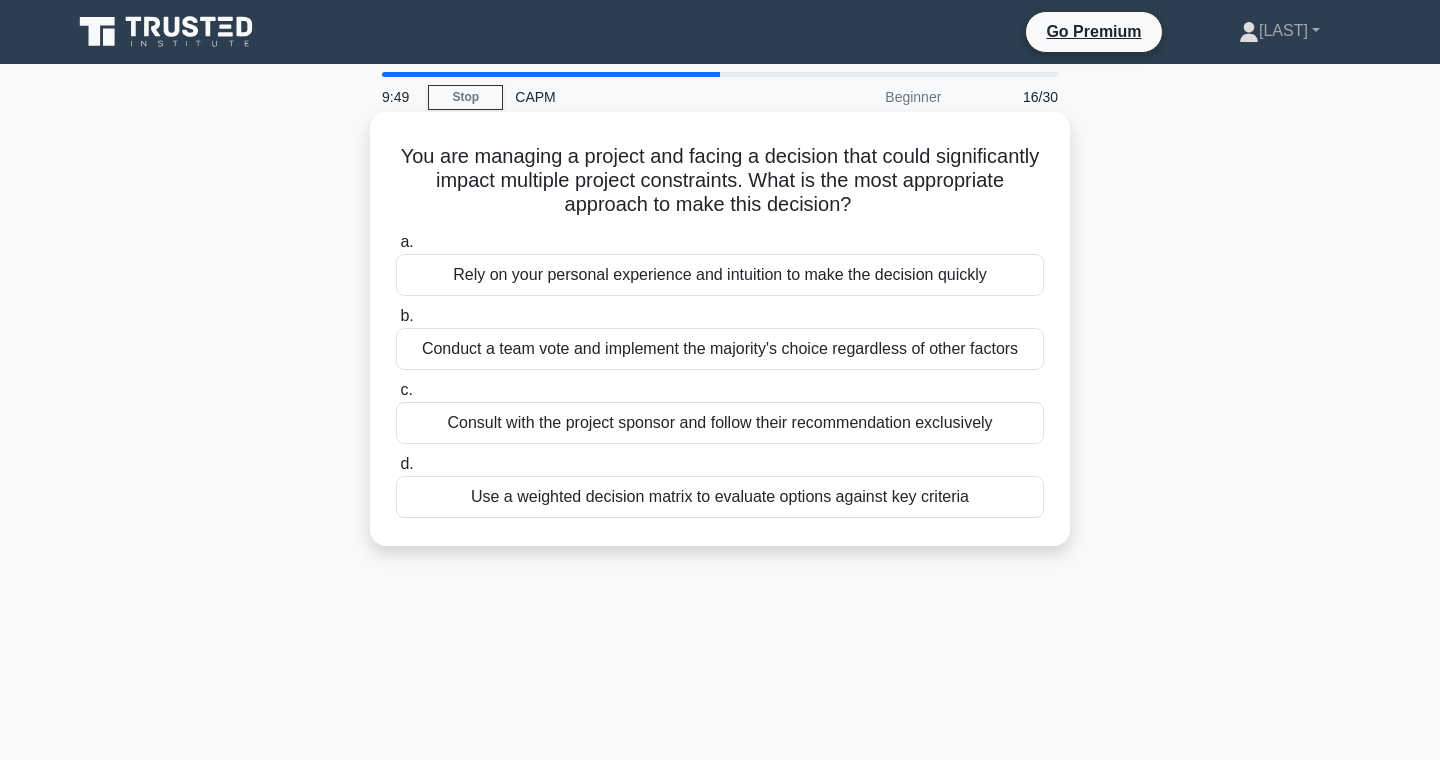 click on "Use a weighted decision matrix to evaluate options against key criteria" at bounding box center [720, 497] 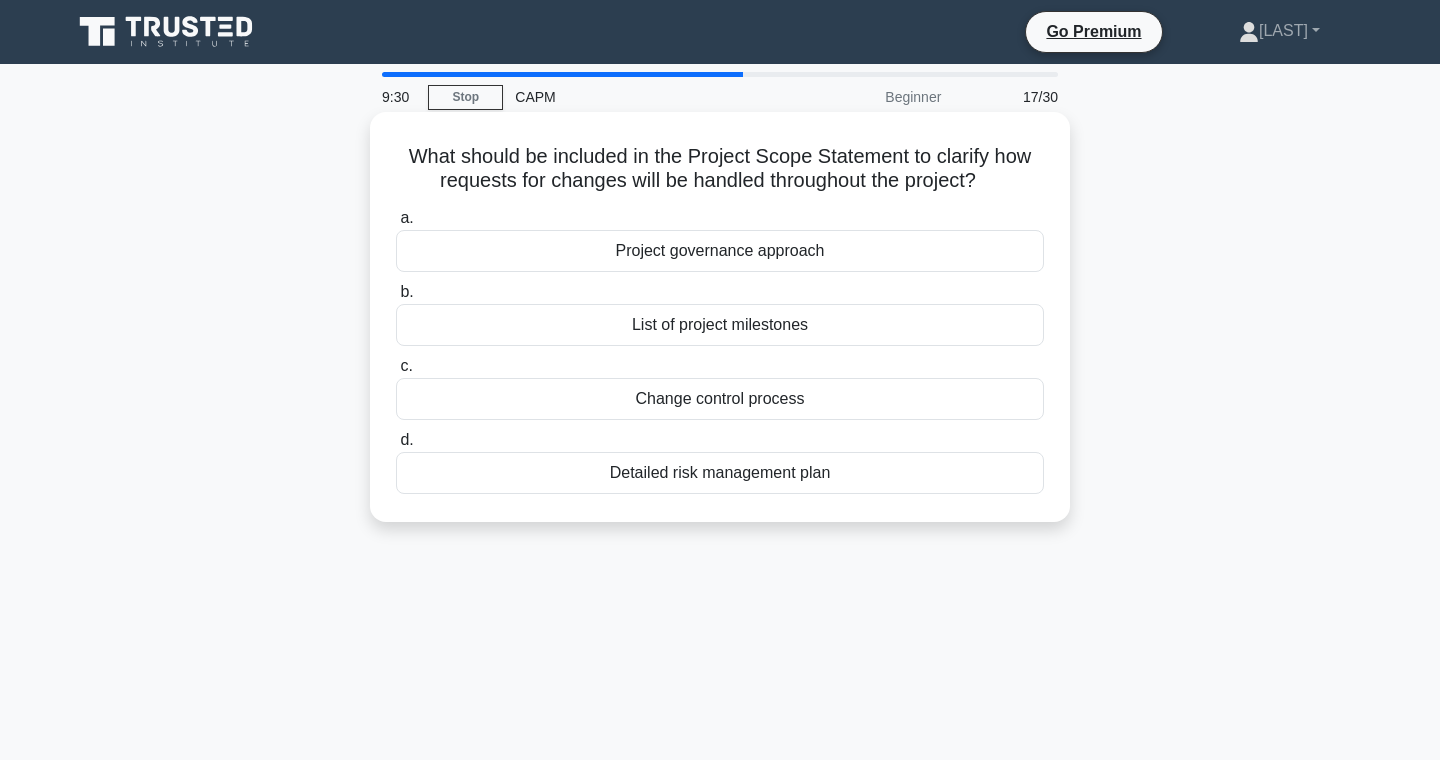 click on "Project governance approach" at bounding box center (720, 251) 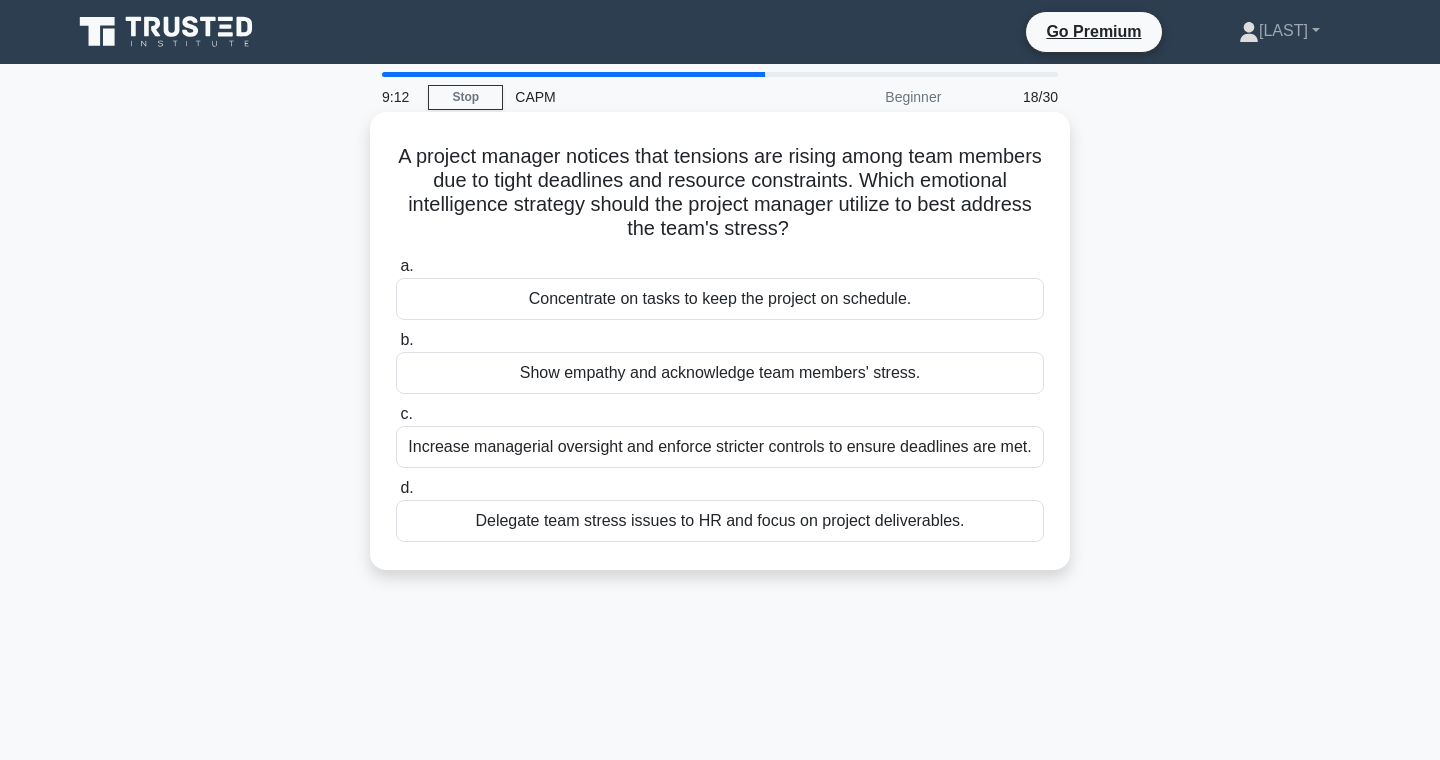 click on "Show empathy and acknowledge team members' stress." at bounding box center (720, 373) 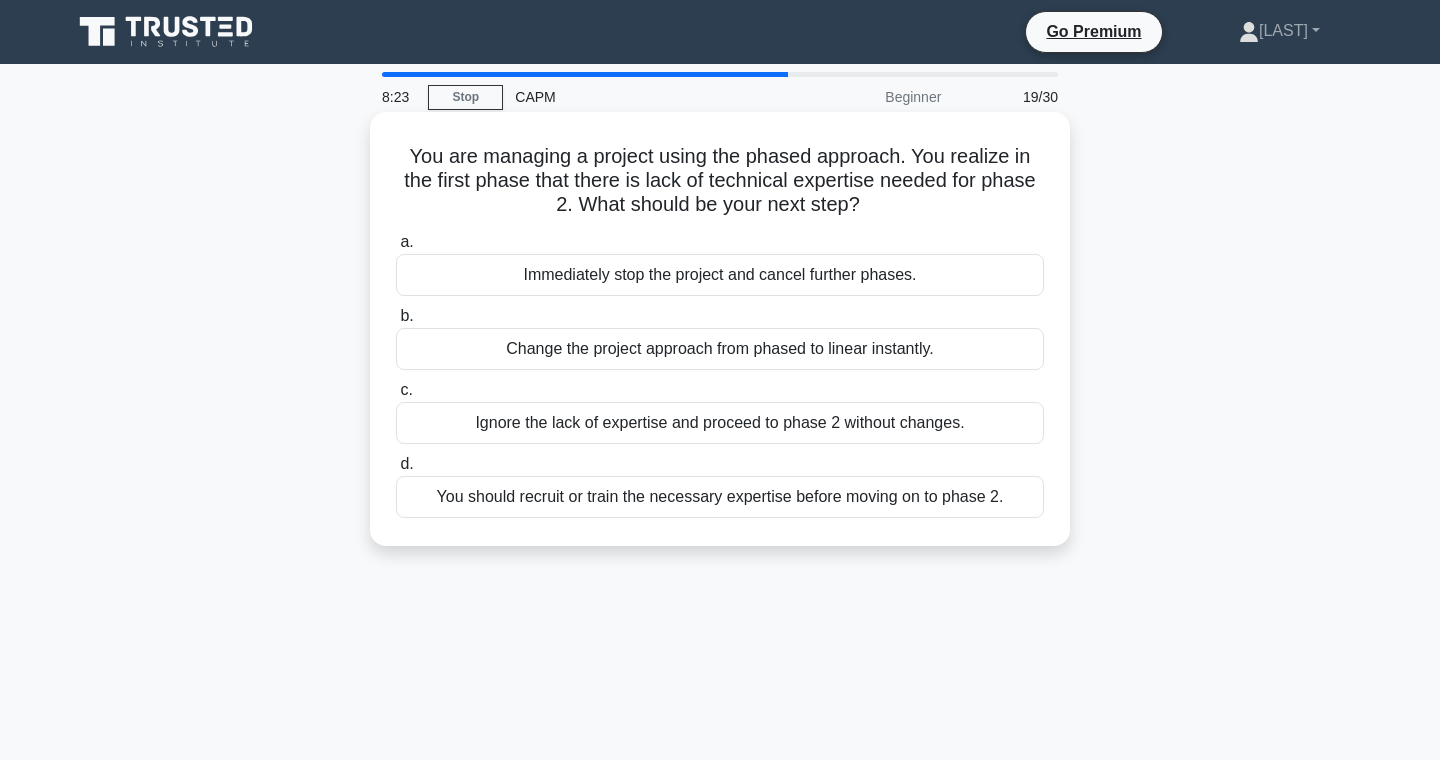 click on "You should recruit or train the necessary expertise before moving on to phase 2." at bounding box center [720, 497] 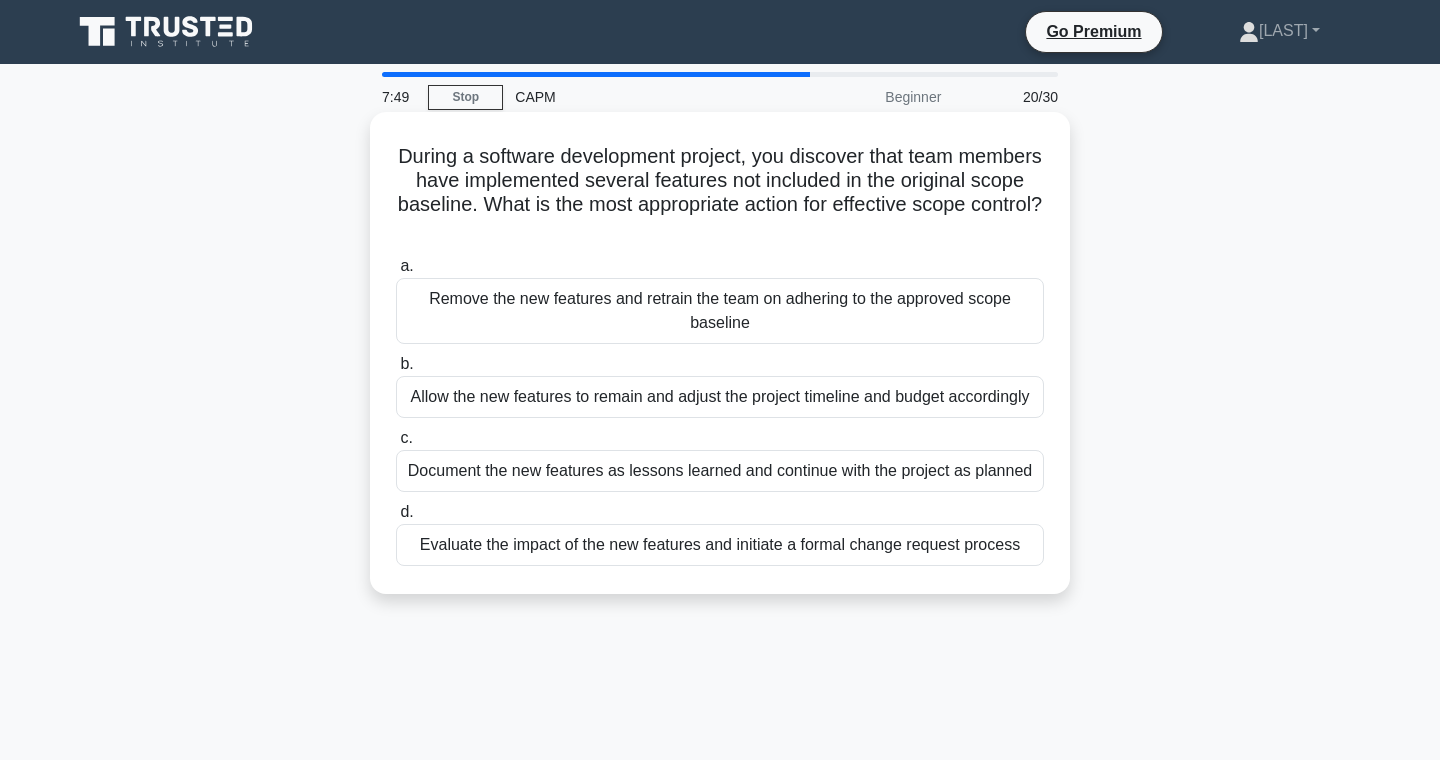 click on "Evaluate the impact of the new features and initiate a formal change request process" at bounding box center [720, 545] 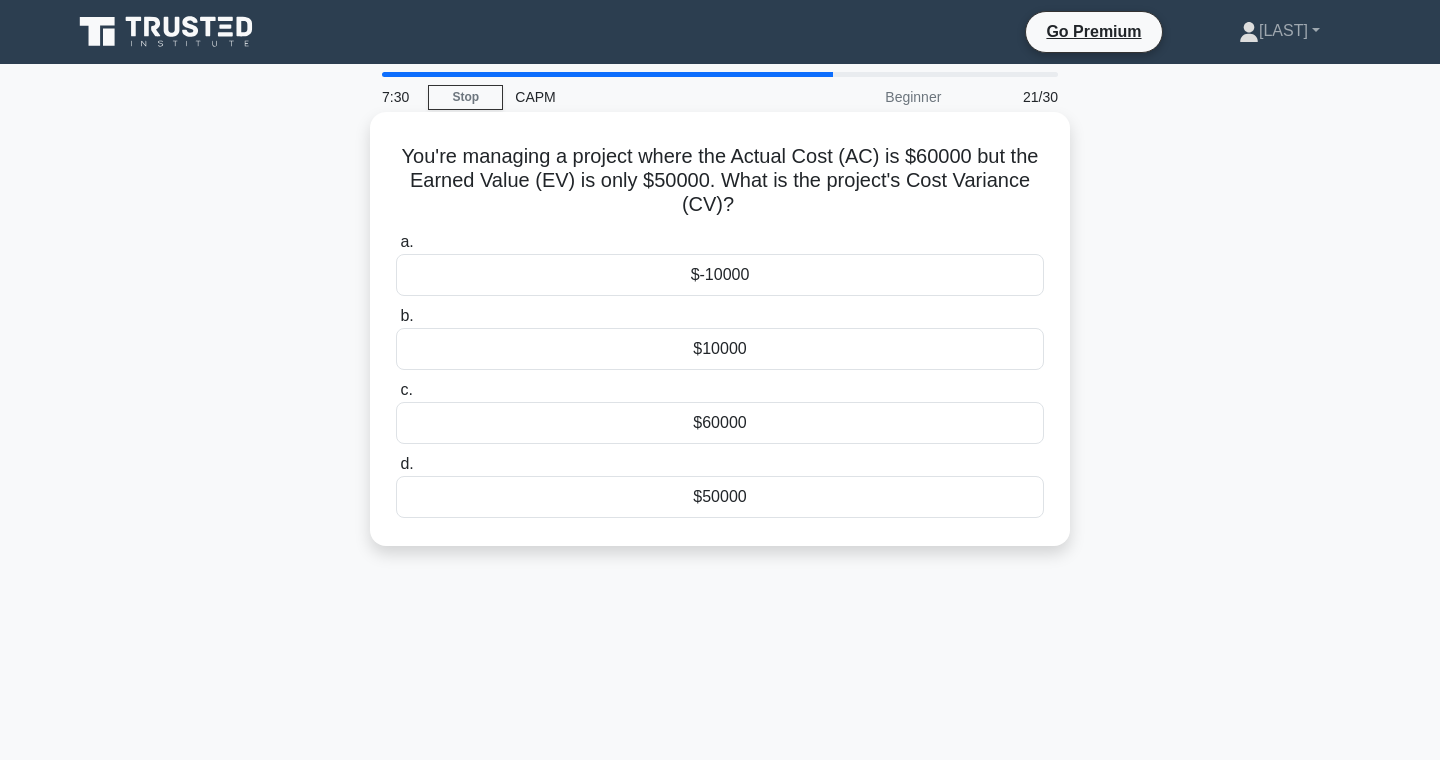 click on "$-10000" at bounding box center (720, 275) 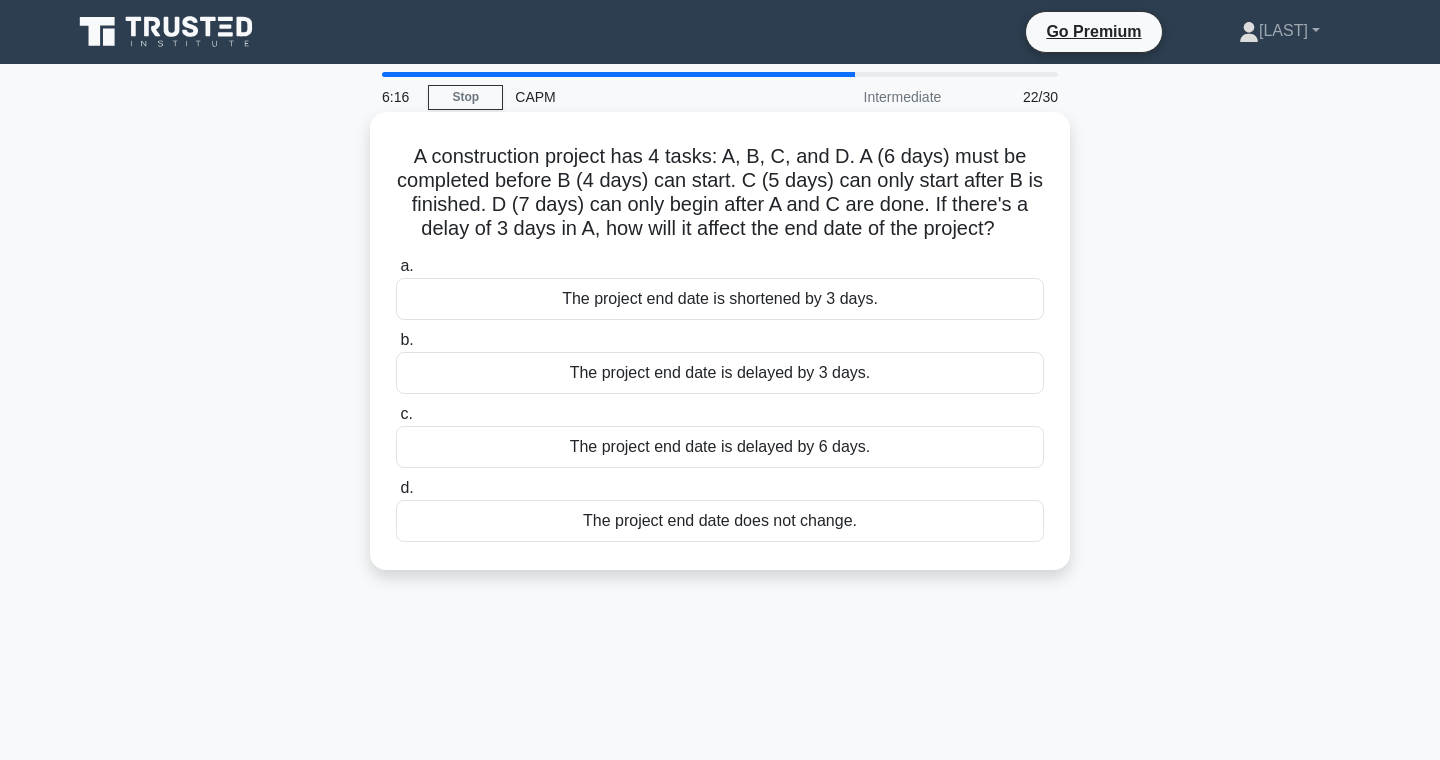 click on "The project end date is delayed by 3 days." at bounding box center (720, 373) 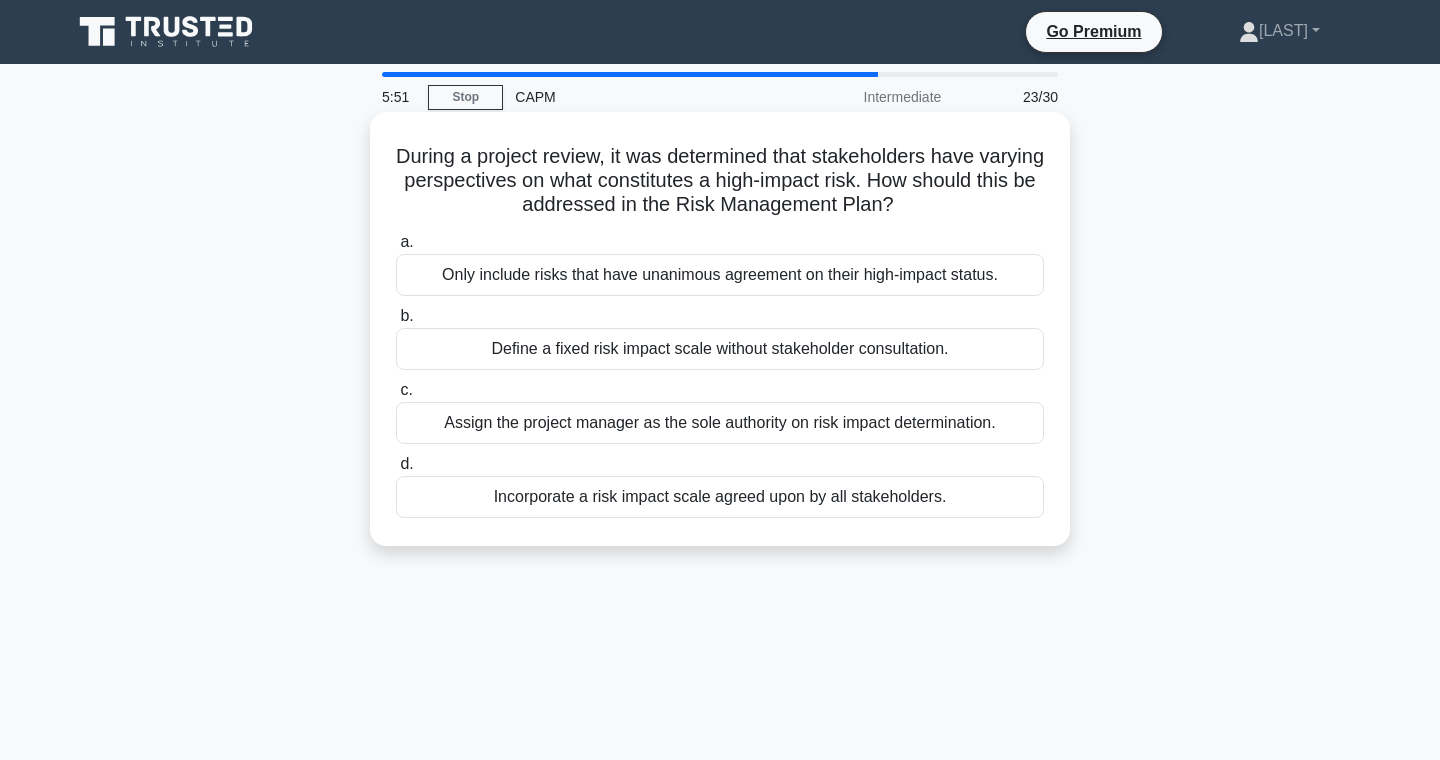 click on "Incorporate a risk impact scale agreed upon by all stakeholders." at bounding box center [720, 497] 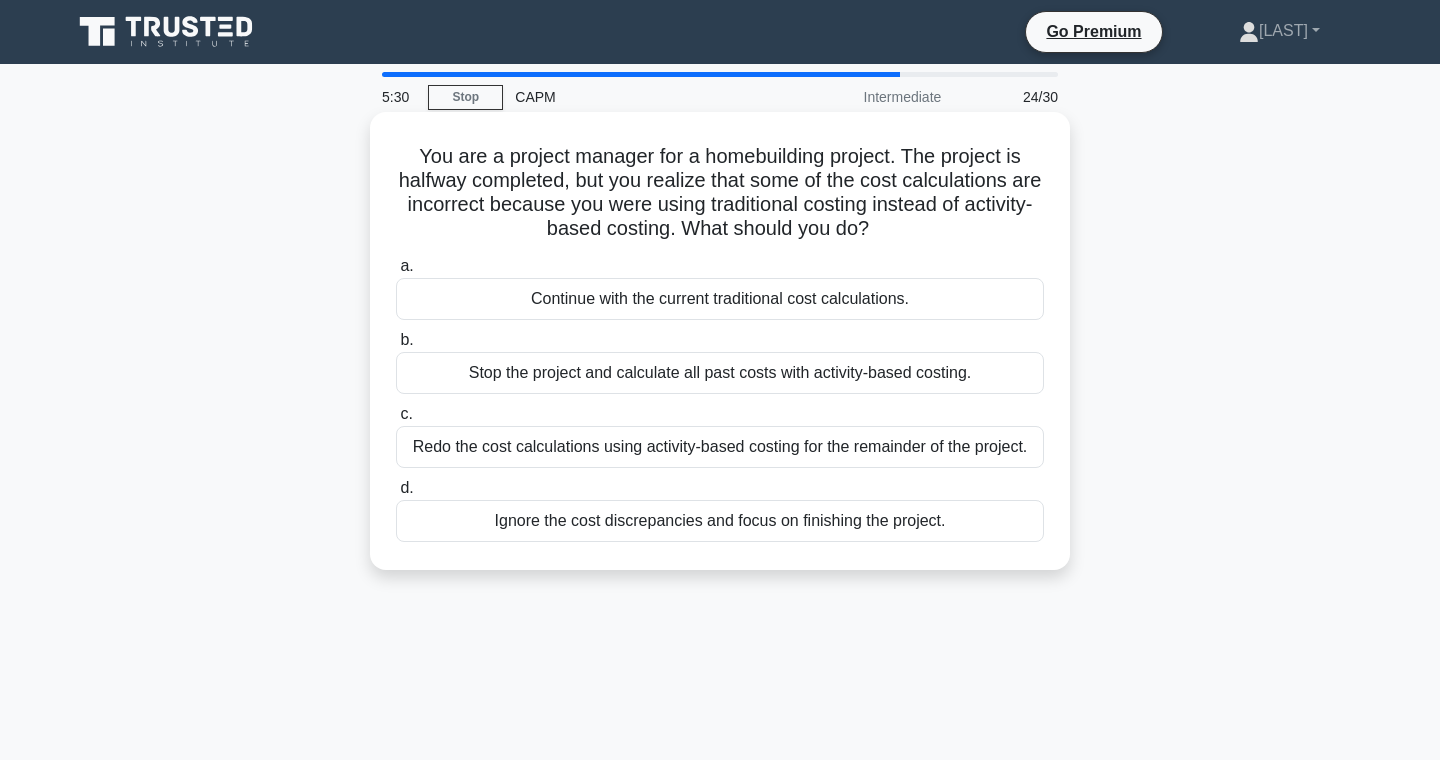 click on "Redo the cost calculations using activity-based costing for the remainder of the project." at bounding box center [720, 447] 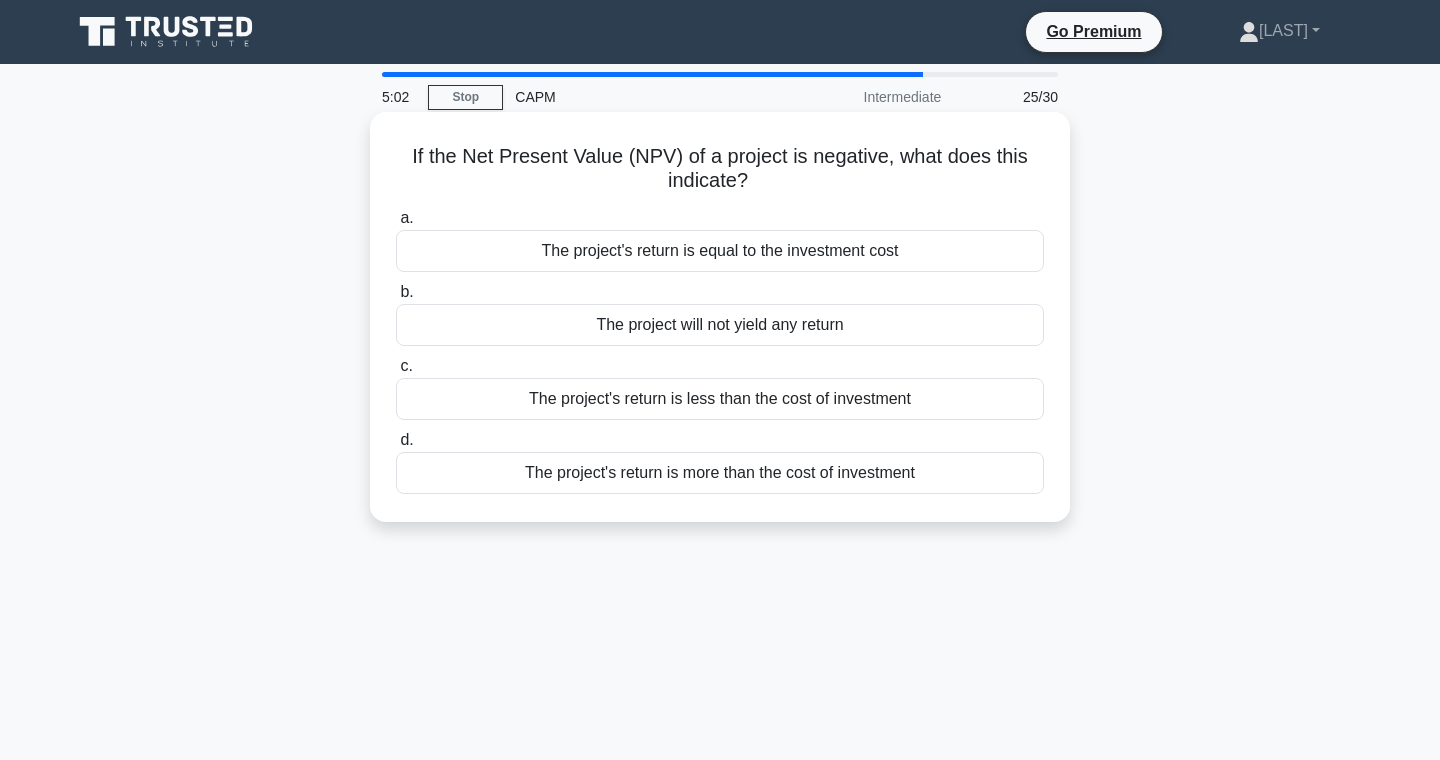 click on "The project's return is less than the cost of investment" at bounding box center (720, 399) 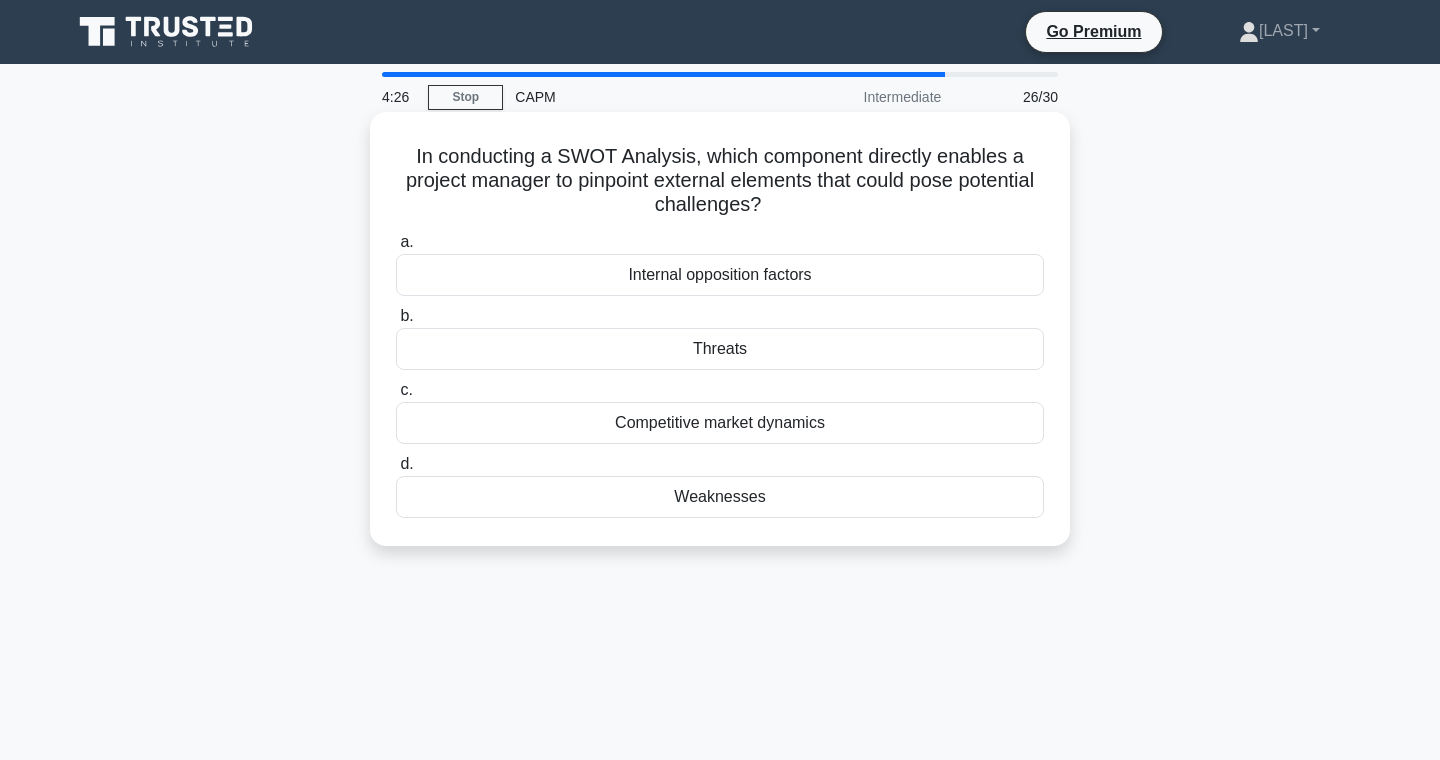 click on "Internal opposition factors" at bounding box center [720, 275] 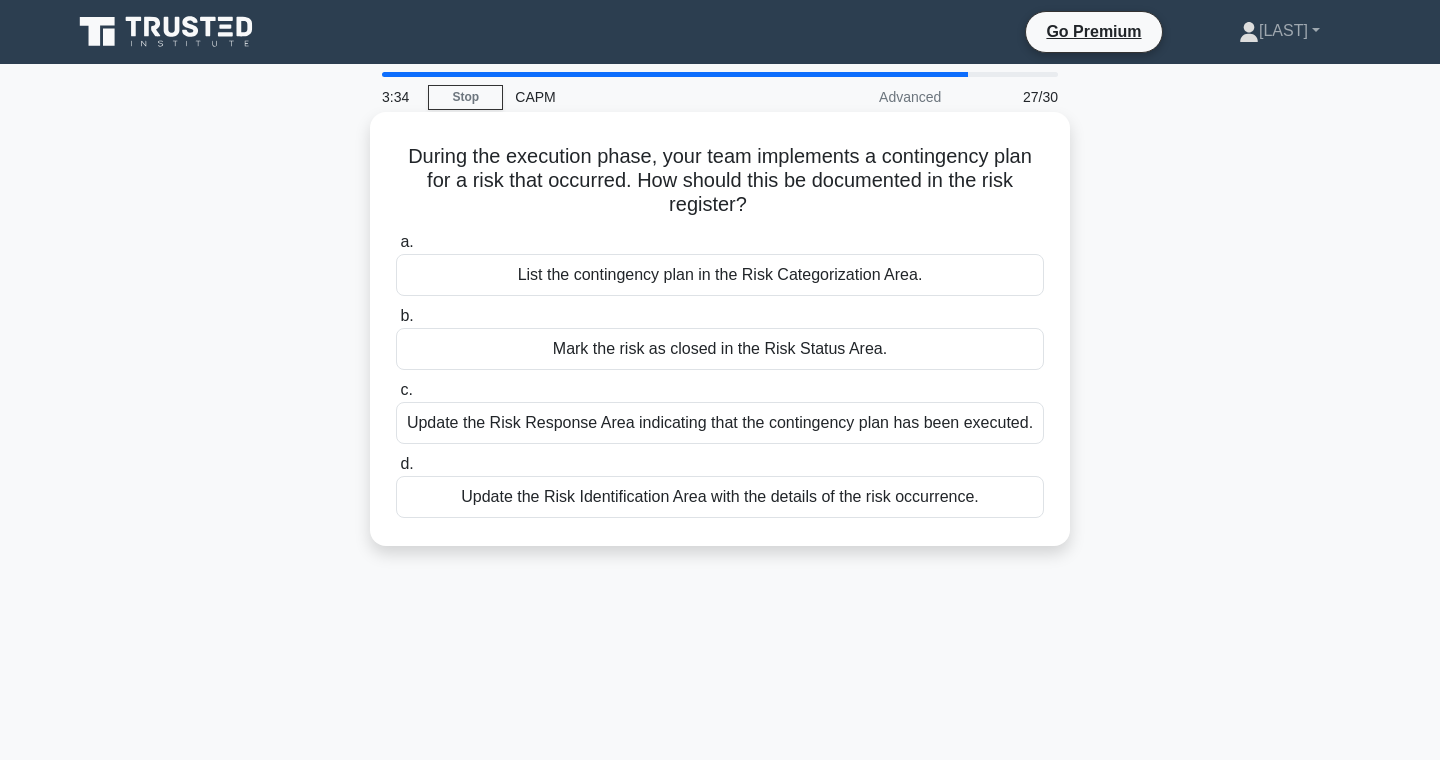 click on "List the contingency plan in the Risk Categorization Area." at bounding box center [720, 275] 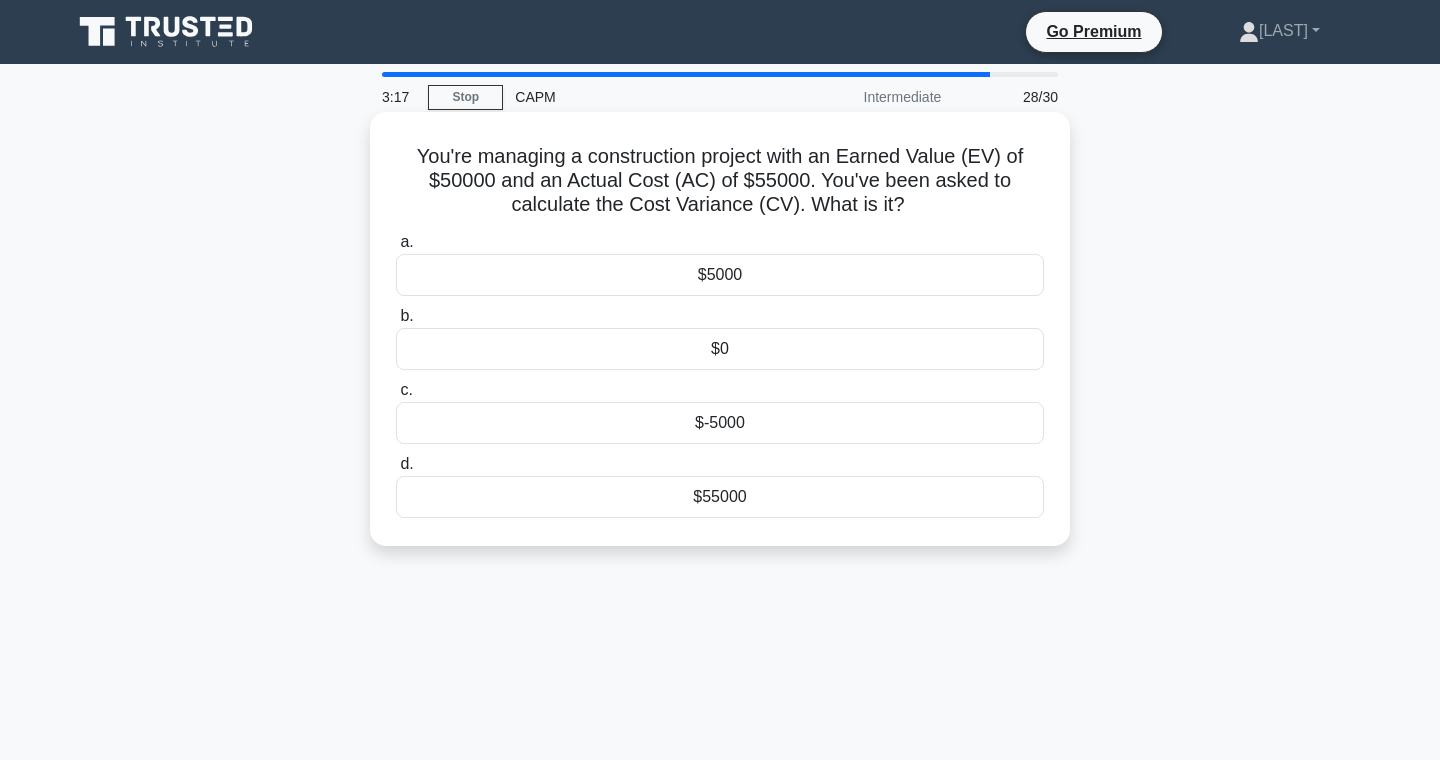 click on "$-5000" at bounding box center (720, 423) 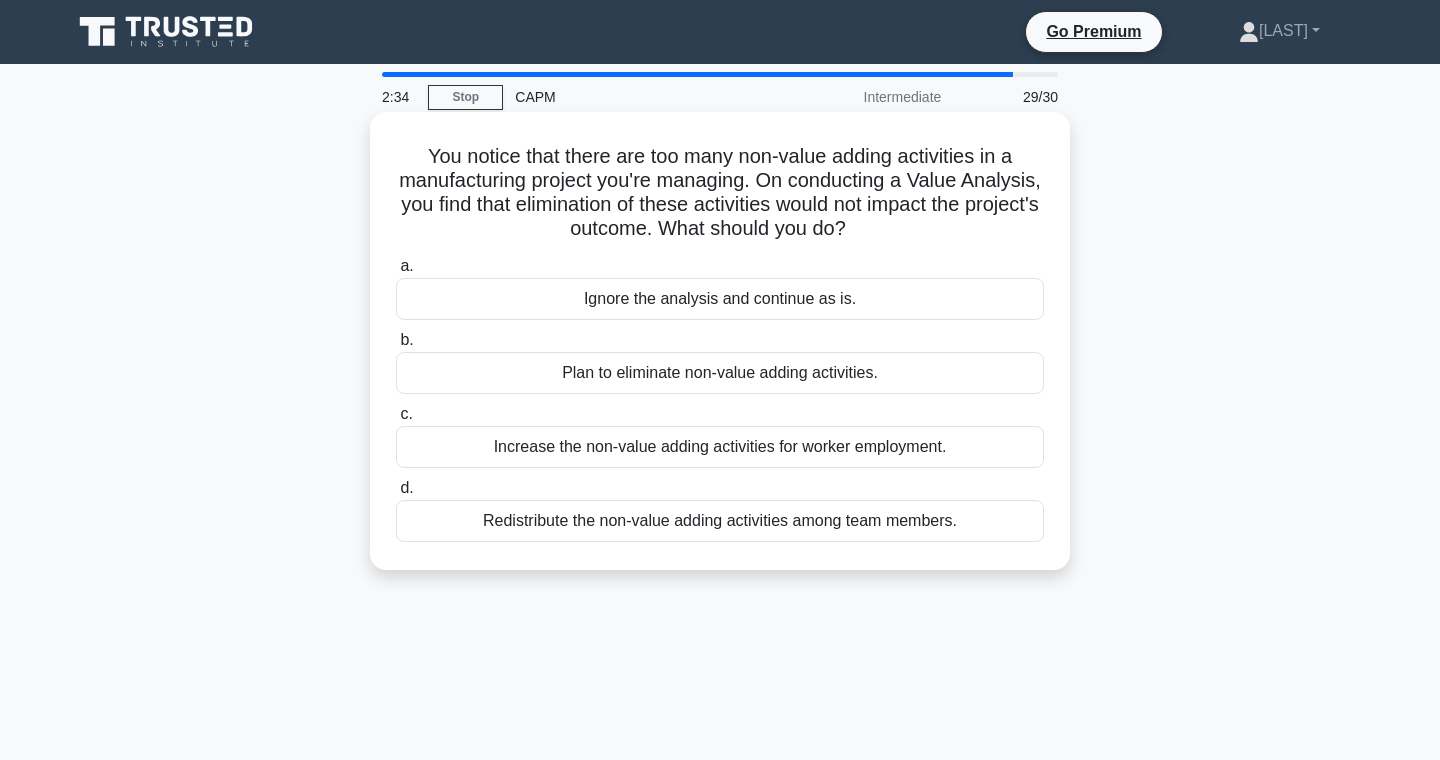click on "Plan to eliminate non-value adding activities." at bounding box center (720, 373) 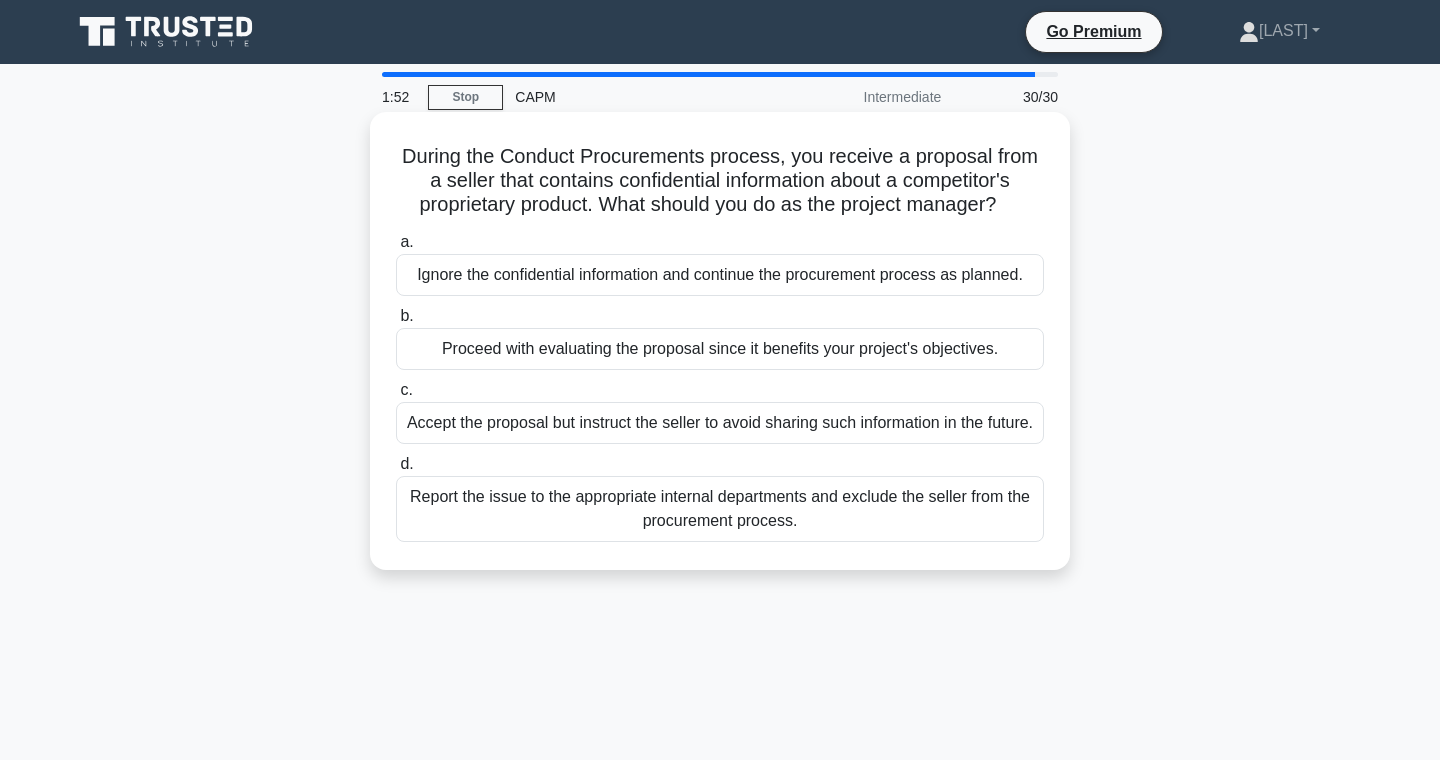 click on "Report the issue to the appropriate internal departments and exclude the seller from the procurement process." at bounding box center (720, 509) 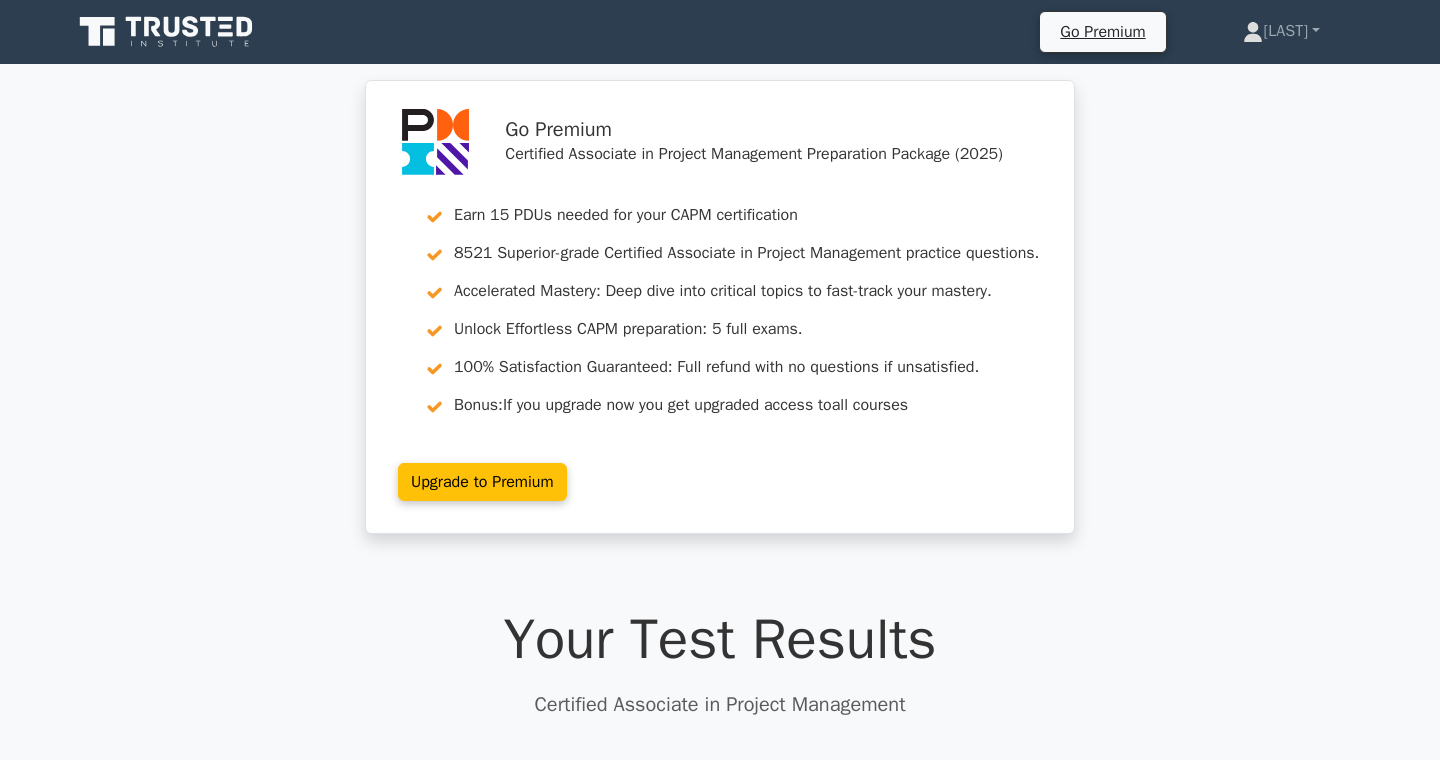 scroll, scrollTop: 0, scrollLeft: 0, axis: both 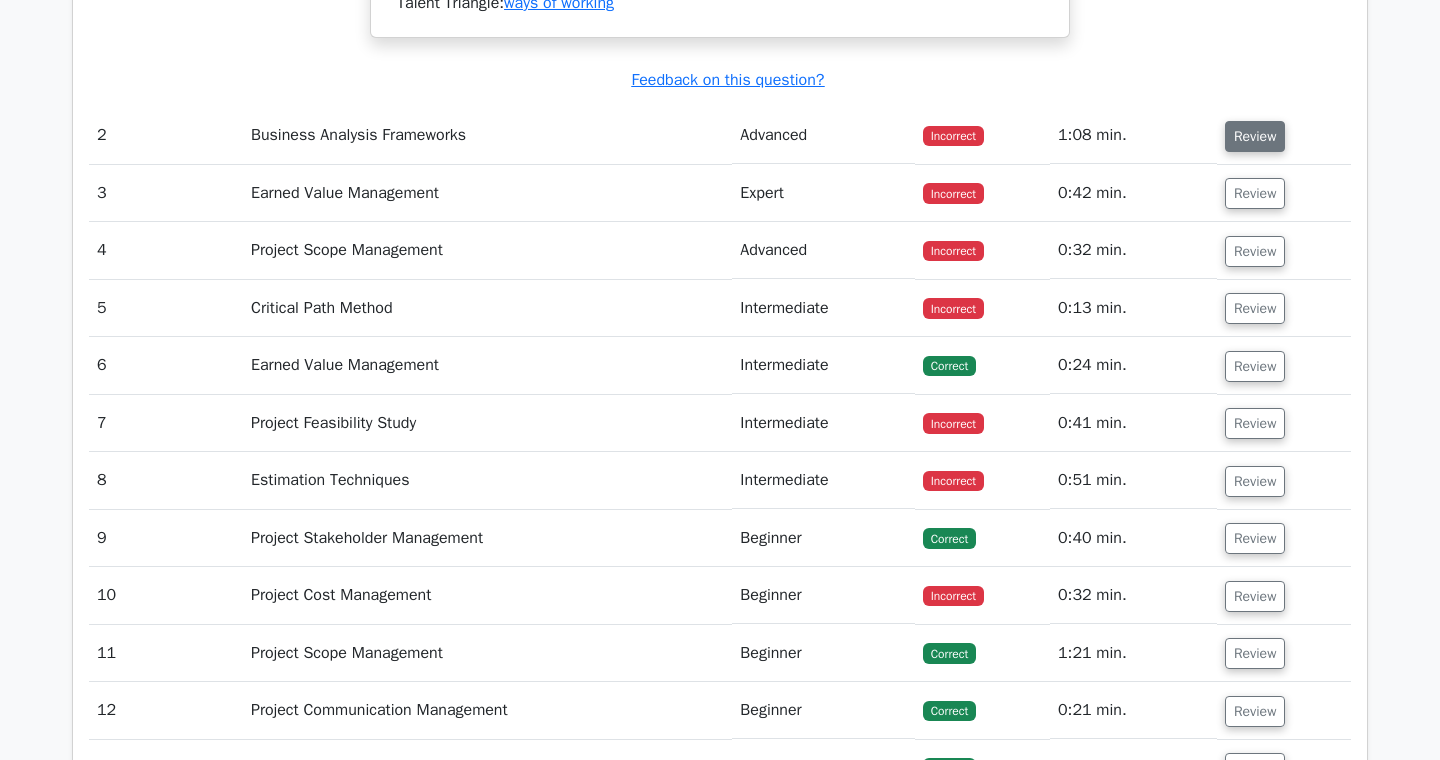 click on "Review" at bounding box center (1255, 136) 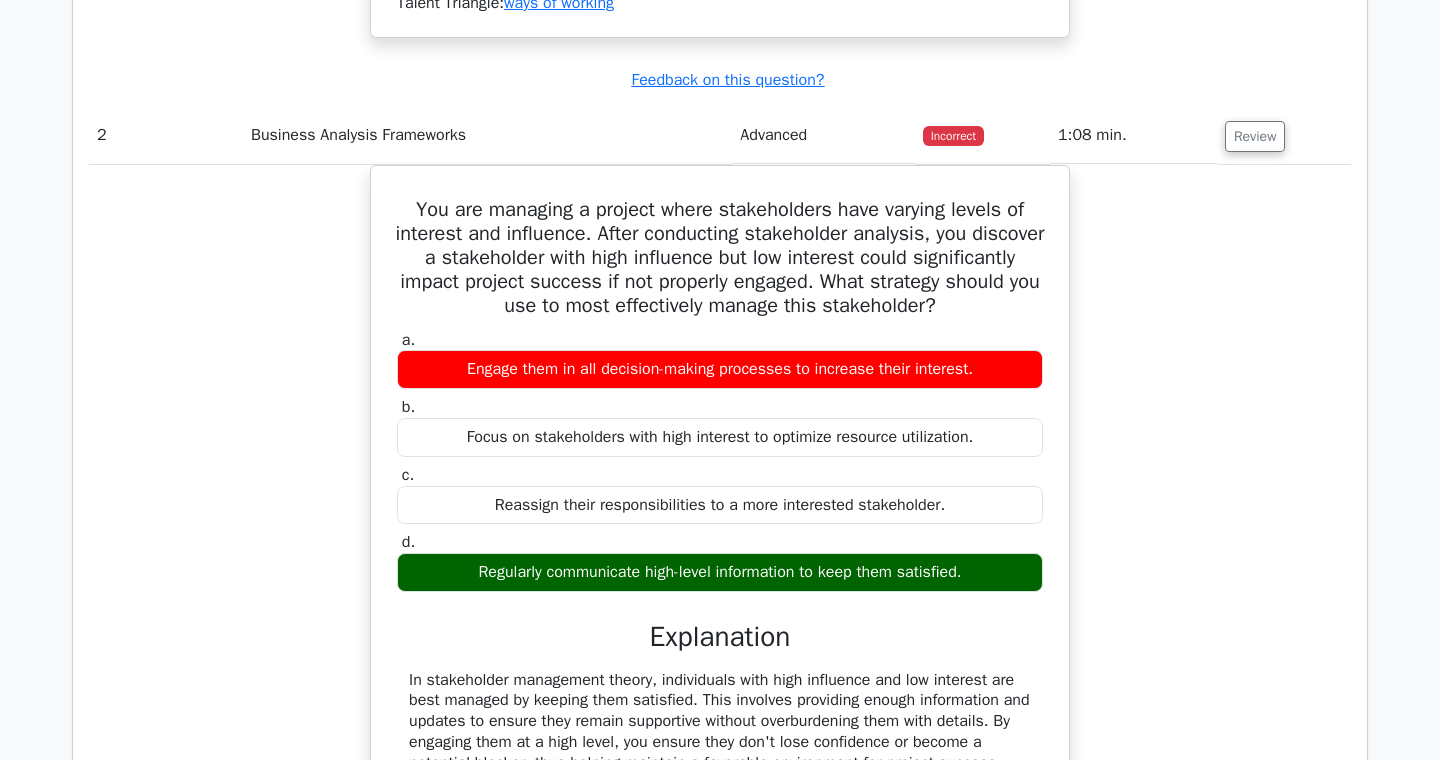 click on "Advanced" at bounding box center [823, 135] 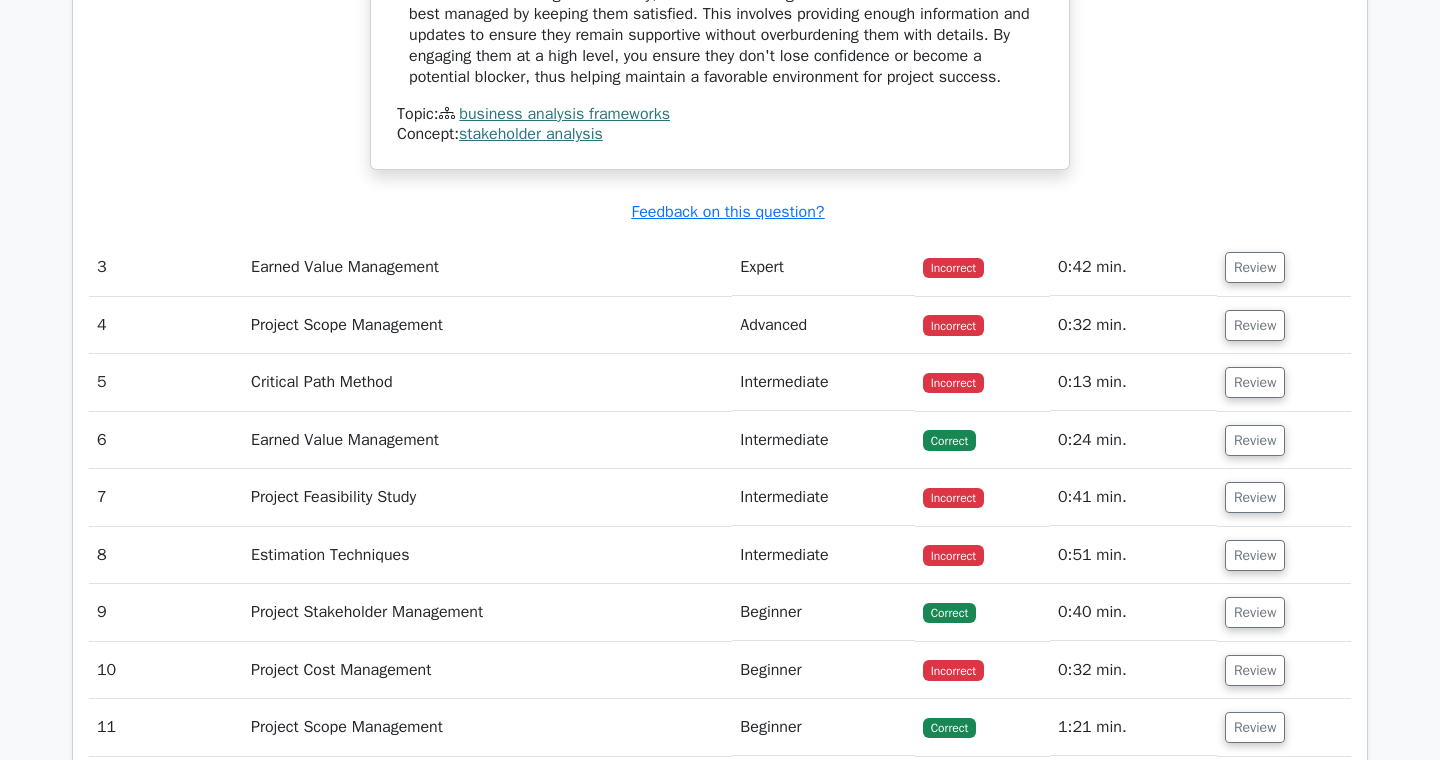 scroll, scrollTop: 3577, scrollLeft: 0, axis: vertical 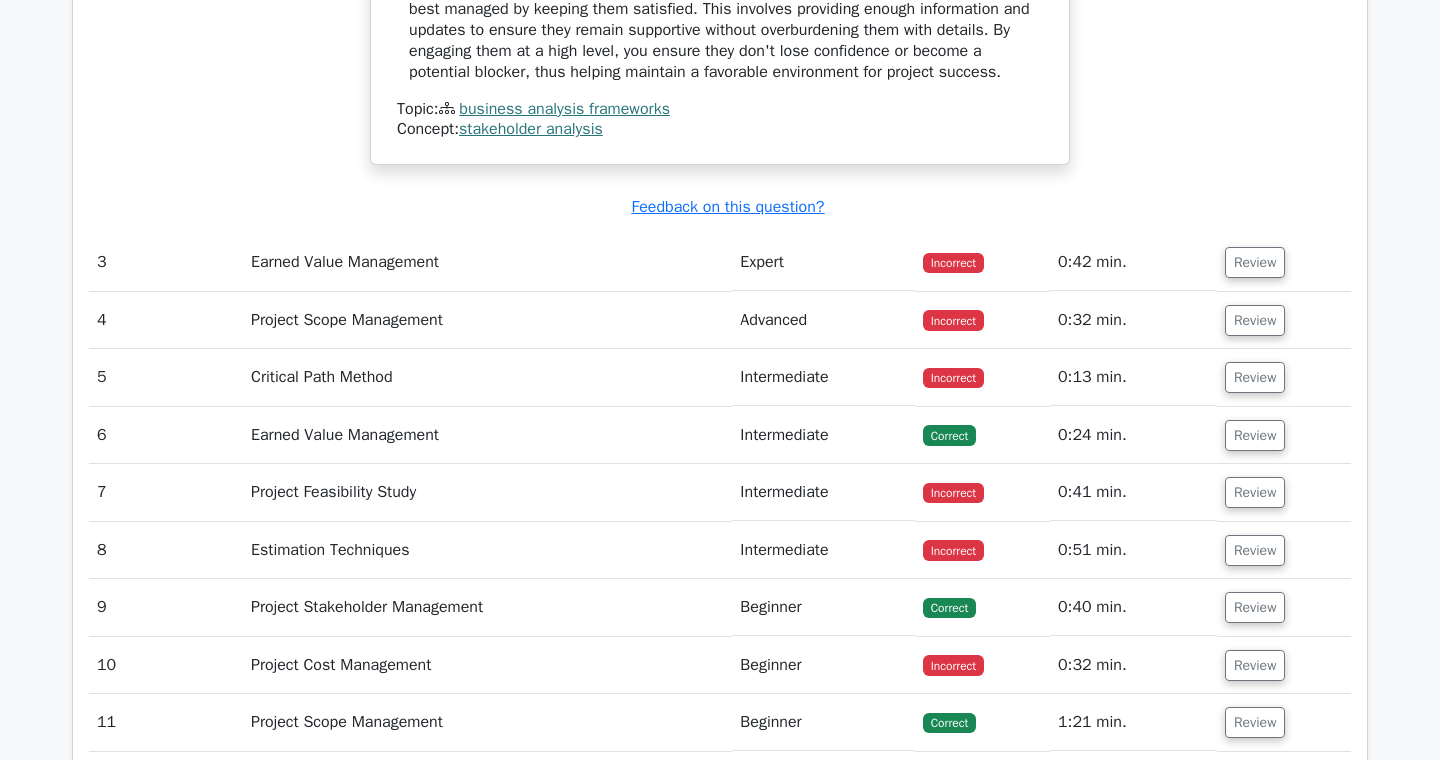 click on "0:32 min." at bounding box center (1133, 320) 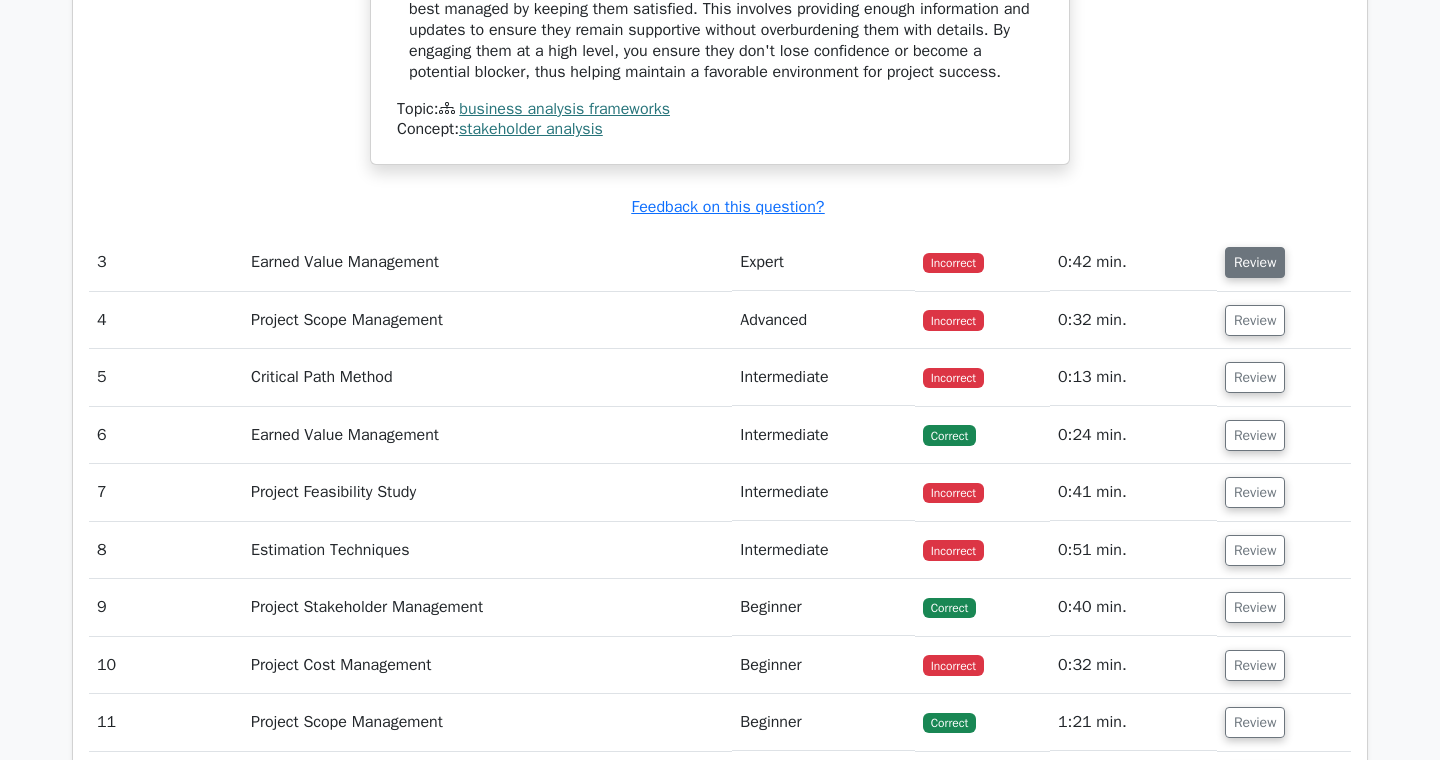 click on "Review" at bounding box center [1255, 262] 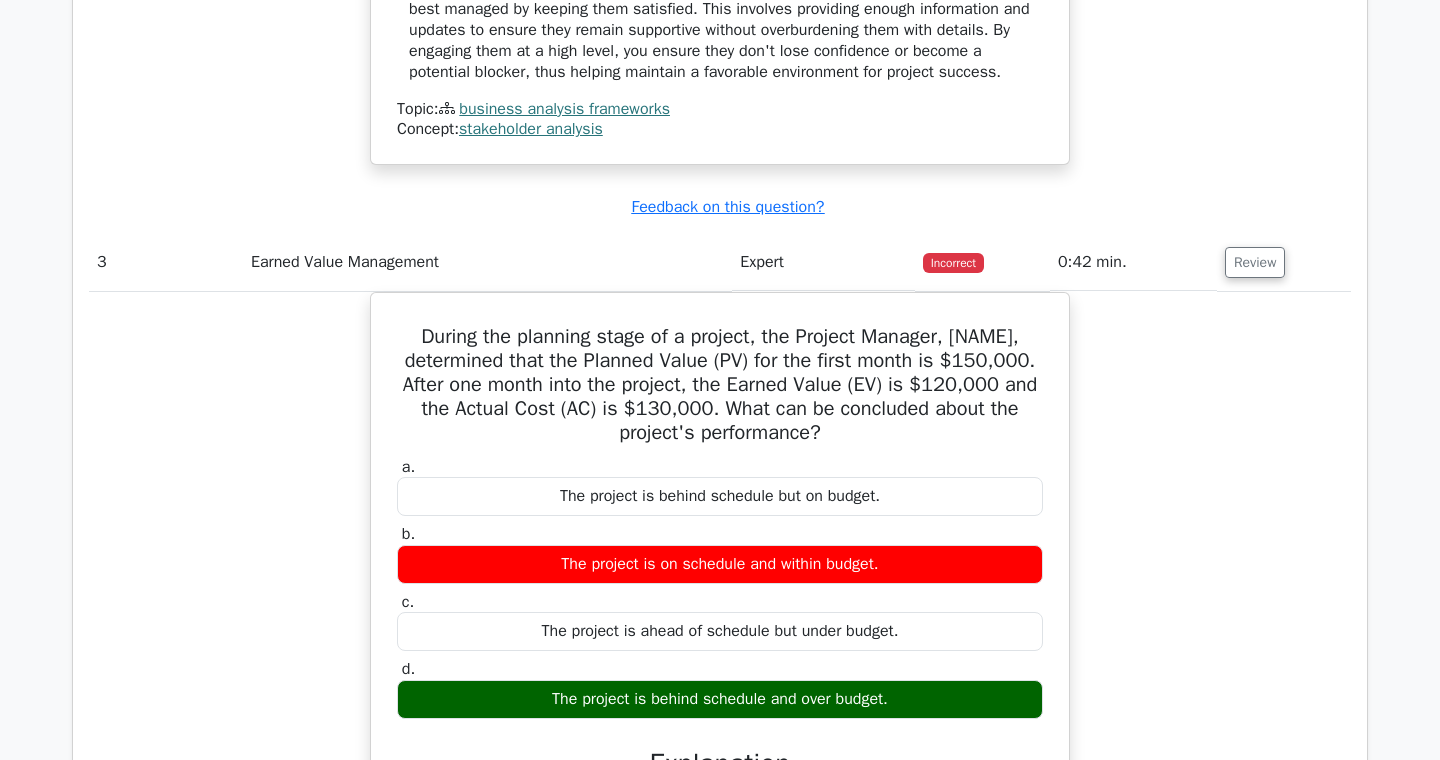 click on "You are managing a project where stakeholders have varying levels of interest and influence. After conducting stakeholder analysis, you discover a stakeholder with high influence but low interest could significantly impact project success if not properly engaged. What strategy should you use to most effectively manage this stakeholder?
a.
Engage them in all decision-making processes to increase their interest.
b." at bounding box center [720, -168] 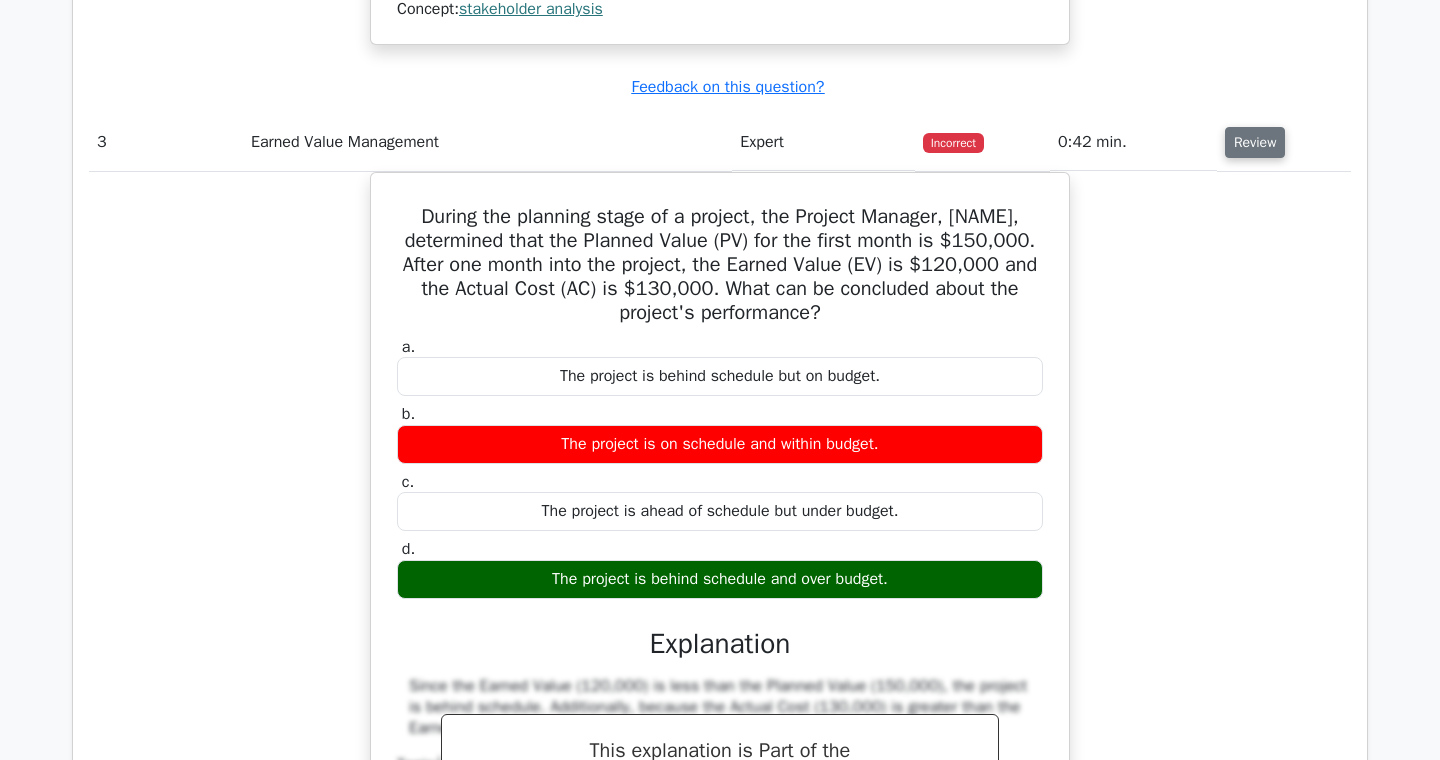 click on "Review" at bounding box center (1255, 142) 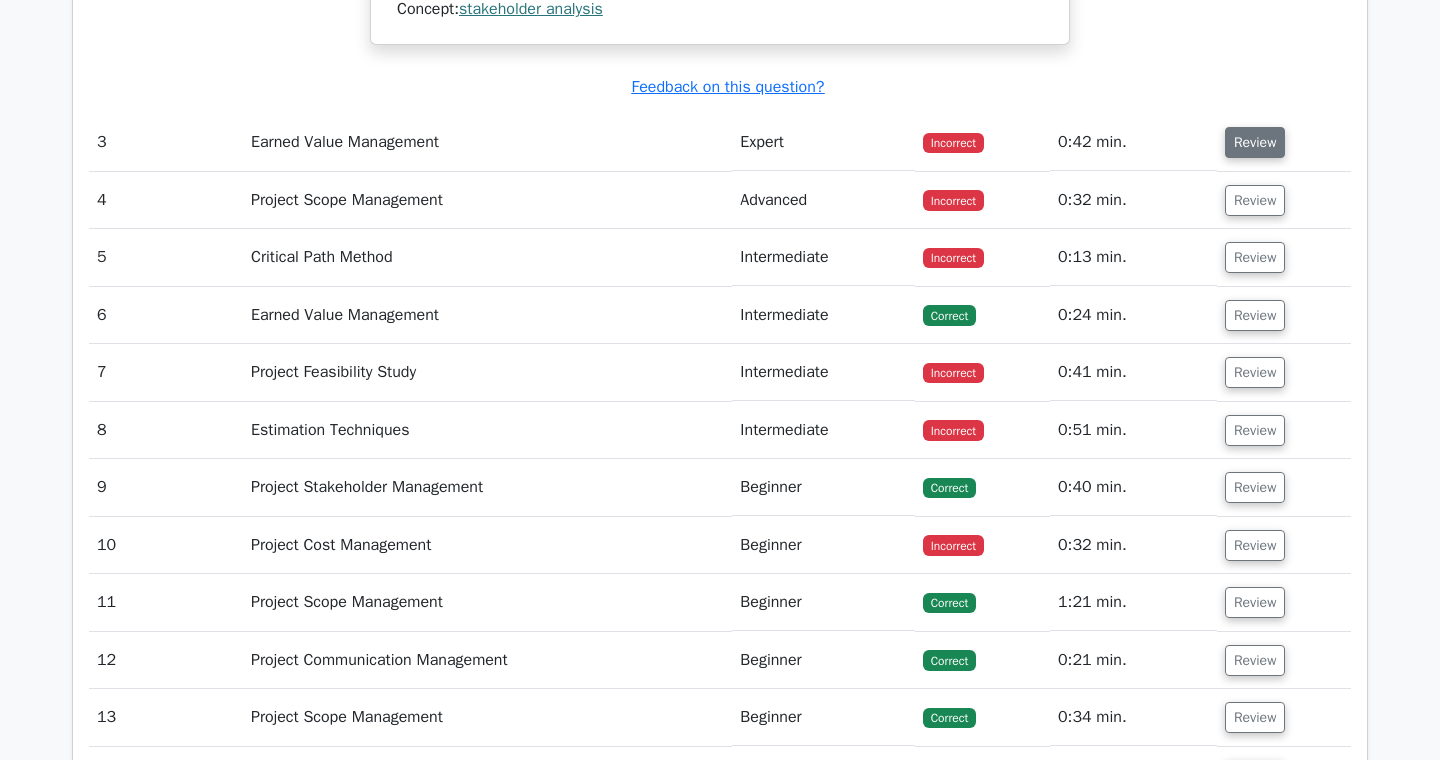 click on "Review" at bounding box center (1255, 142) 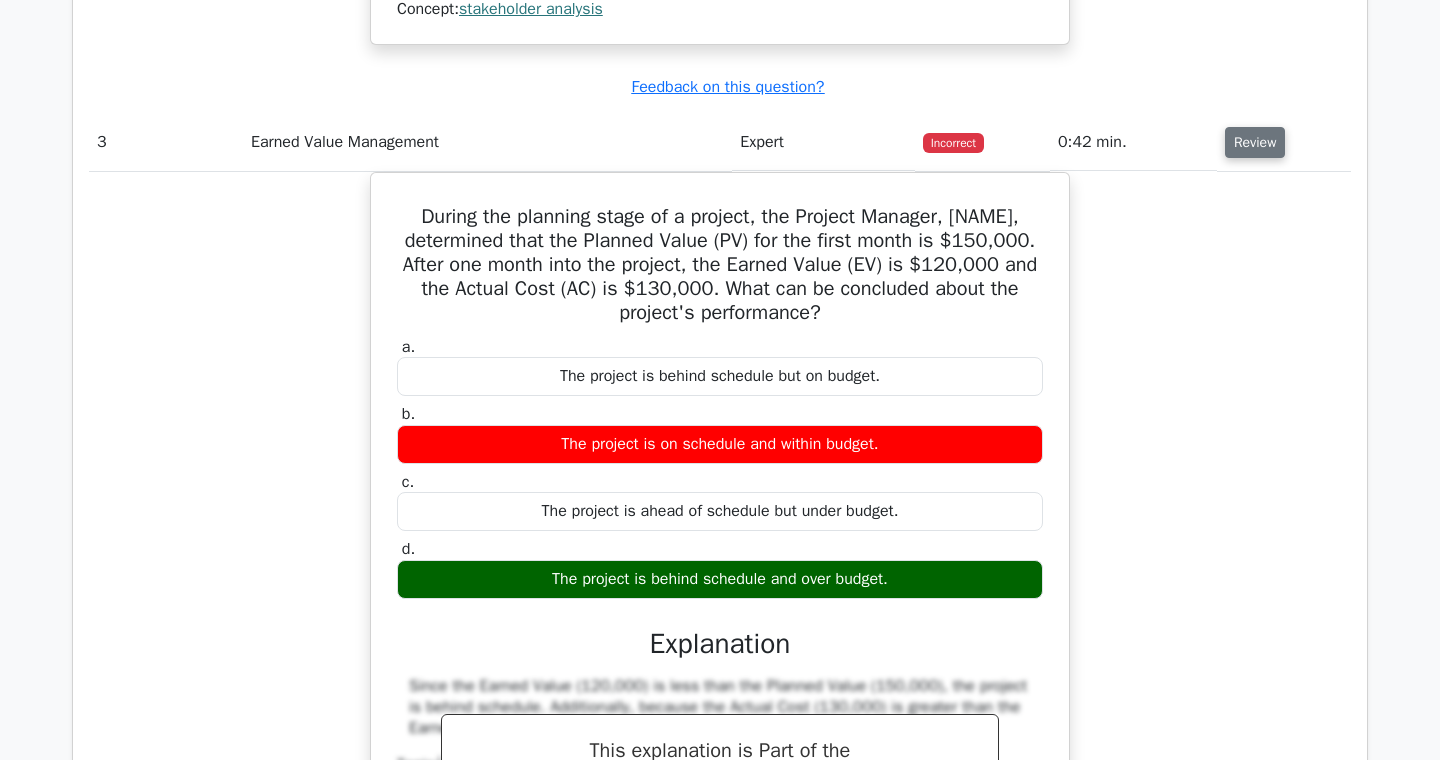 click on "Review" at bounding box center (1255, 142) 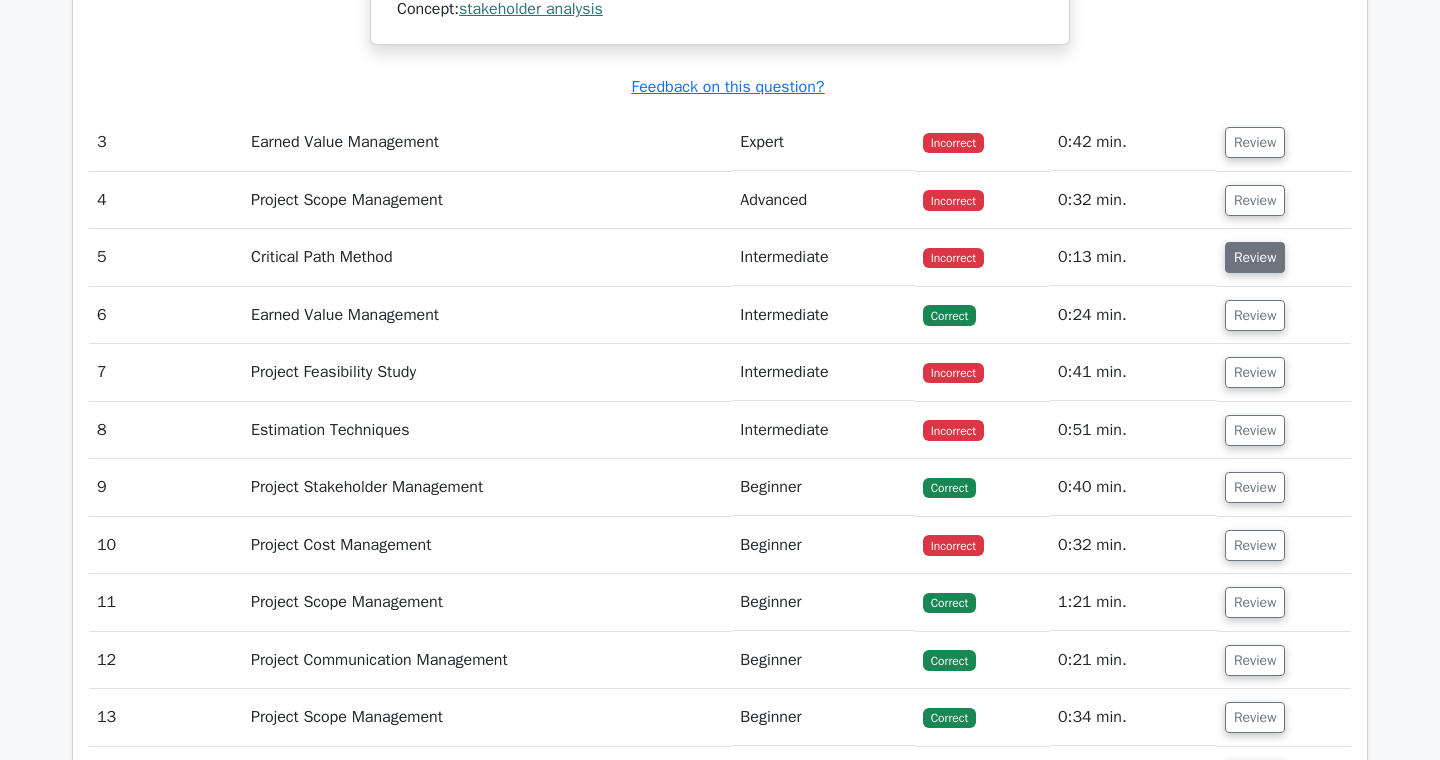click on "Review" at bounding box center (1255, 257) 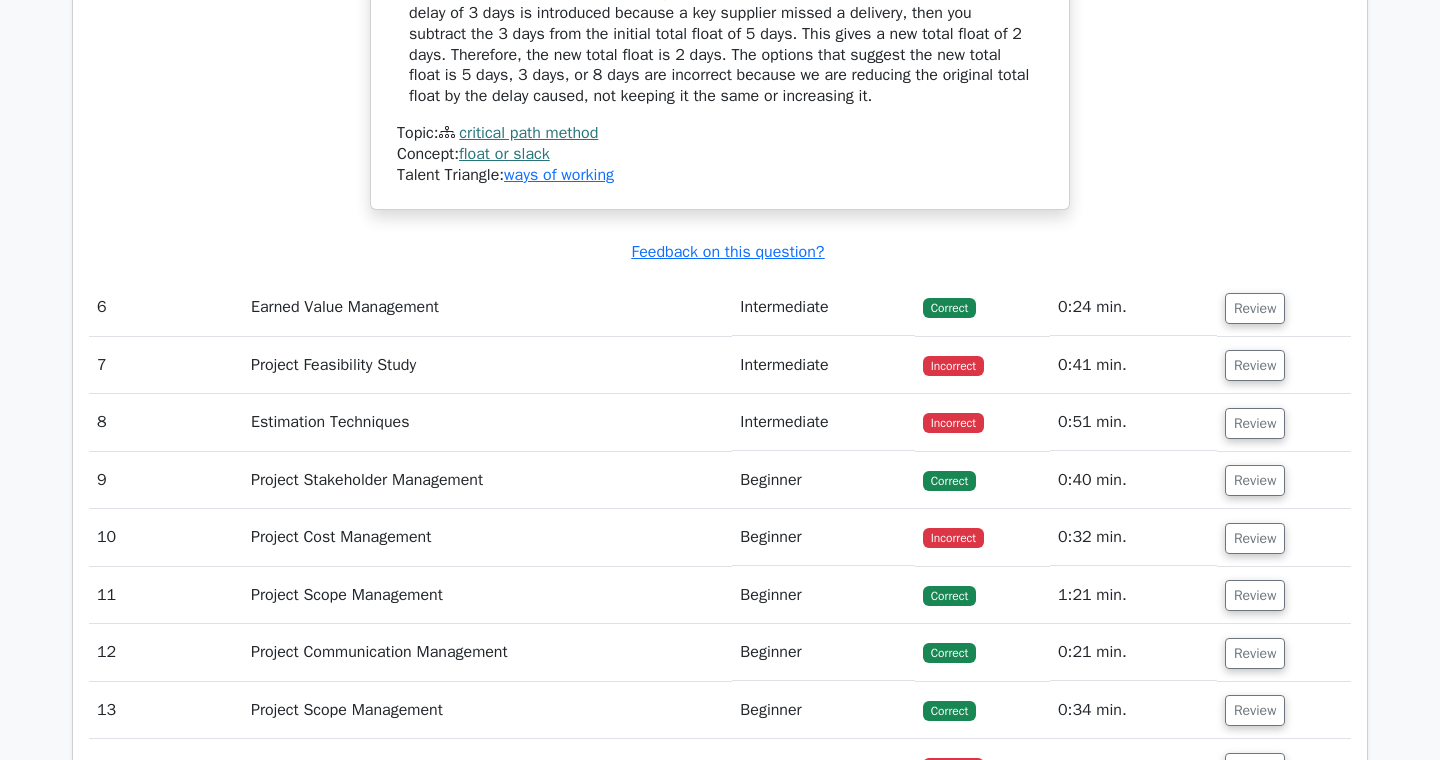 scroll, scrollTop: 4496, scrollLeft: 0, axis: vertical 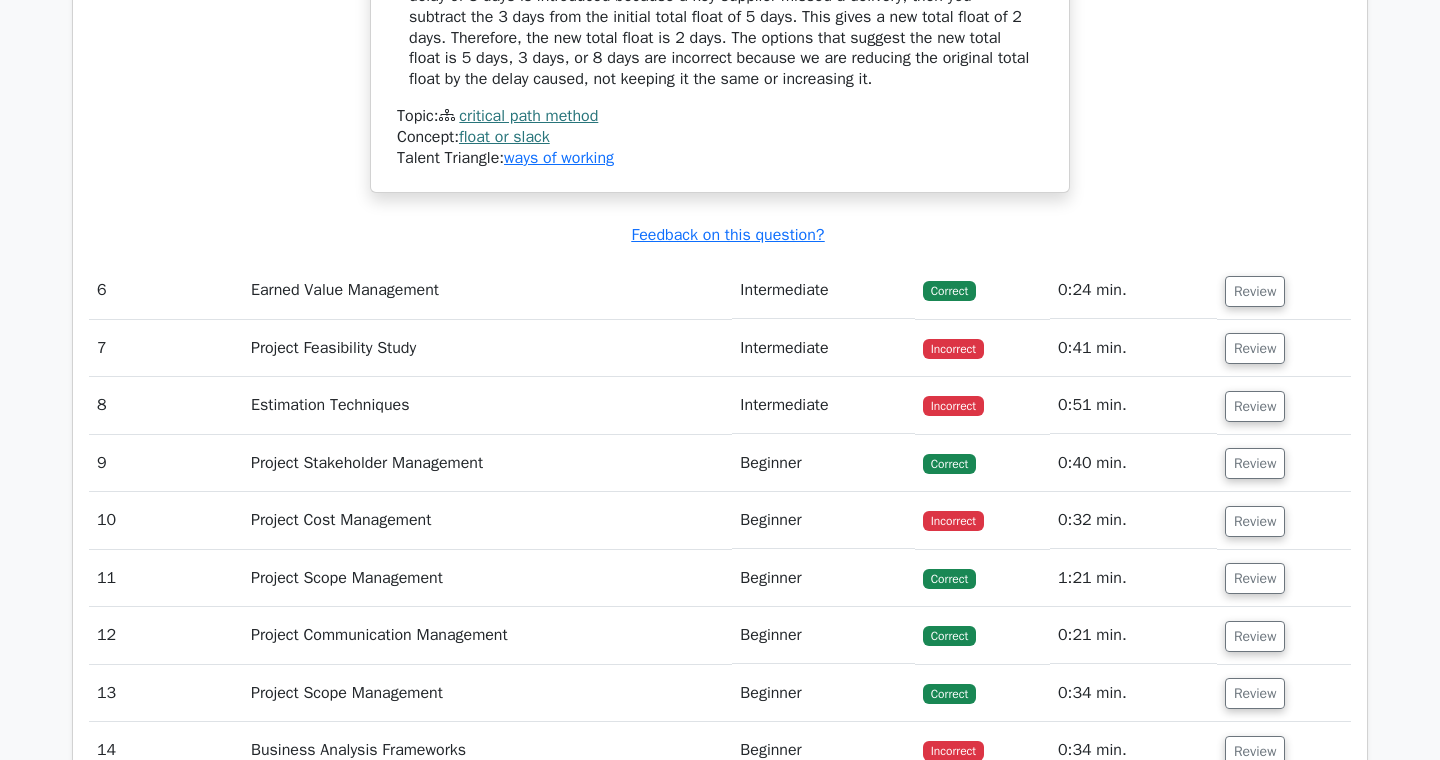 click on "Review" at bounding box center (1284, 290) 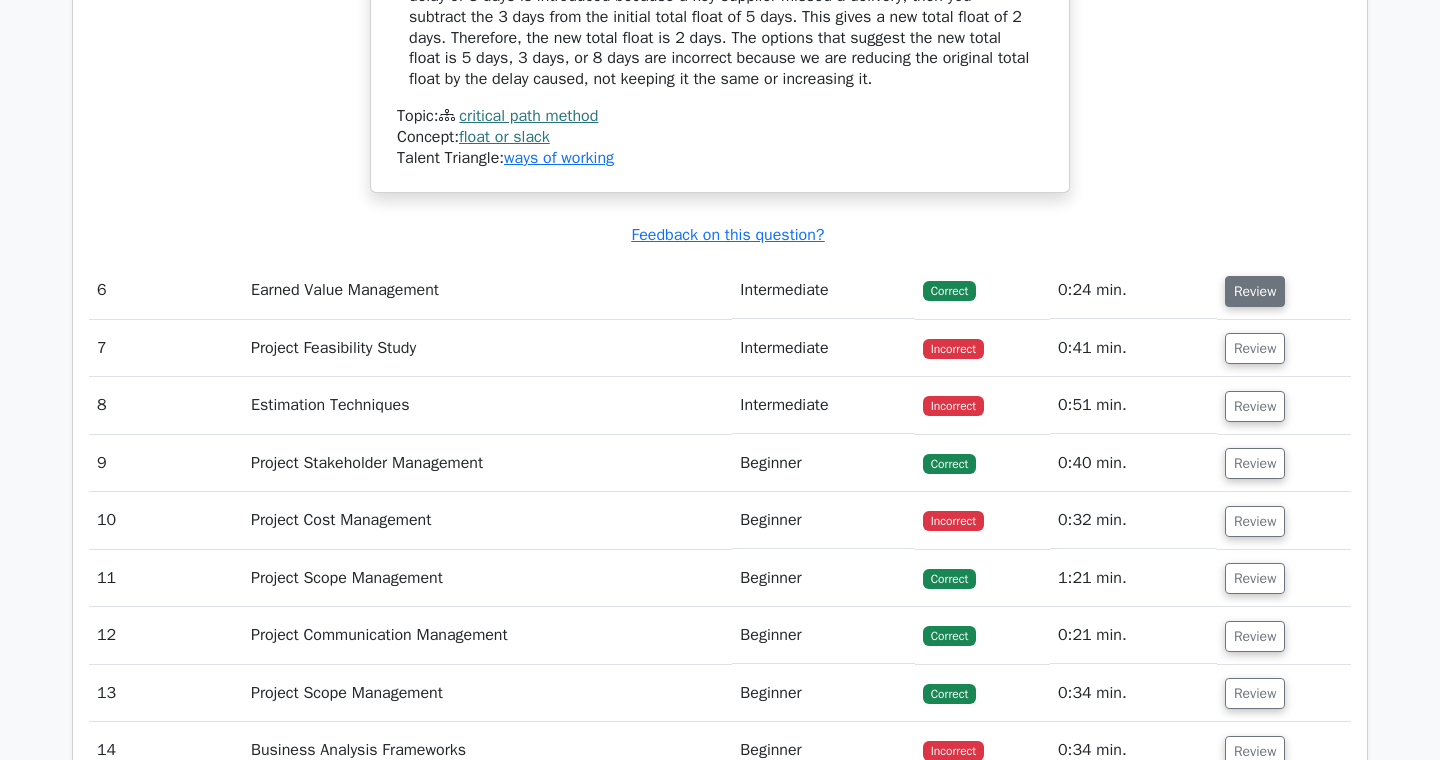 click on "Review" at bounding box center [1255, 291] 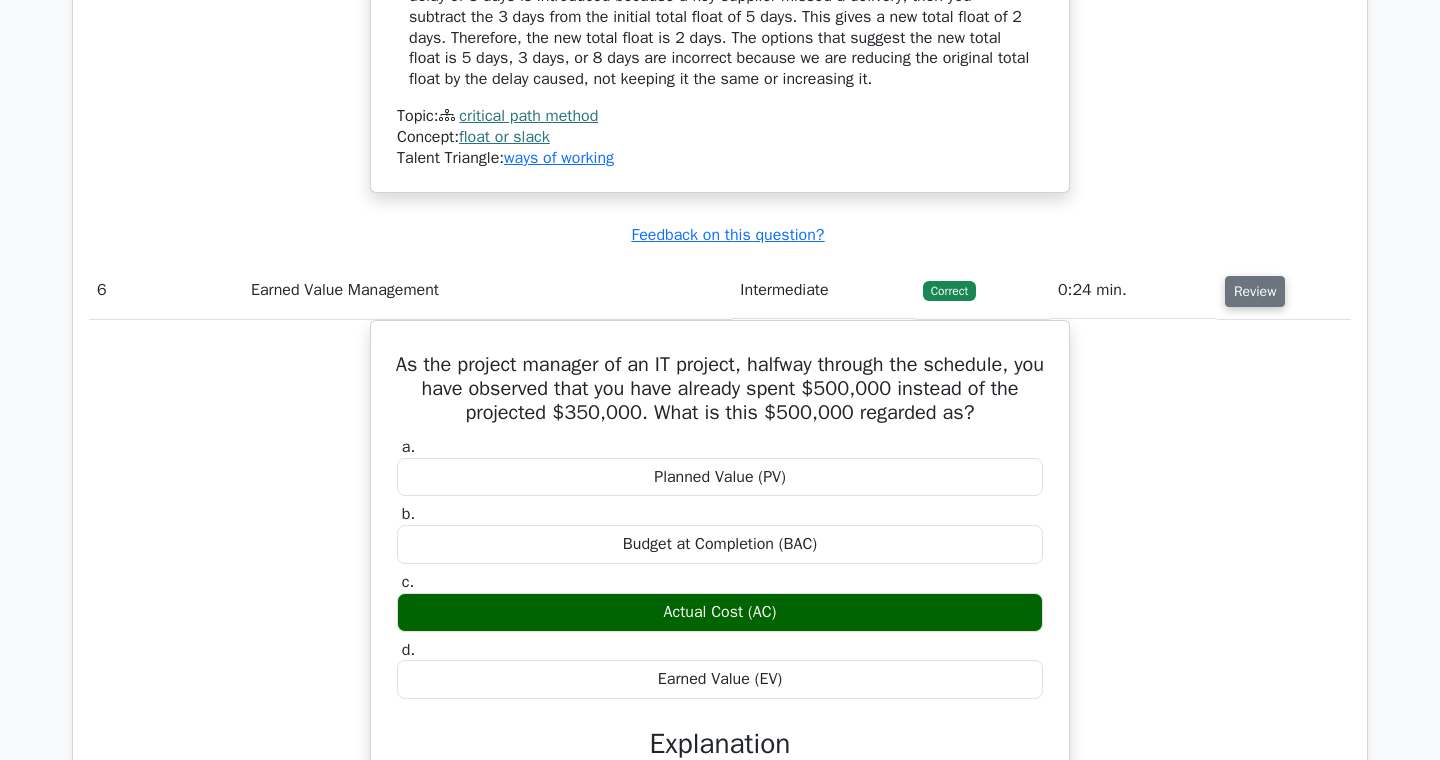 click on "Review" at bounding box center [1255, 291] 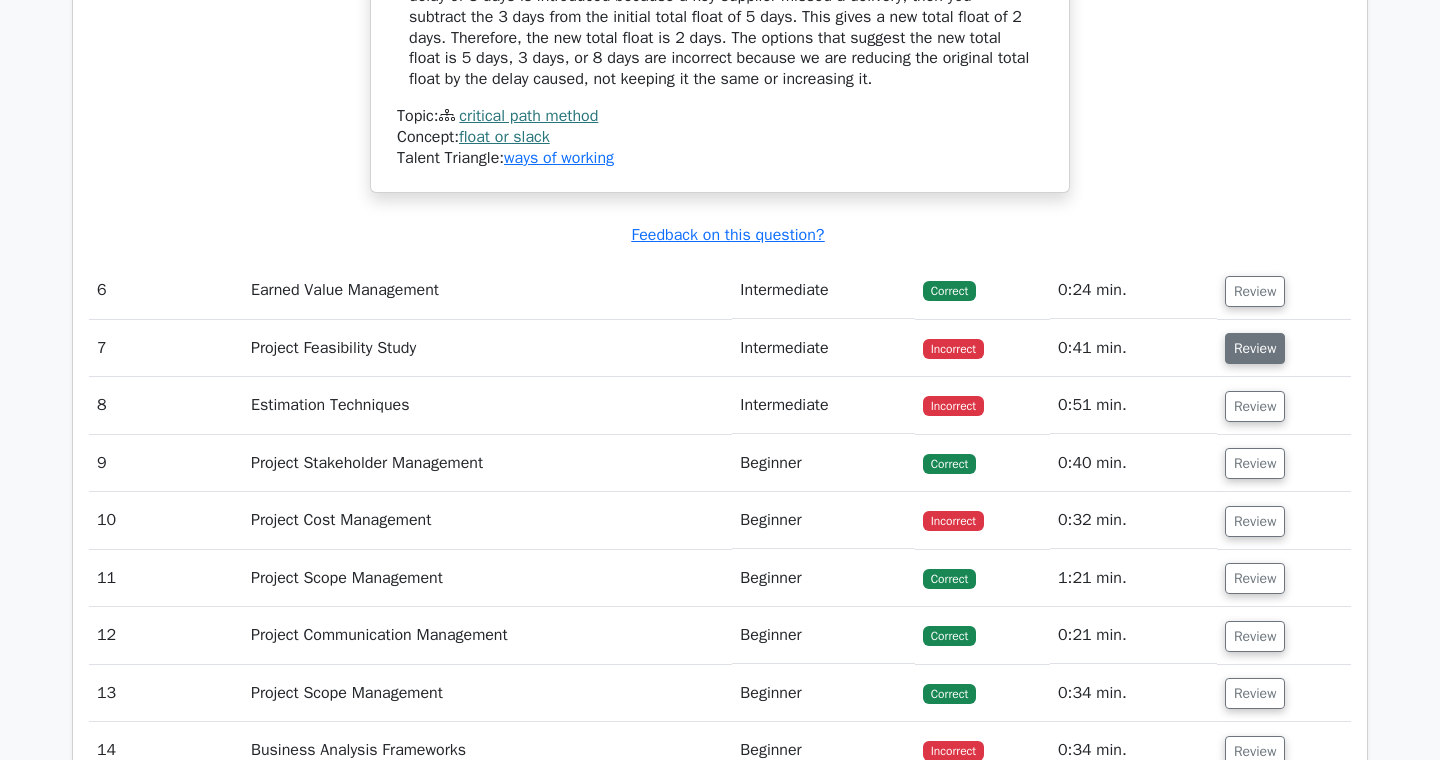 click on "Review" at bounding box center (1255, 348) 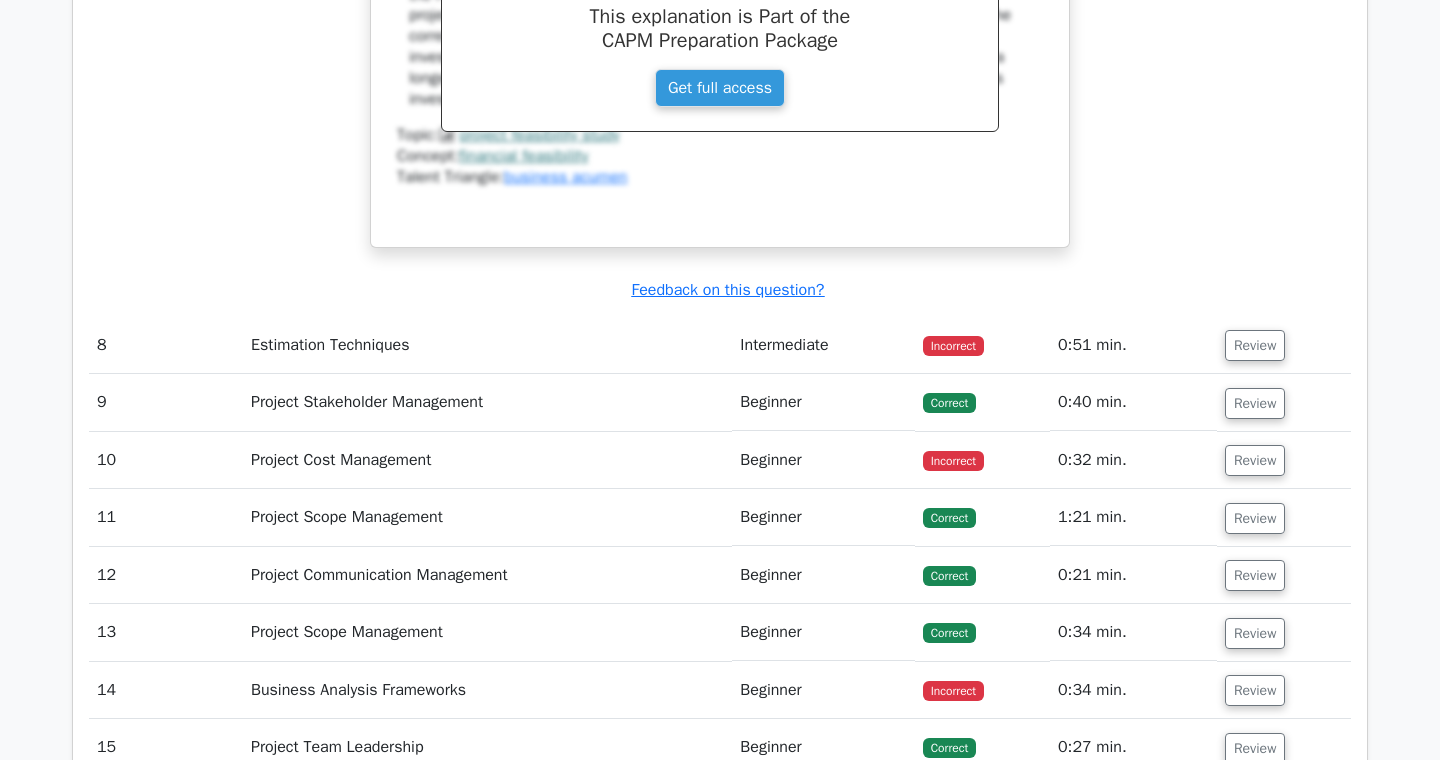 scroll, scrollTop: 5447, scrollLeft: 0, axis: vertical 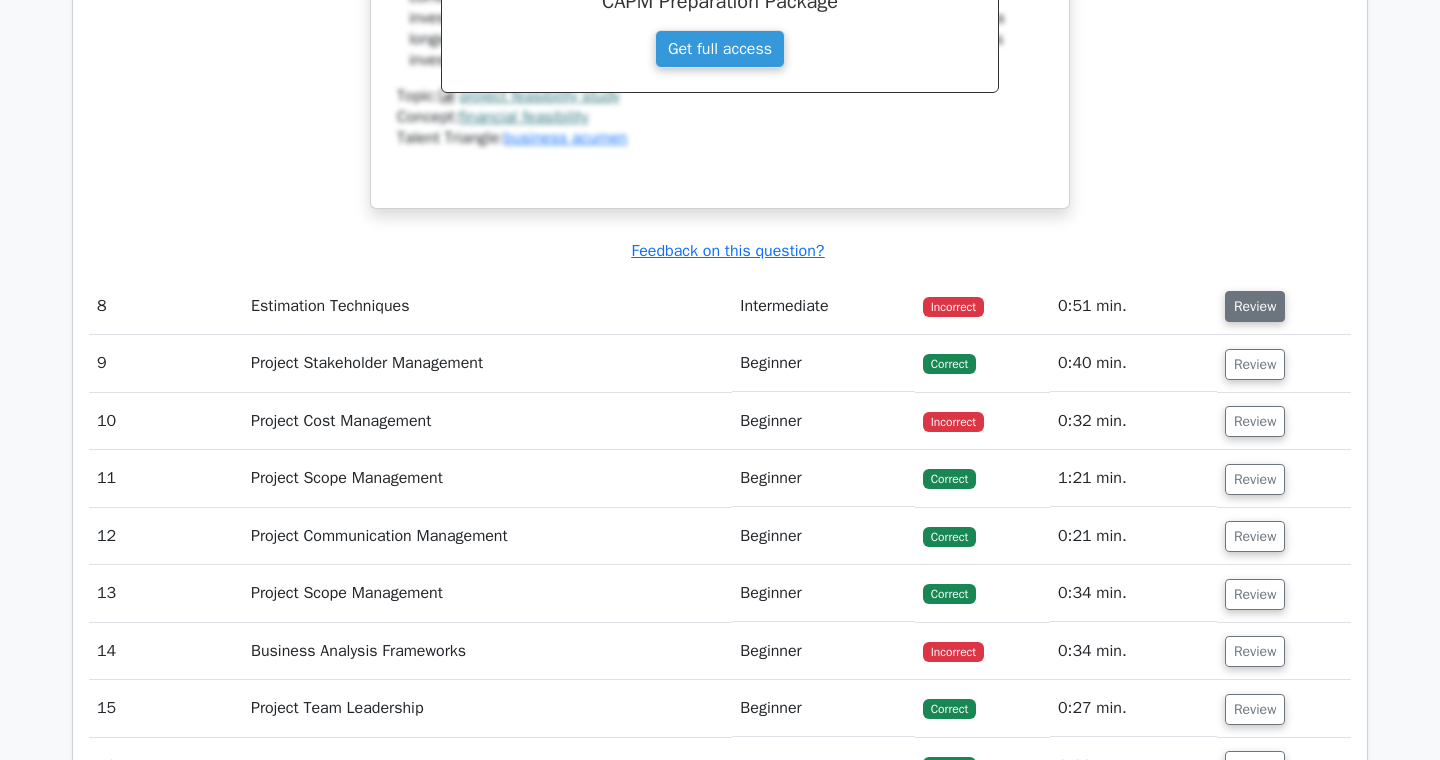 click on "Review" at bounding box center (1255, 306) 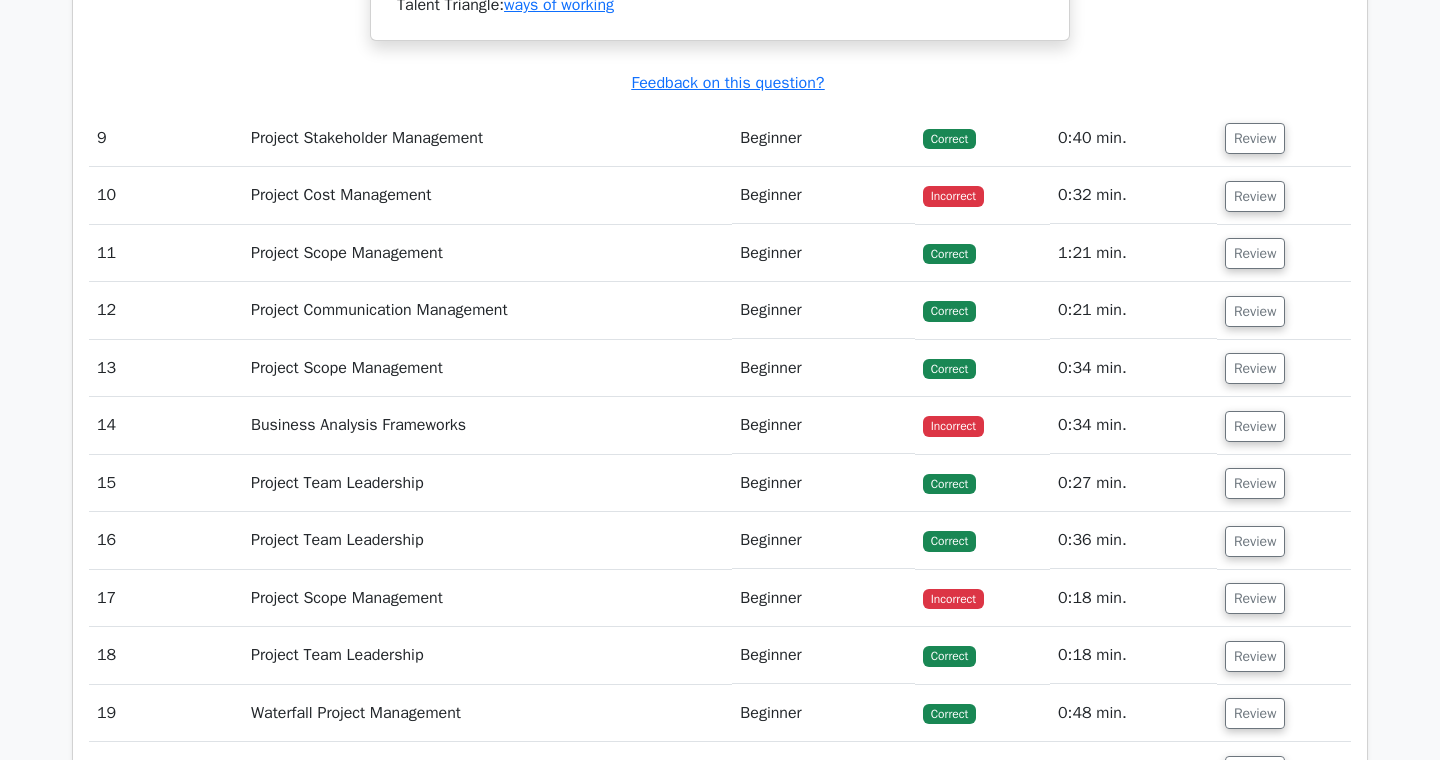 scroll, scrollTop: 6518, scrollLeft: 0, axis: vertical 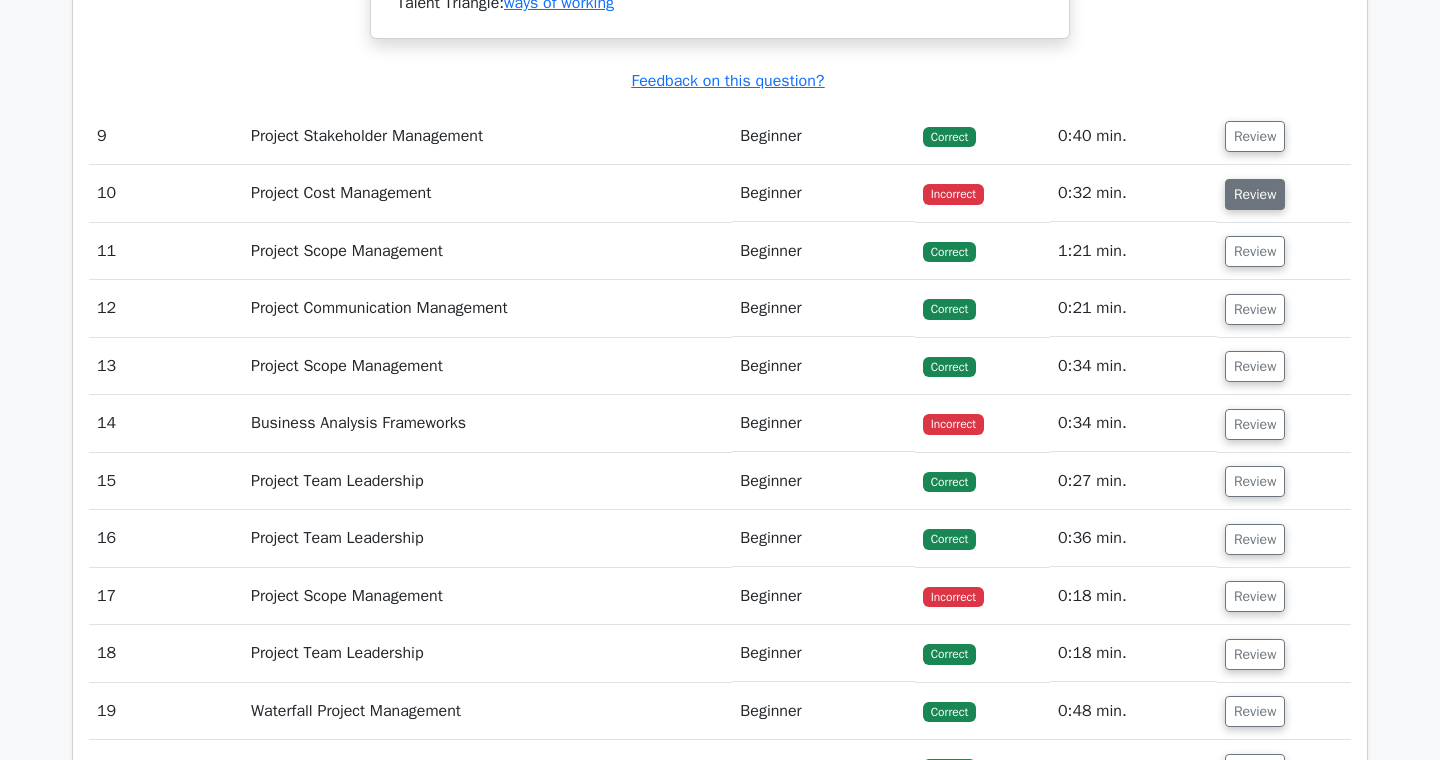 click on "Review" at bounding box center (1255, 194) 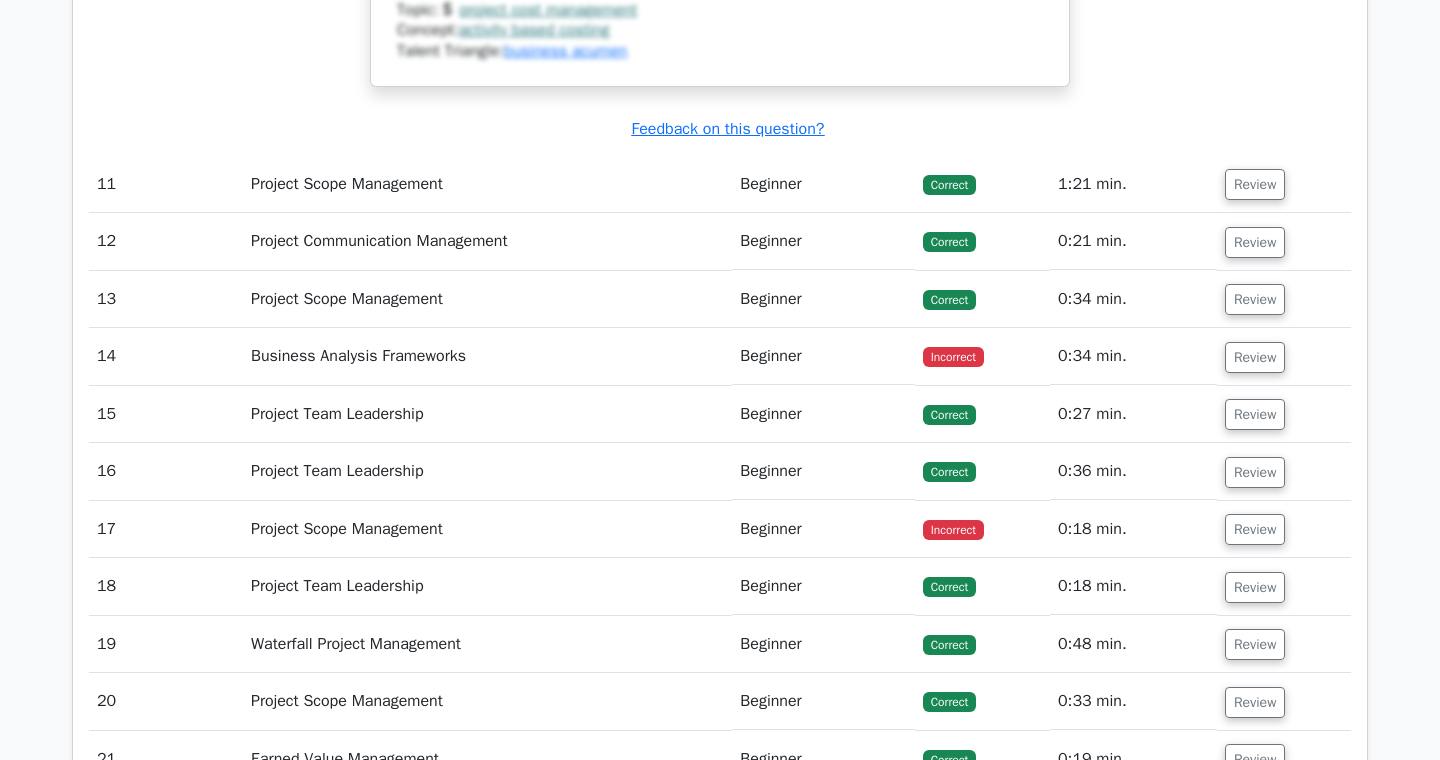 scroll, scrollTop: 7449, scrollLeft: 0, axis: vertical 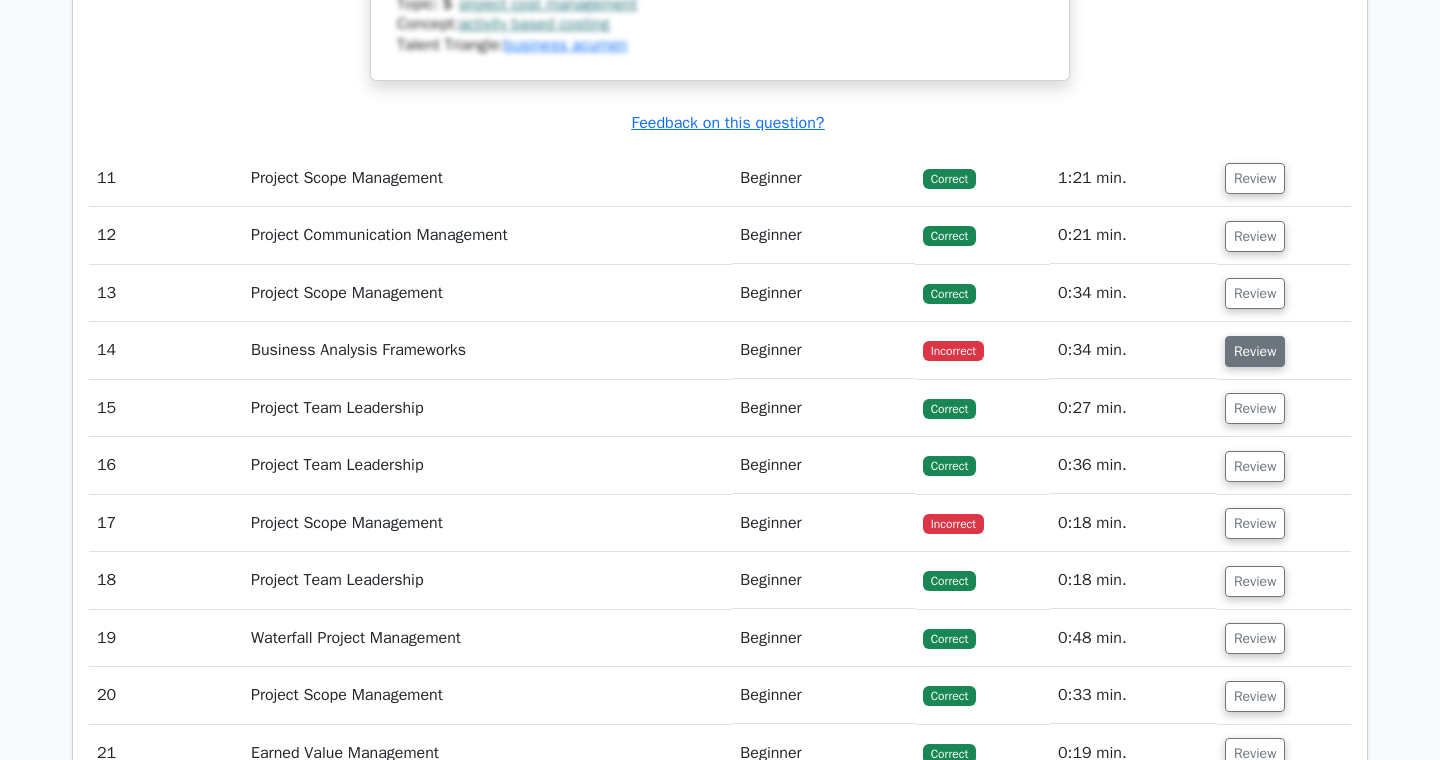 click on "Review" at bounding box center (1255, 351) 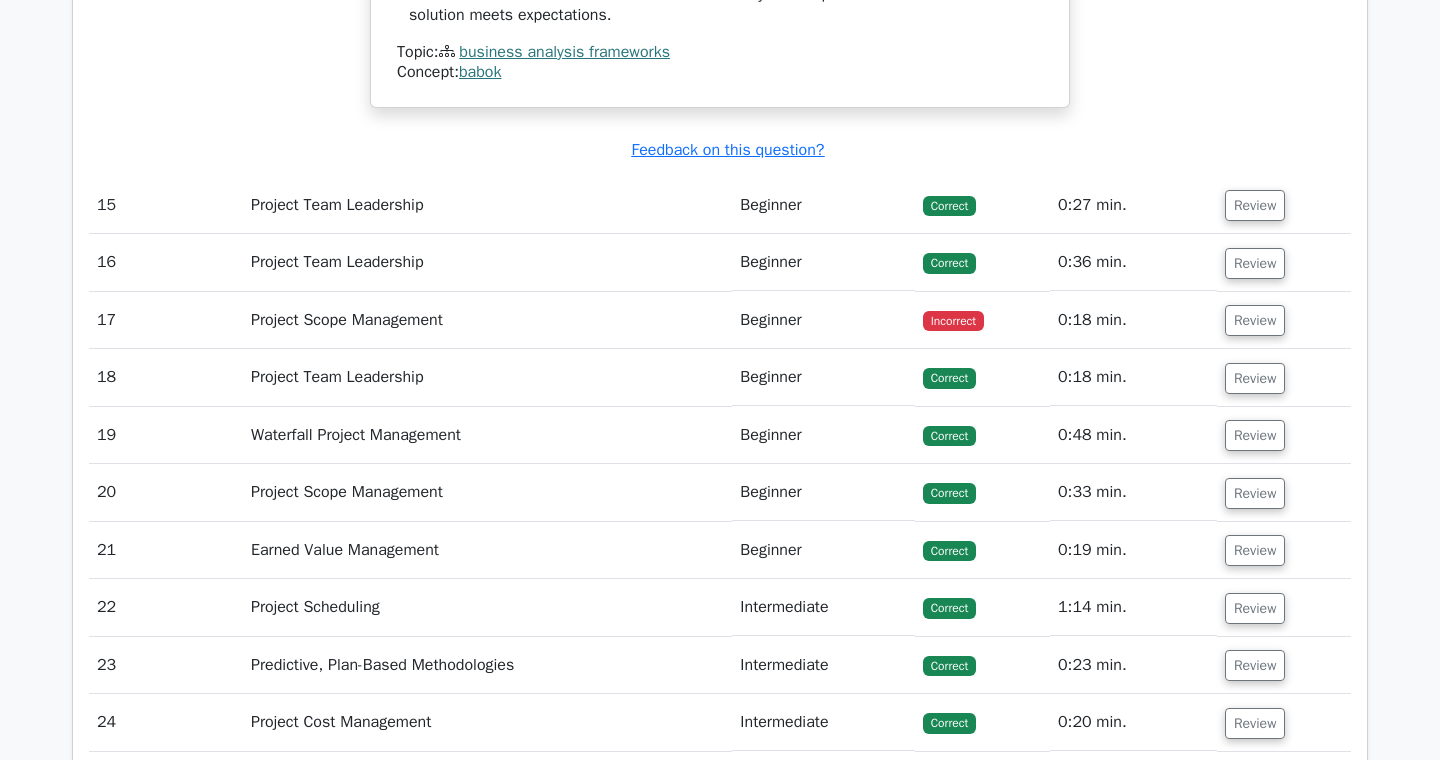 scroll, scrollTop: 8364, scrollLeft: 0, axis: vertical 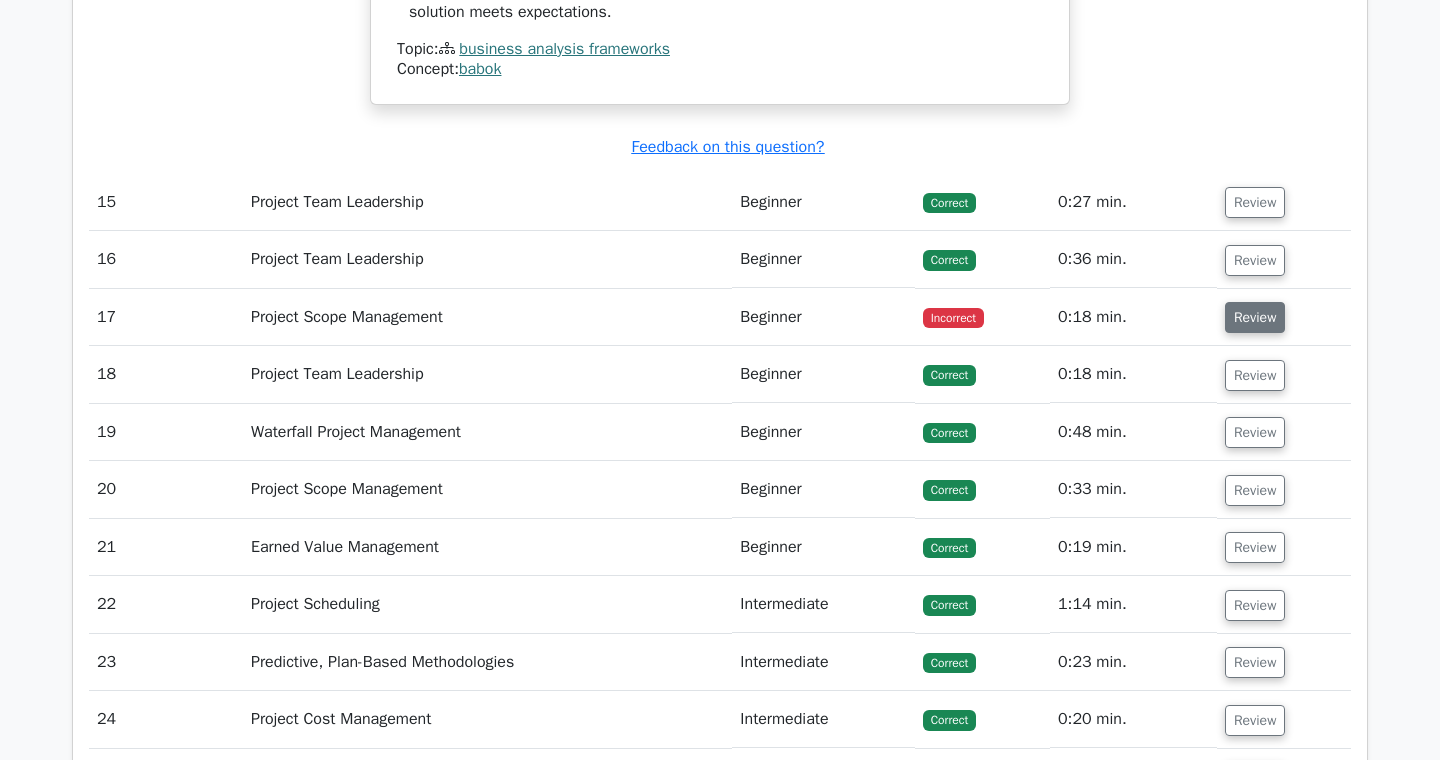 click on "Review" at bounding box center [1255, 317] 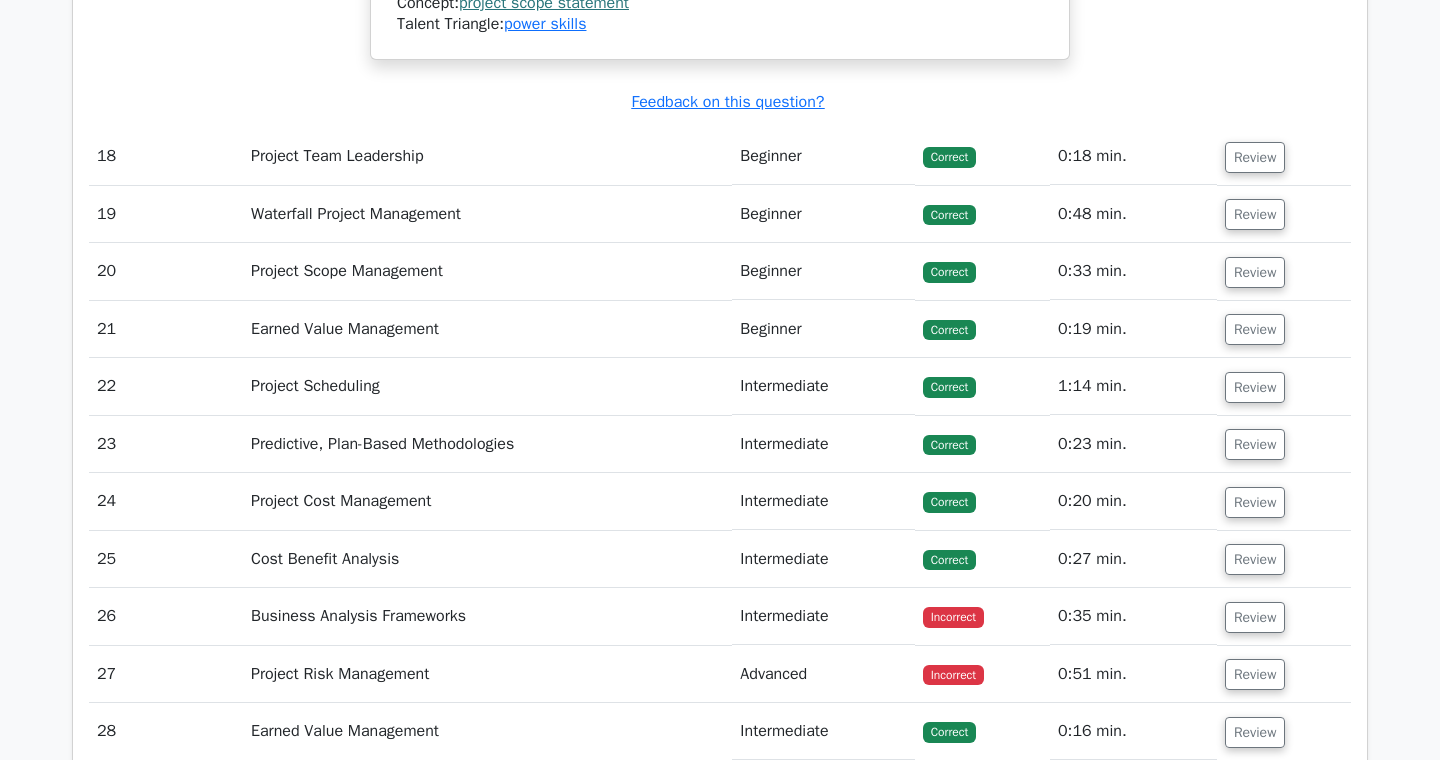 scroll, scrollTop: 9561, scrollLeft: 0, axis: vertical 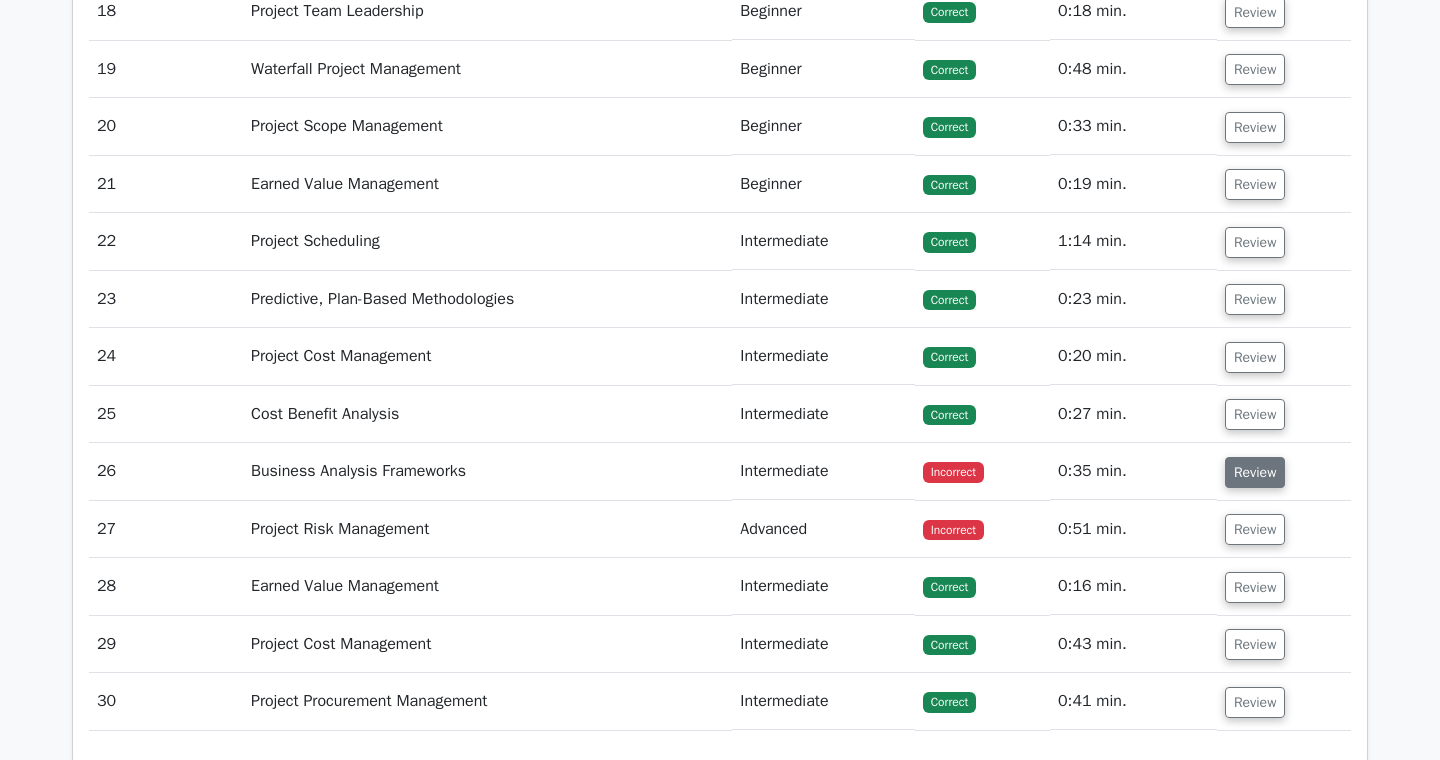 click on "Review" at bounding box center (1255, 472) 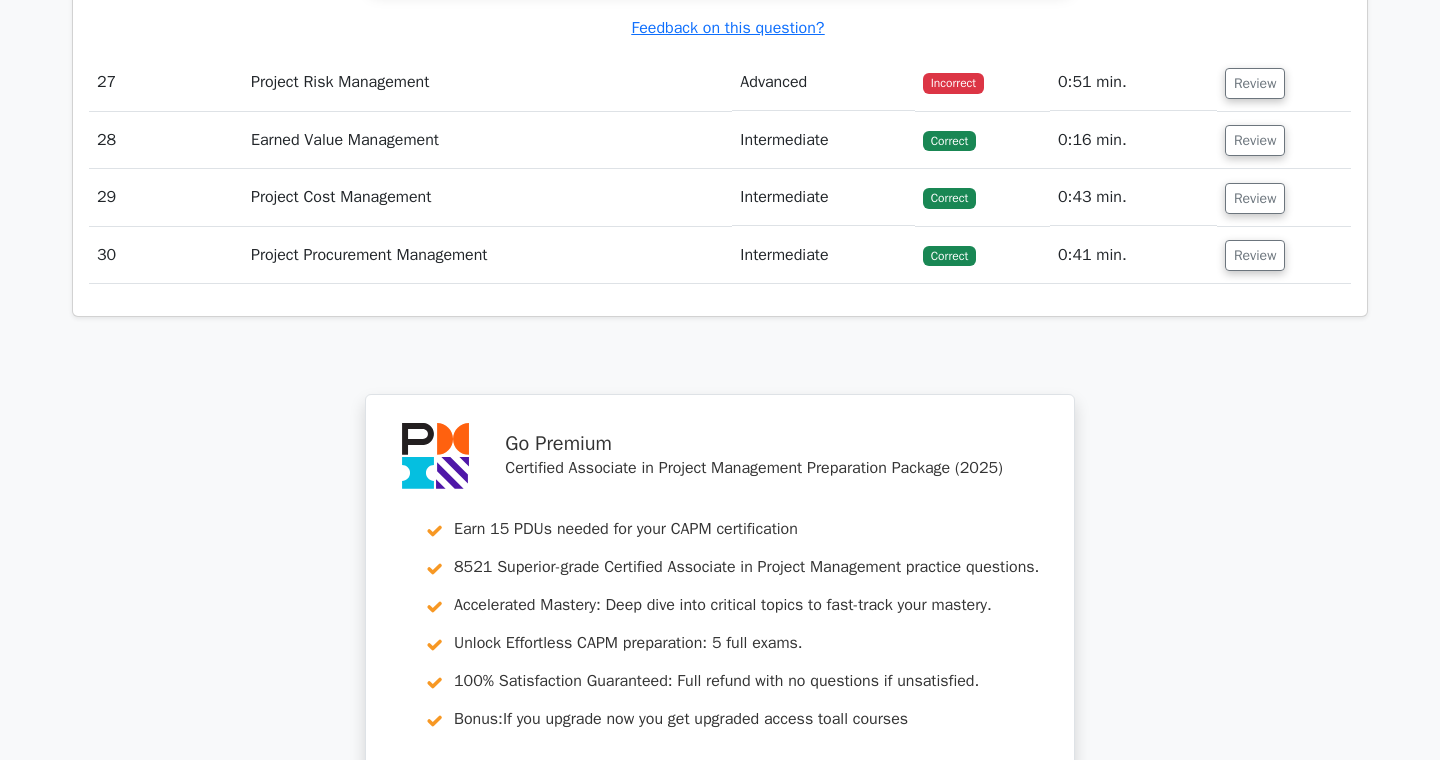 scroll, scrollTop: 10908, scrollLeft: 0, axis: vertical 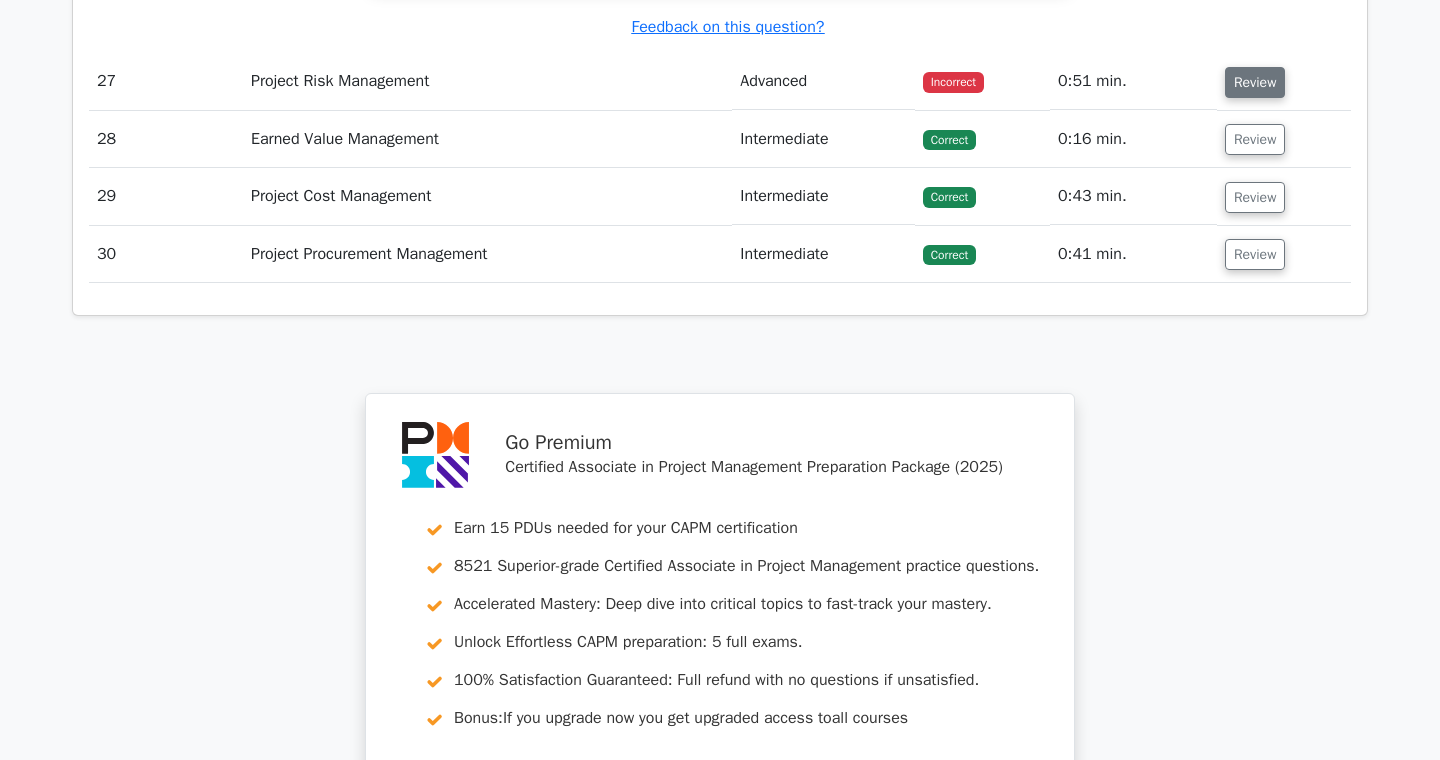 click on "Review" at bounding box center (1255, 82) 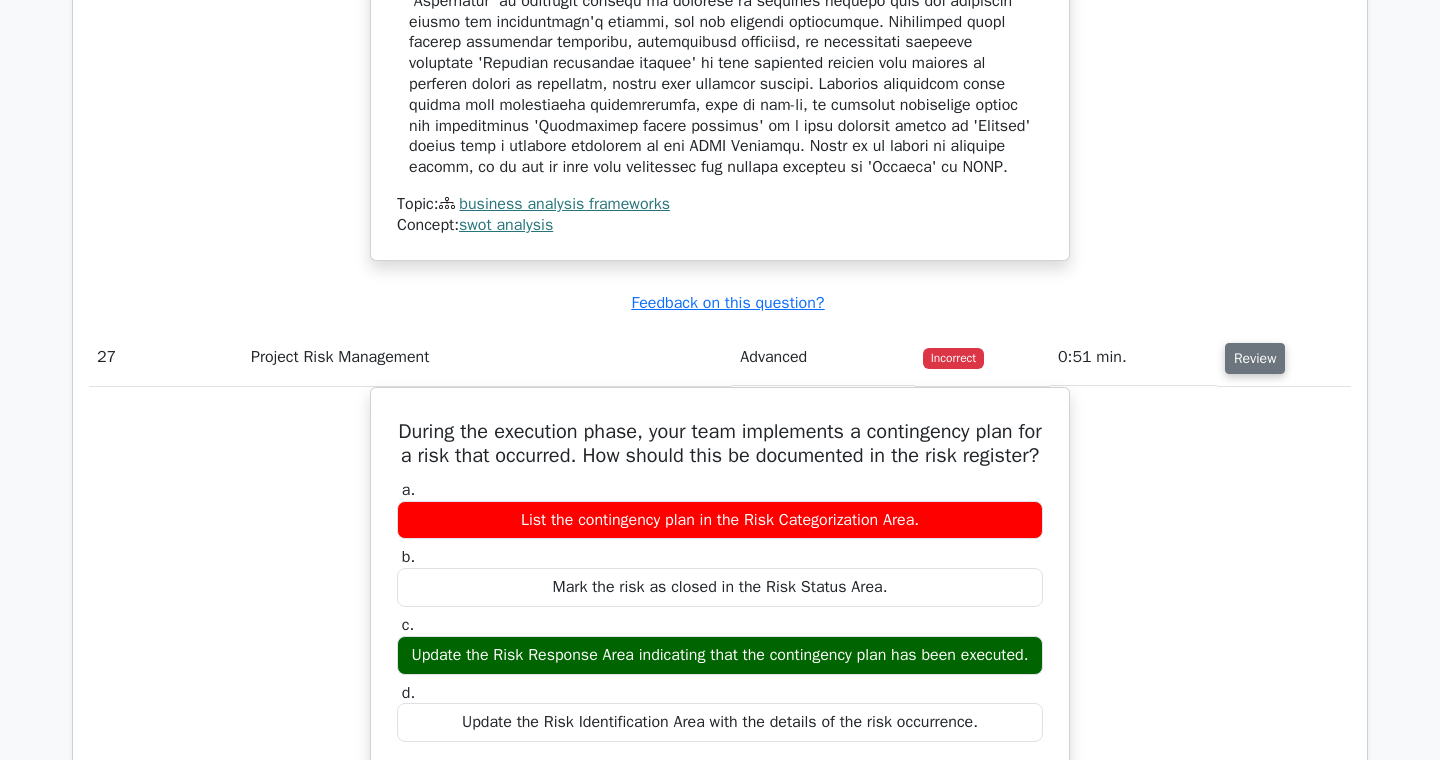 scroll, scrollTop: 10631, scrollLeft: 0, axis: vertical 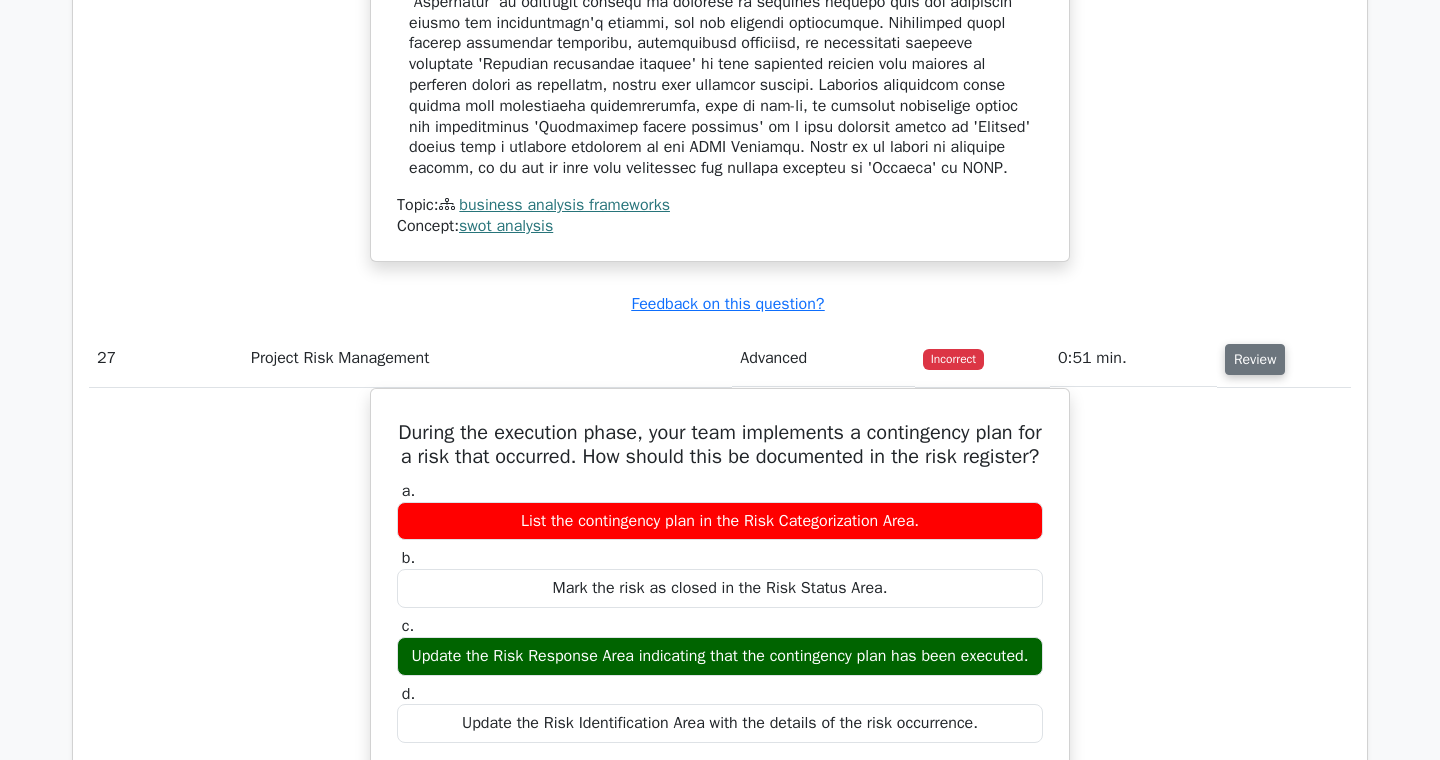 click on "Review" at bounding box center (1255, 359) 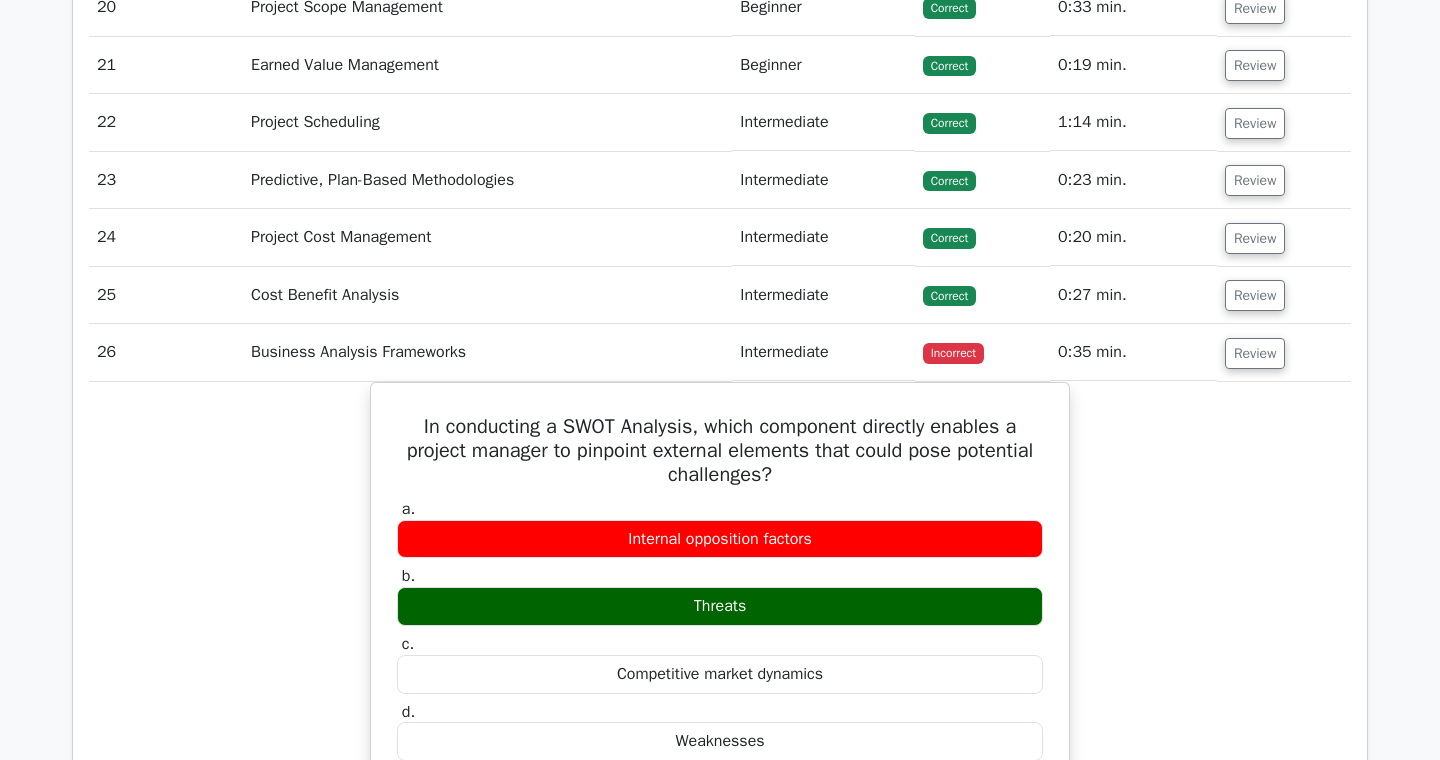 scroll, scrollTop: 9683, scrollLeft: 0, axis: vertical 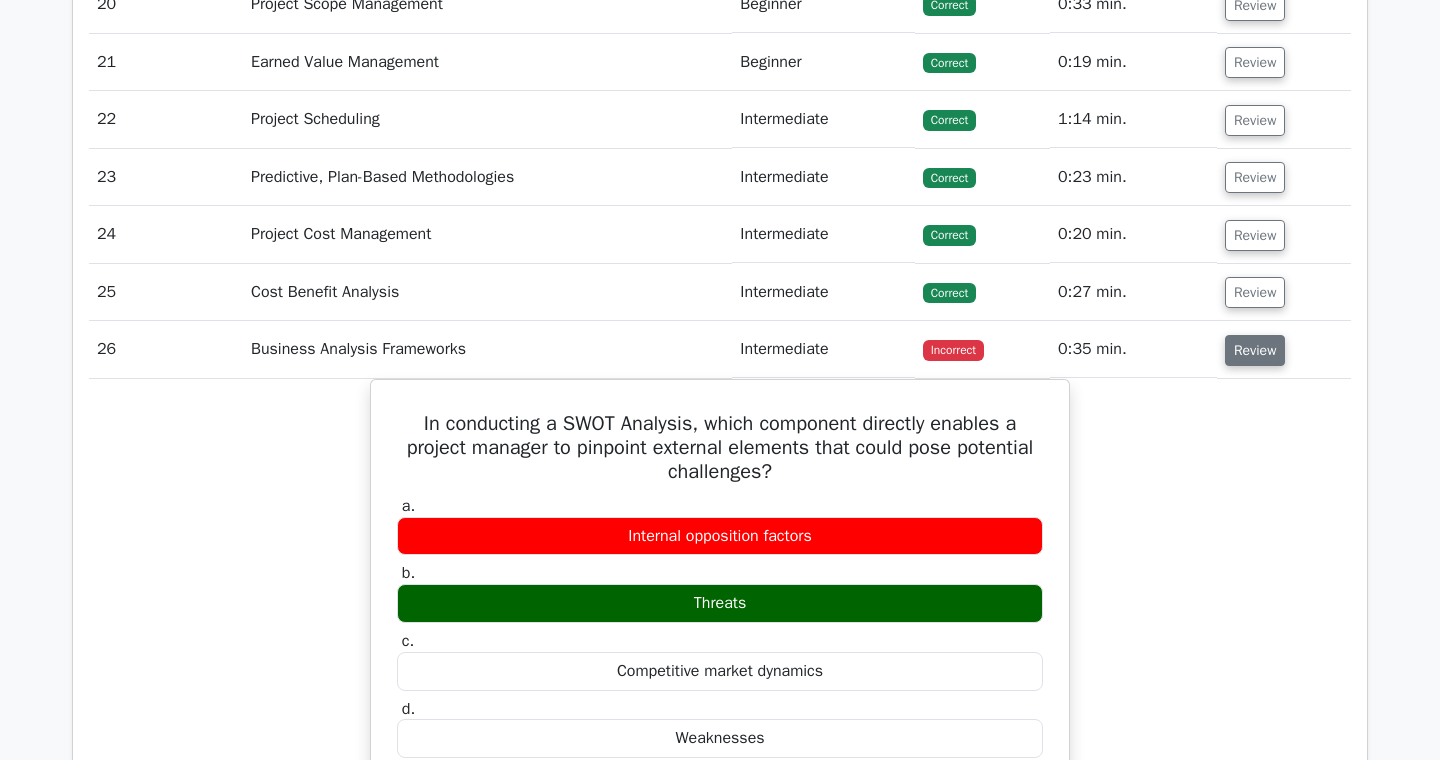 click on "Review" at bounding box center (1255, 350) 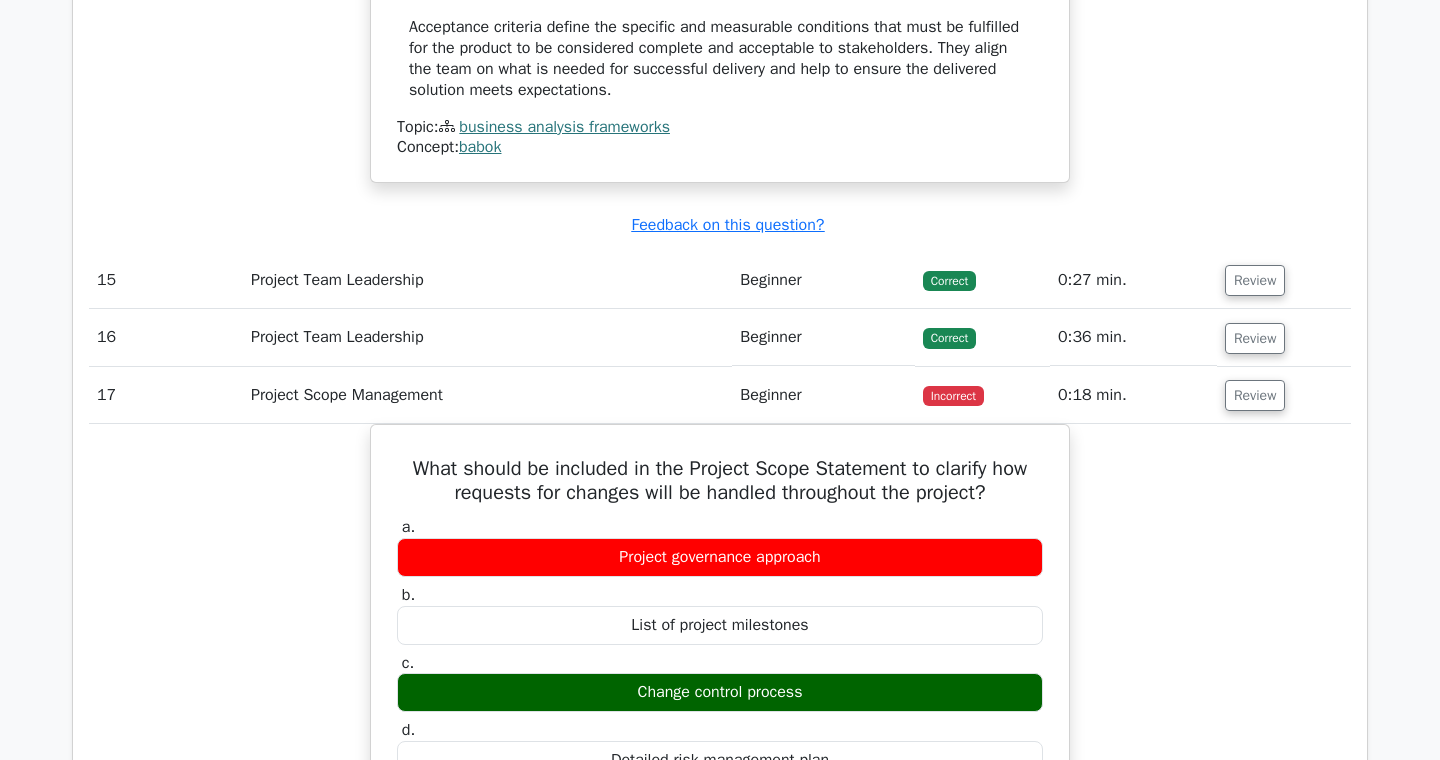 scroll, scrollTop: 8179, scrollLeft: 0, axis: vertical 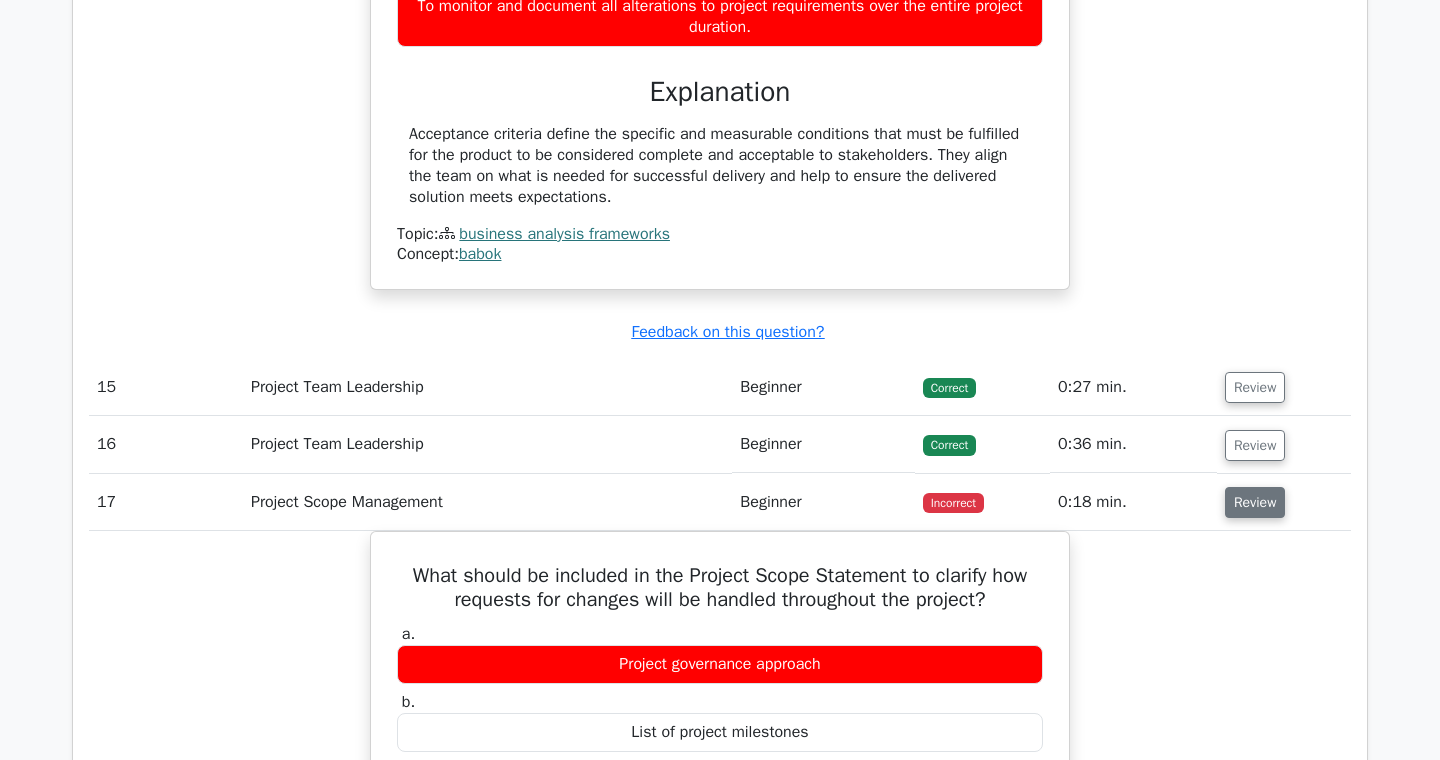 click on "Review" at bounding box center (1255, 502) 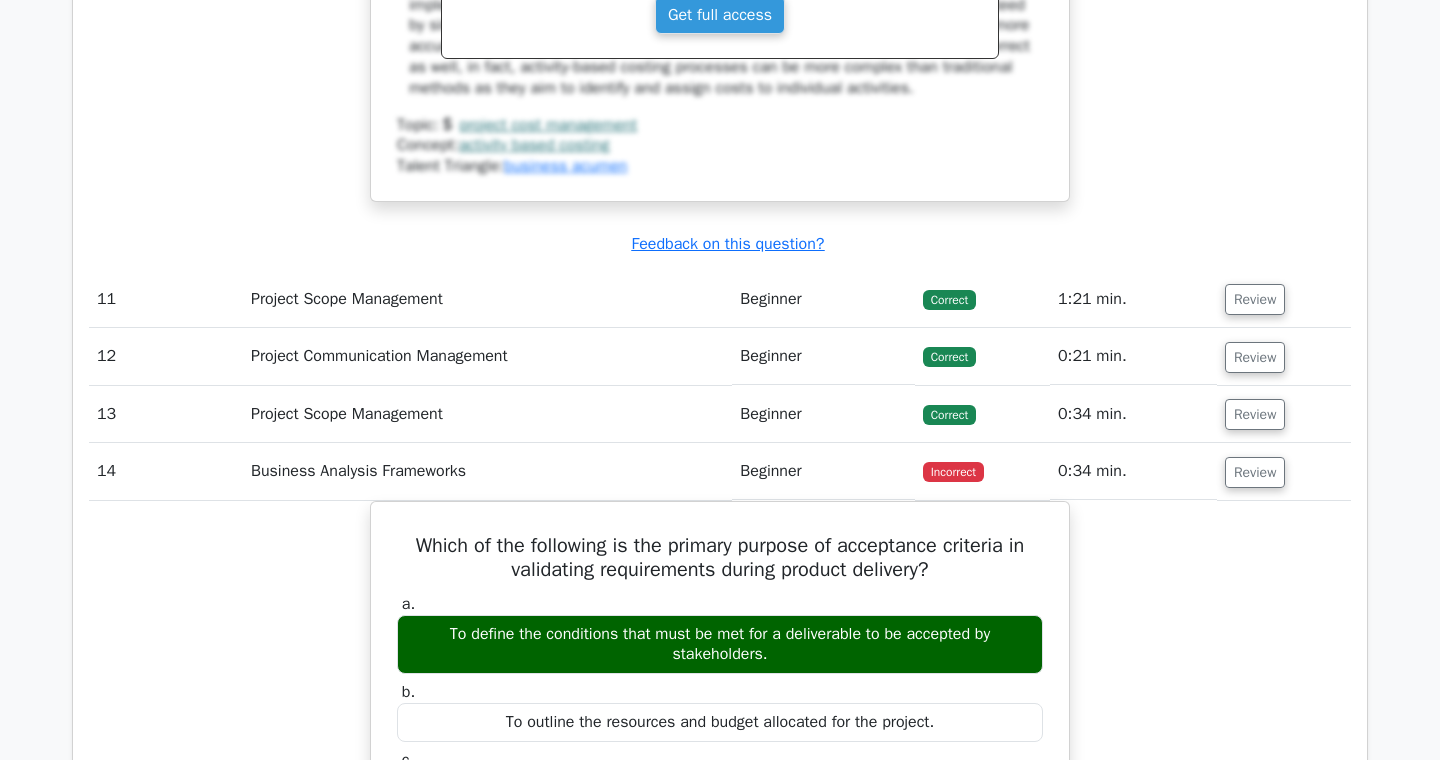 scroll, scrollTop: 7351, scrollLeft: 0, axis: vertical 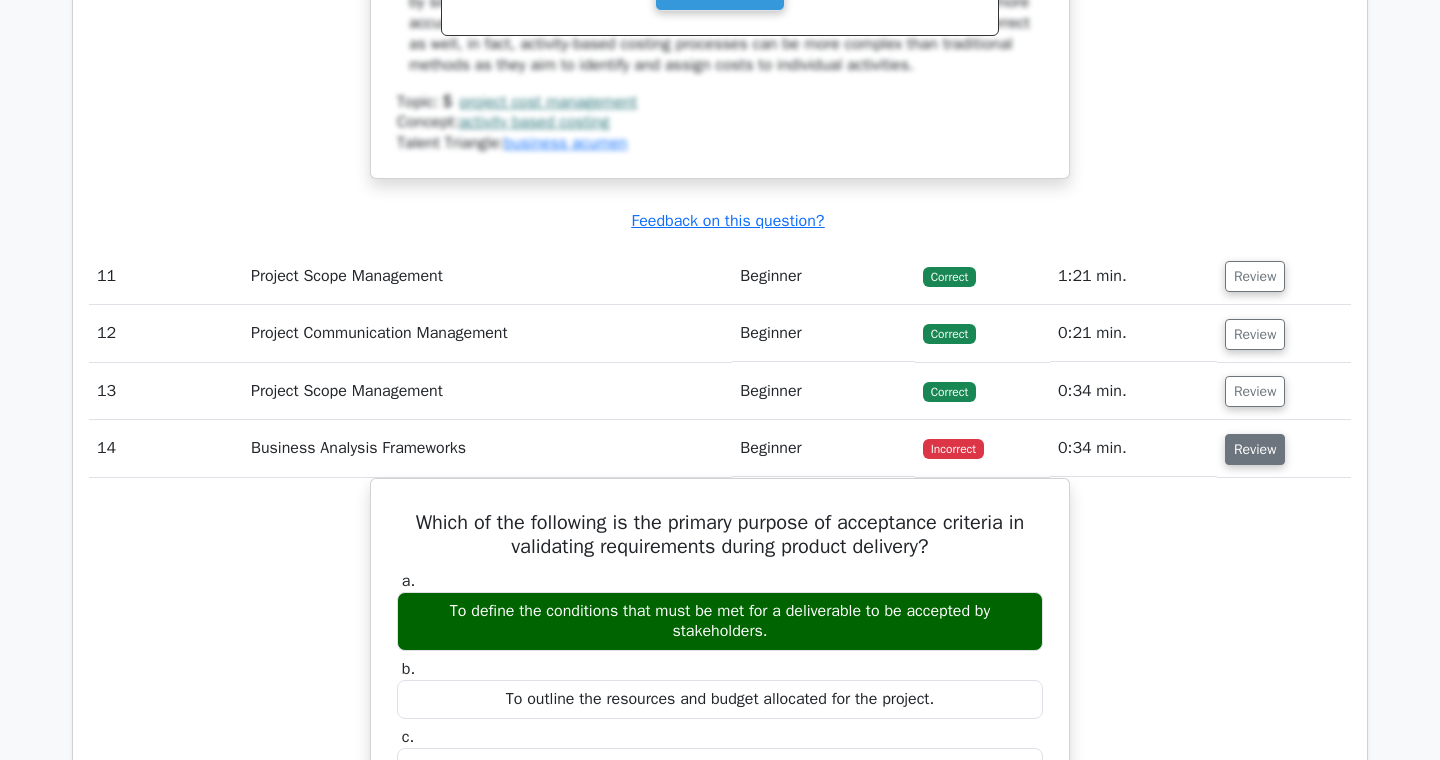 click on "Review" at bounding box center [1255, 449] 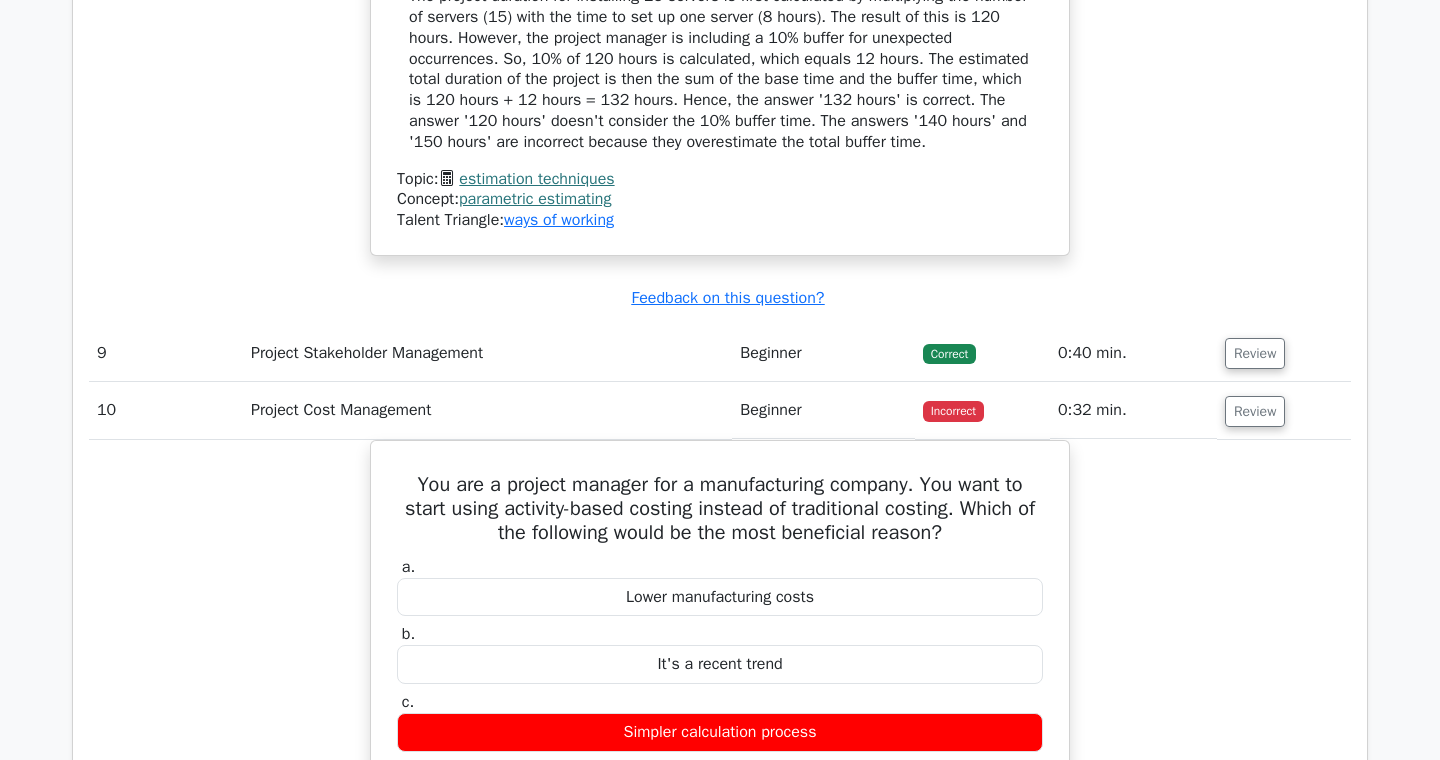 scroll, scrollTop: 6320, scrollLeft: 0, axis: vertical 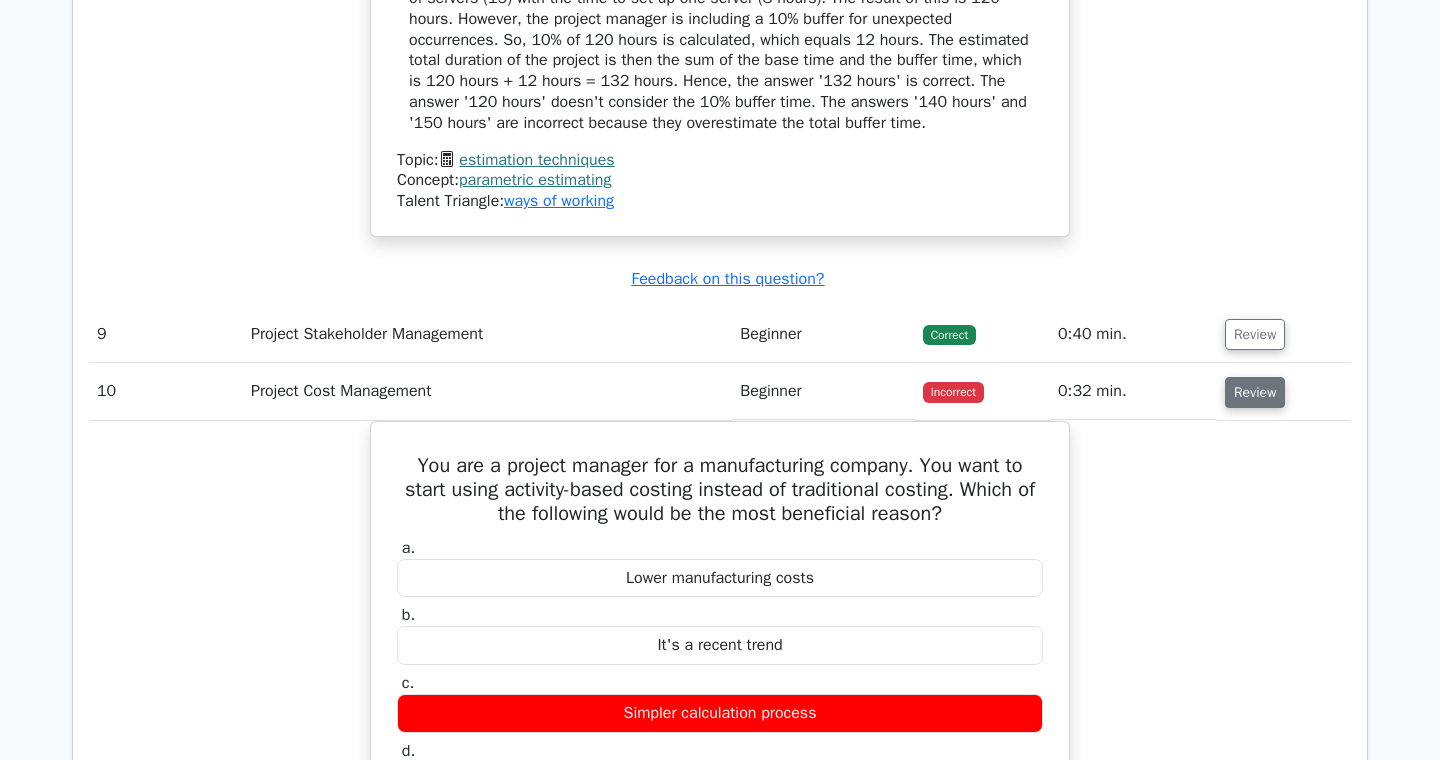 click on "Review" at bounding box center [1255, 392] 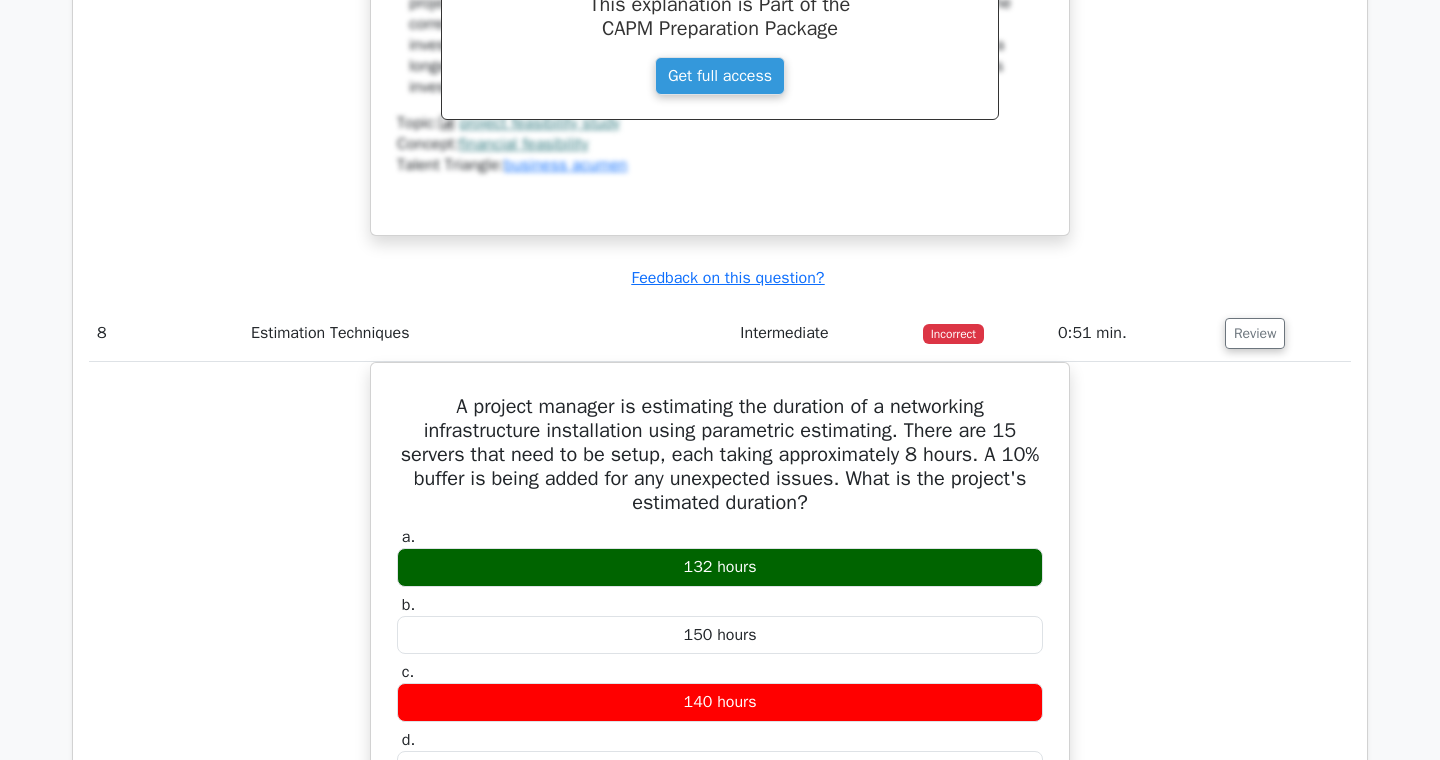 scroll, scrollTop: 5246, scrollLeft: 0, axis: vertical 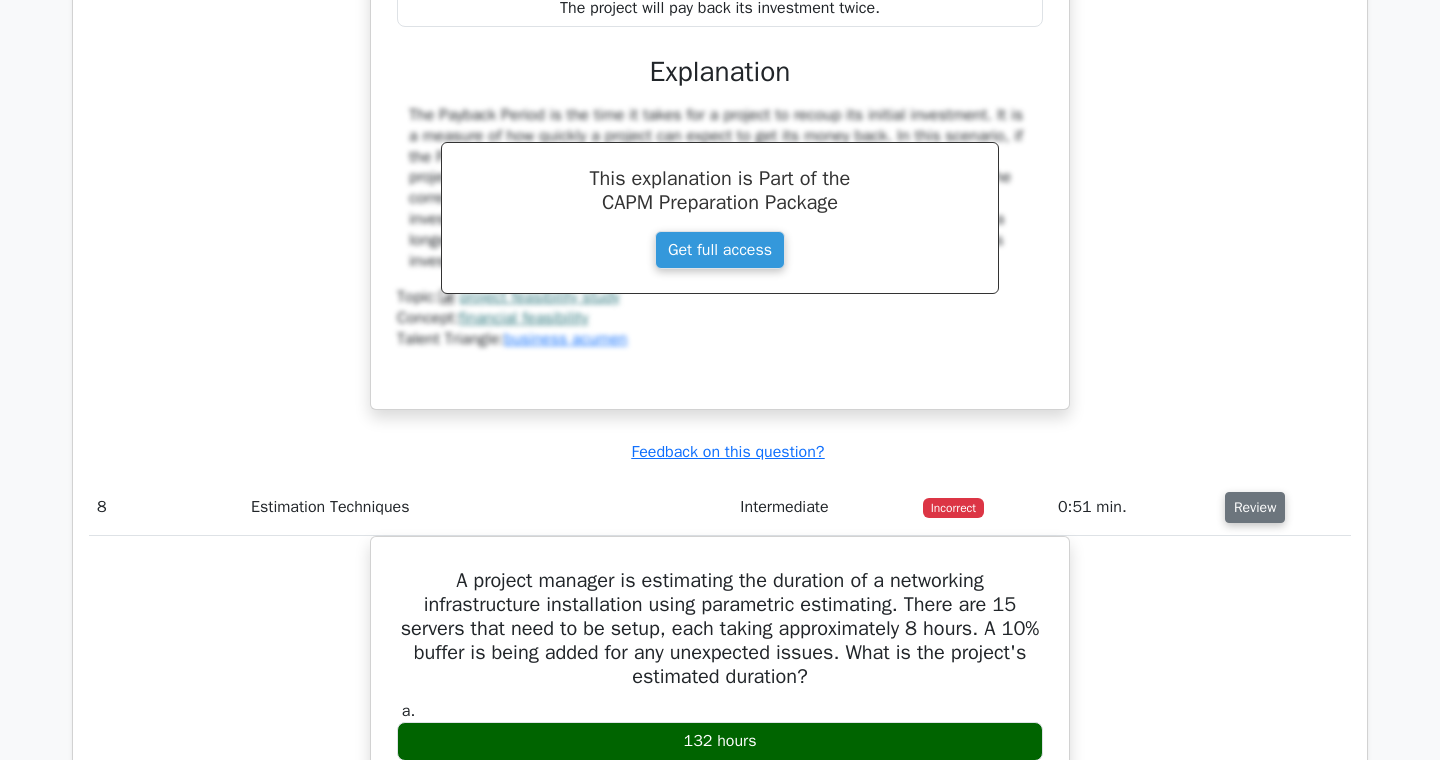 click on "Review" at bounding box center [1255, 507] 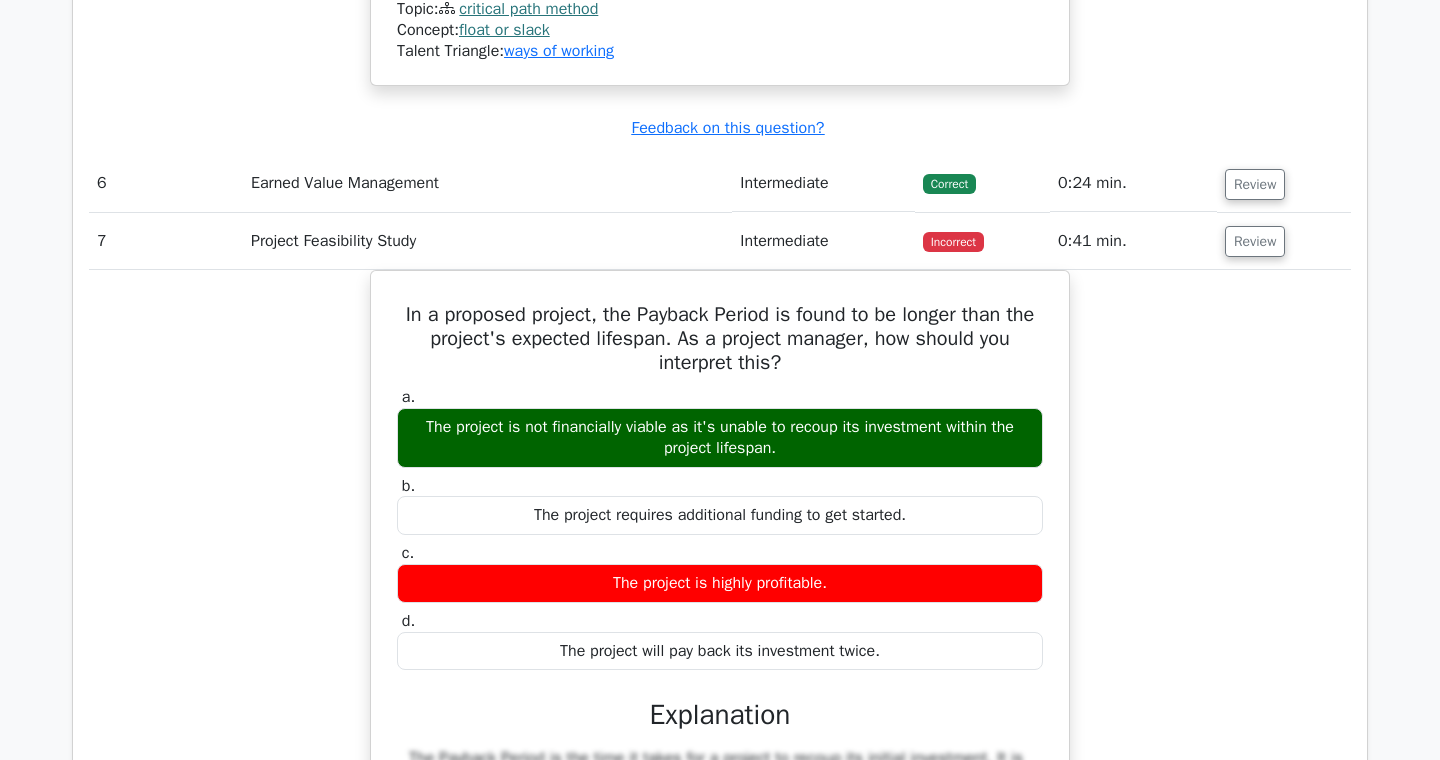 scroll, scrollTop: 4411, scrollLeft: 0, axis: vertical 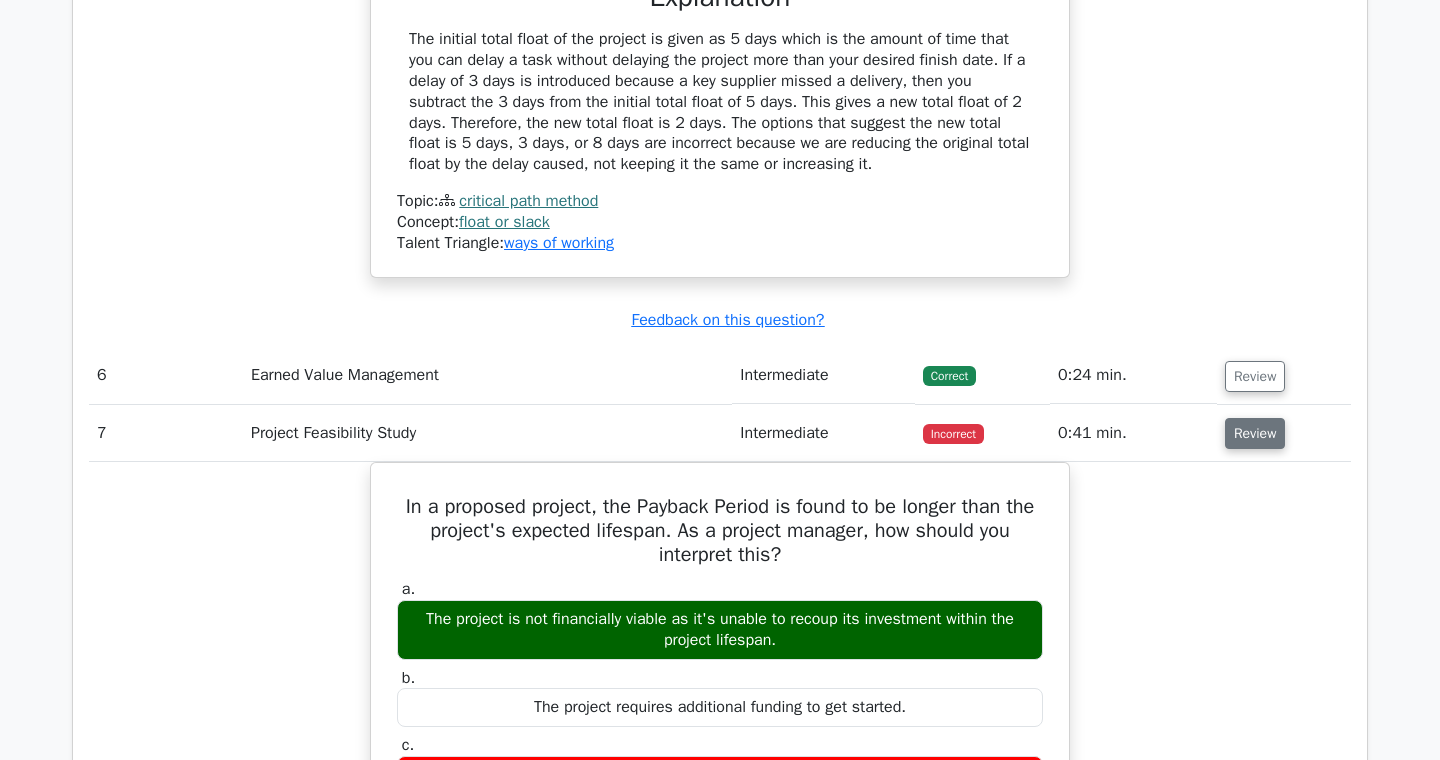 click on "Review" at bounding box center [1255, 433] 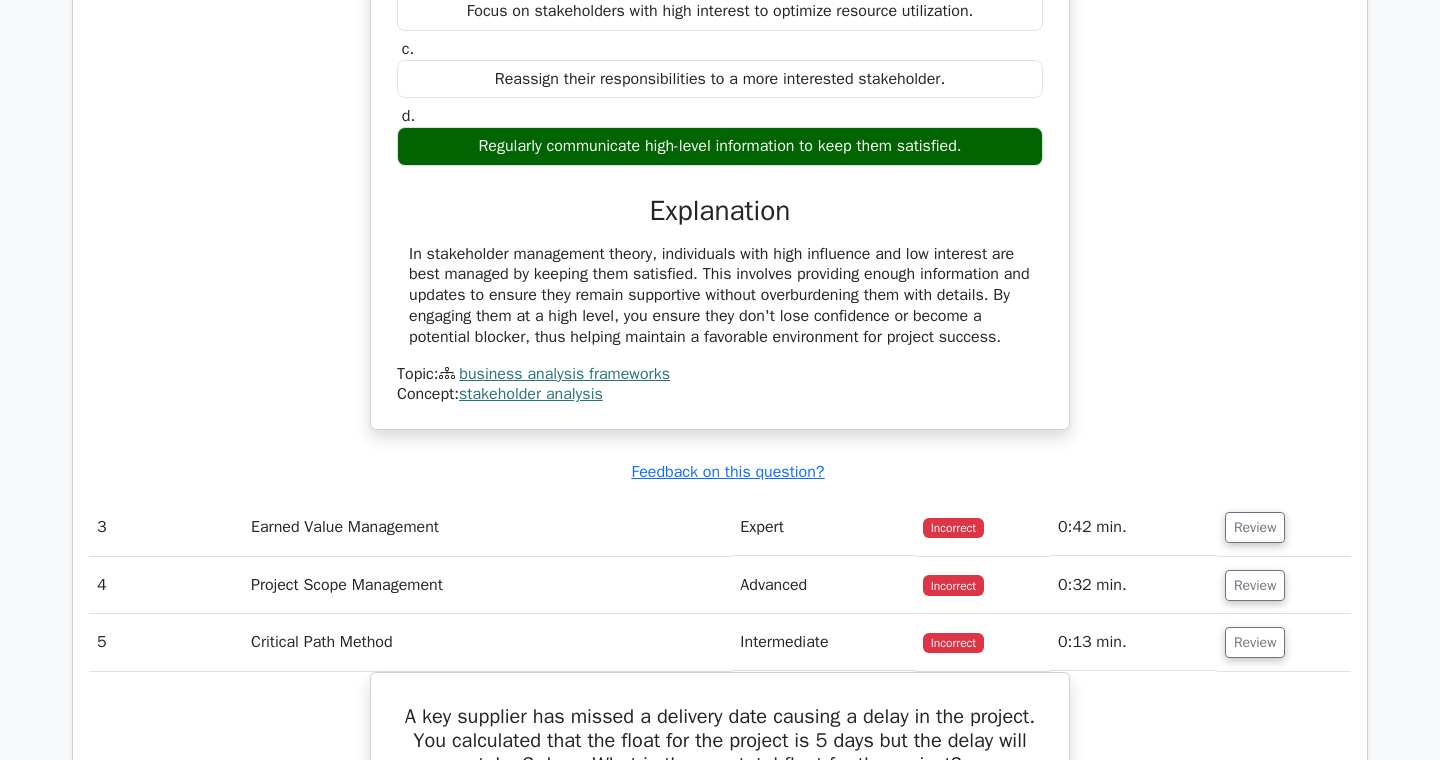 scroll, scrollTop: 3378, scrollLeft: 0, axis: vertical 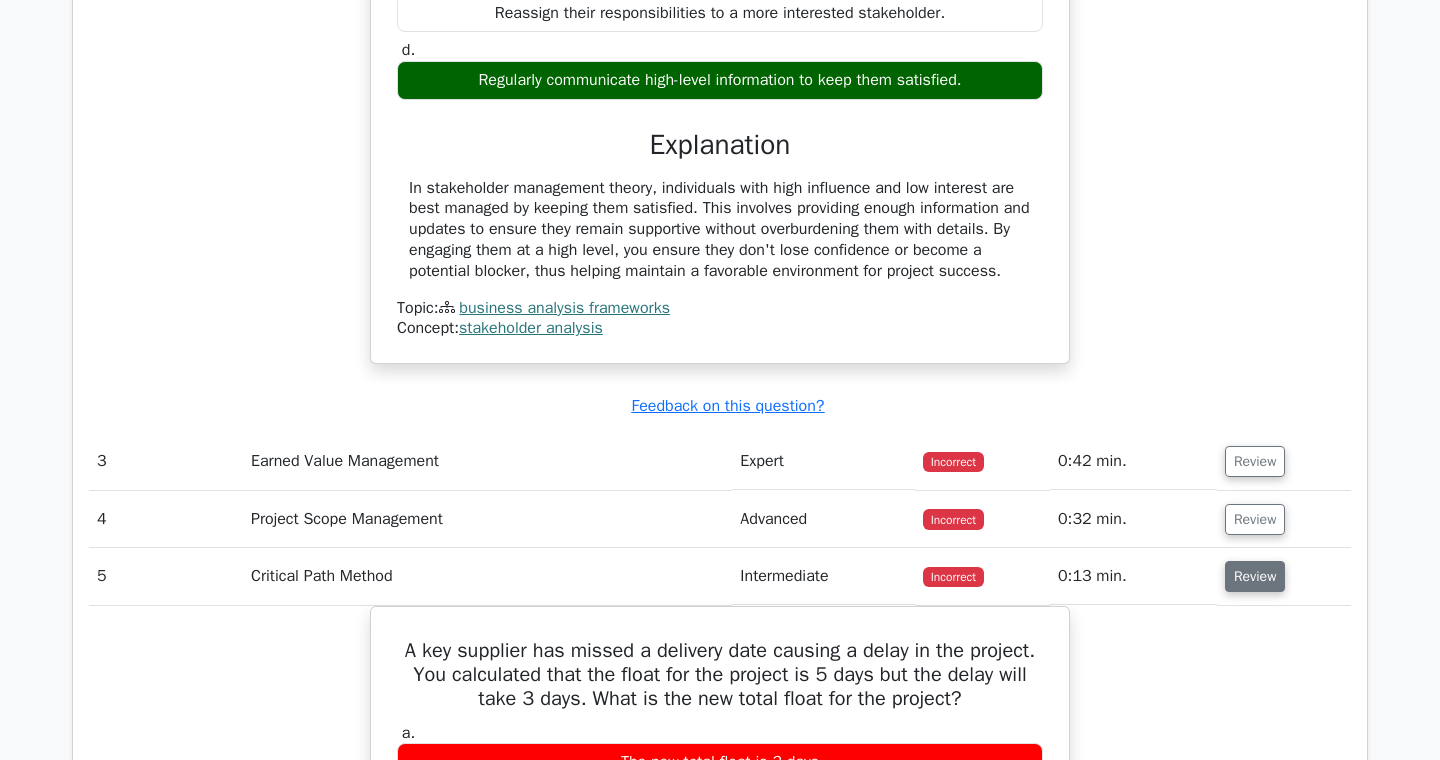 click on "Review" at bounding box center (1255, 576) 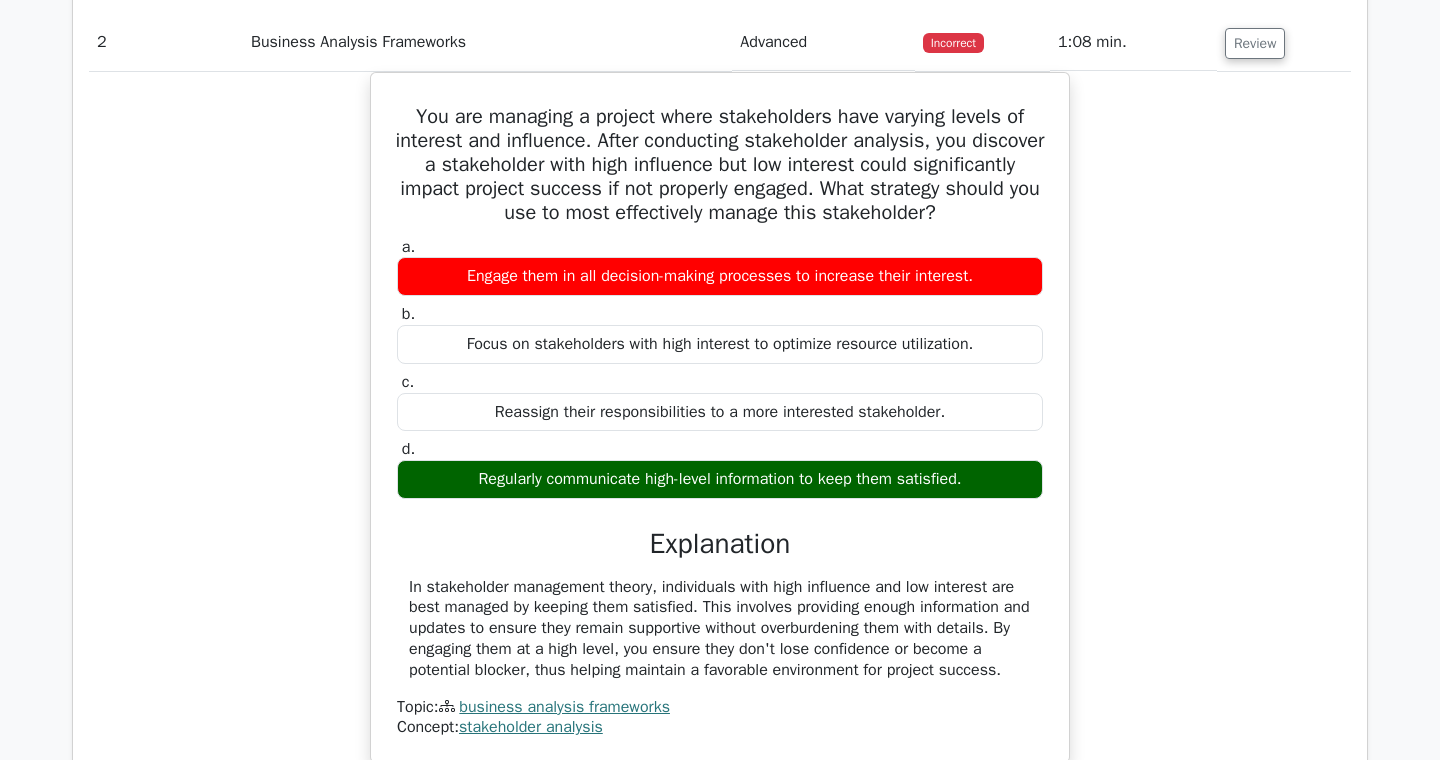 scroll, scrollTop: 2667, scrollLeft: 0, axis: vertical 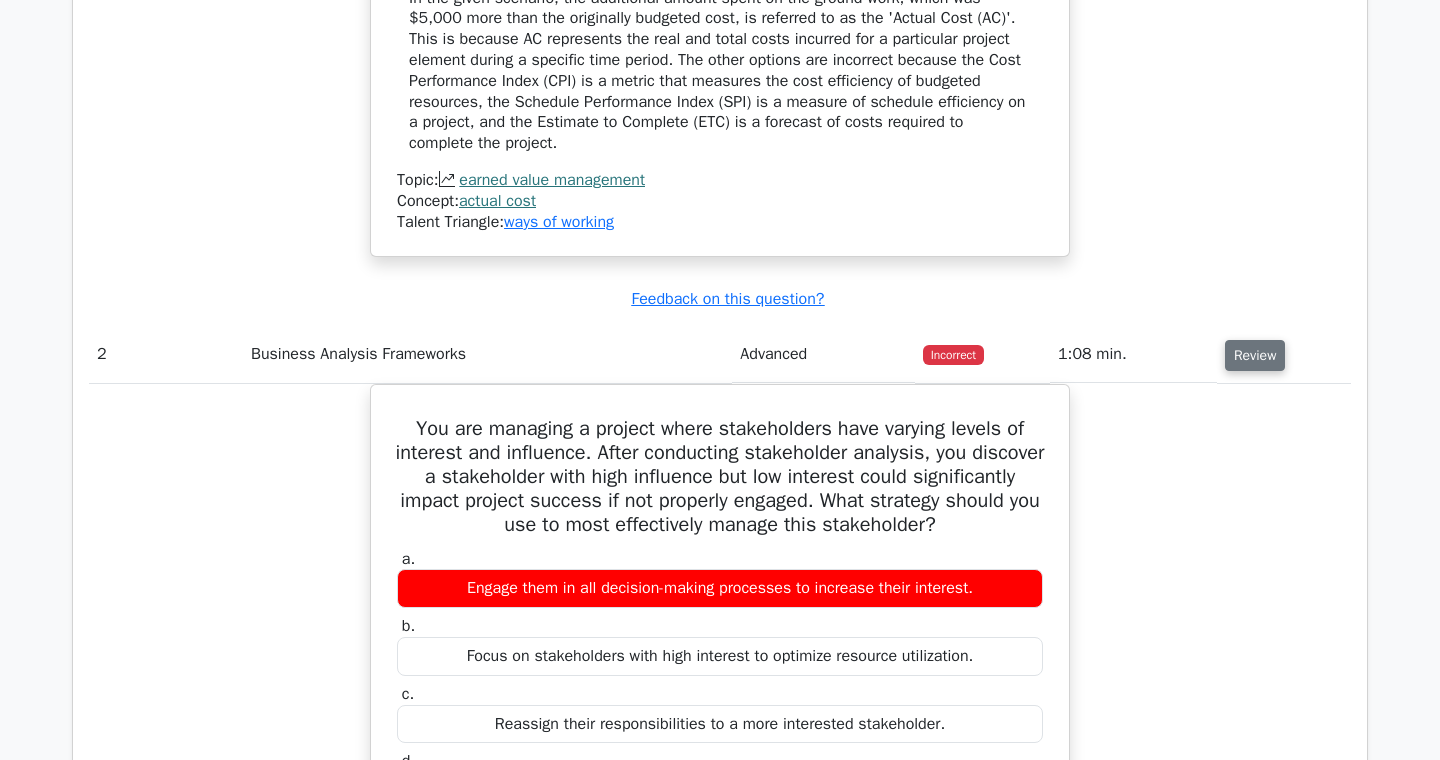 click on "Review" at bounding box center [1255, 355] 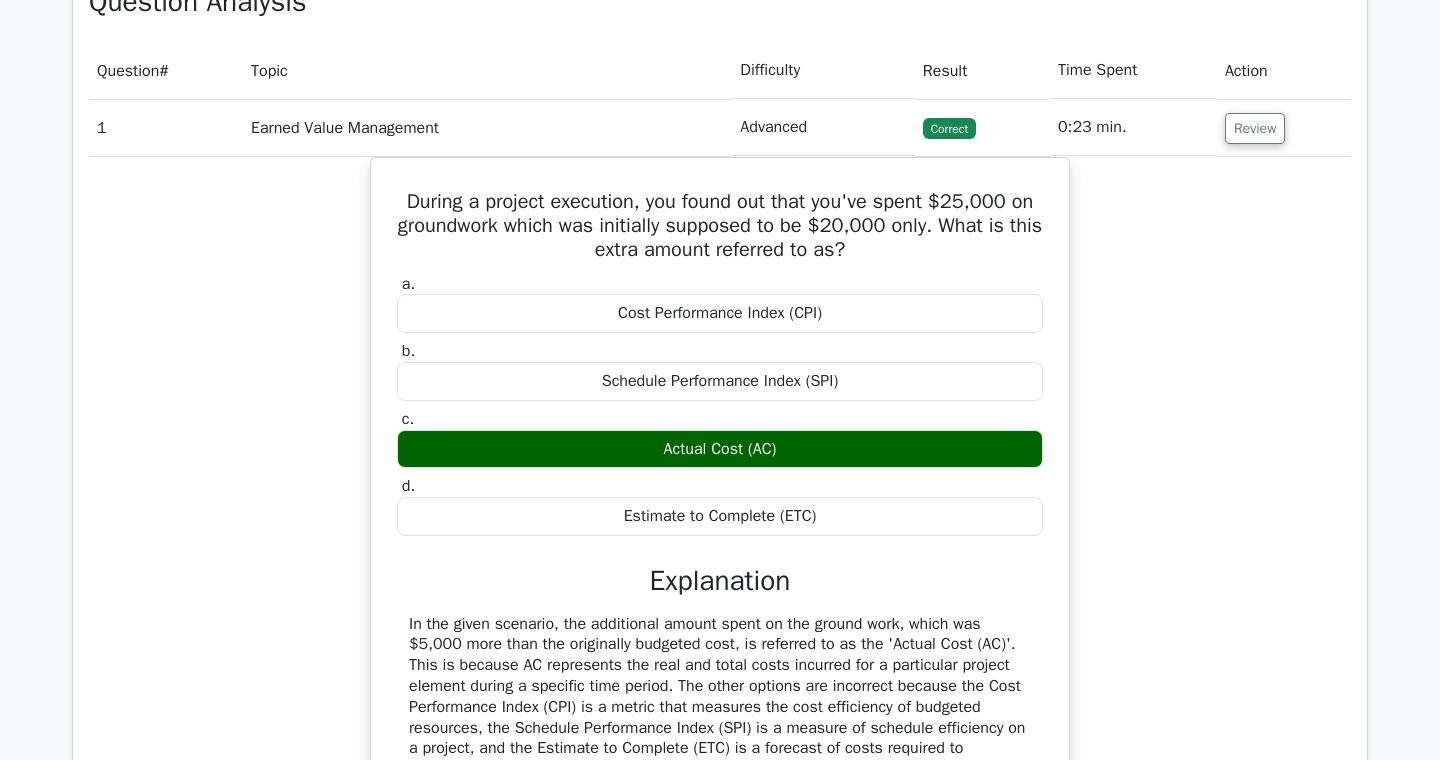 scroll, scrollTop: 1949, scrollLeft: 0, axis: vertical 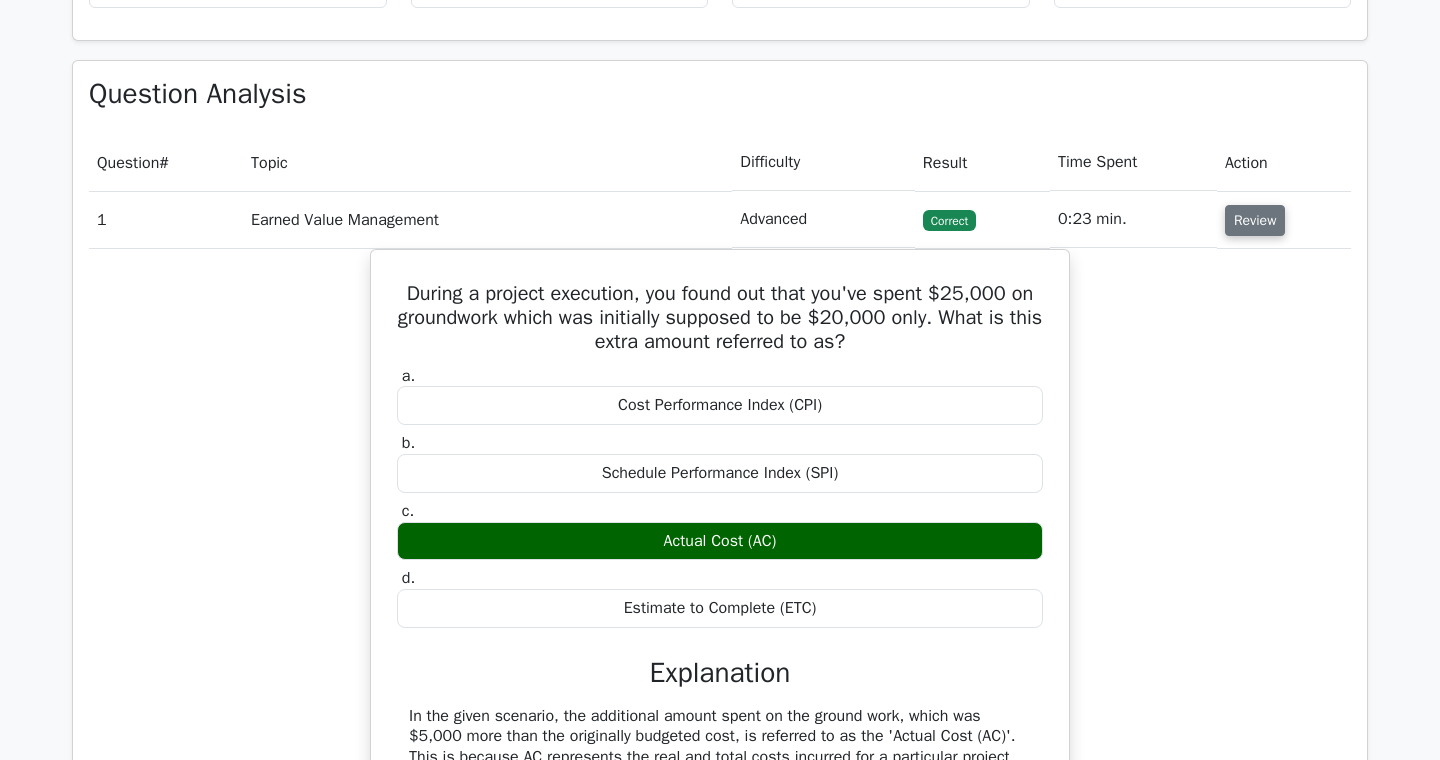 click on "Review" at bounding box center (1255, 220) 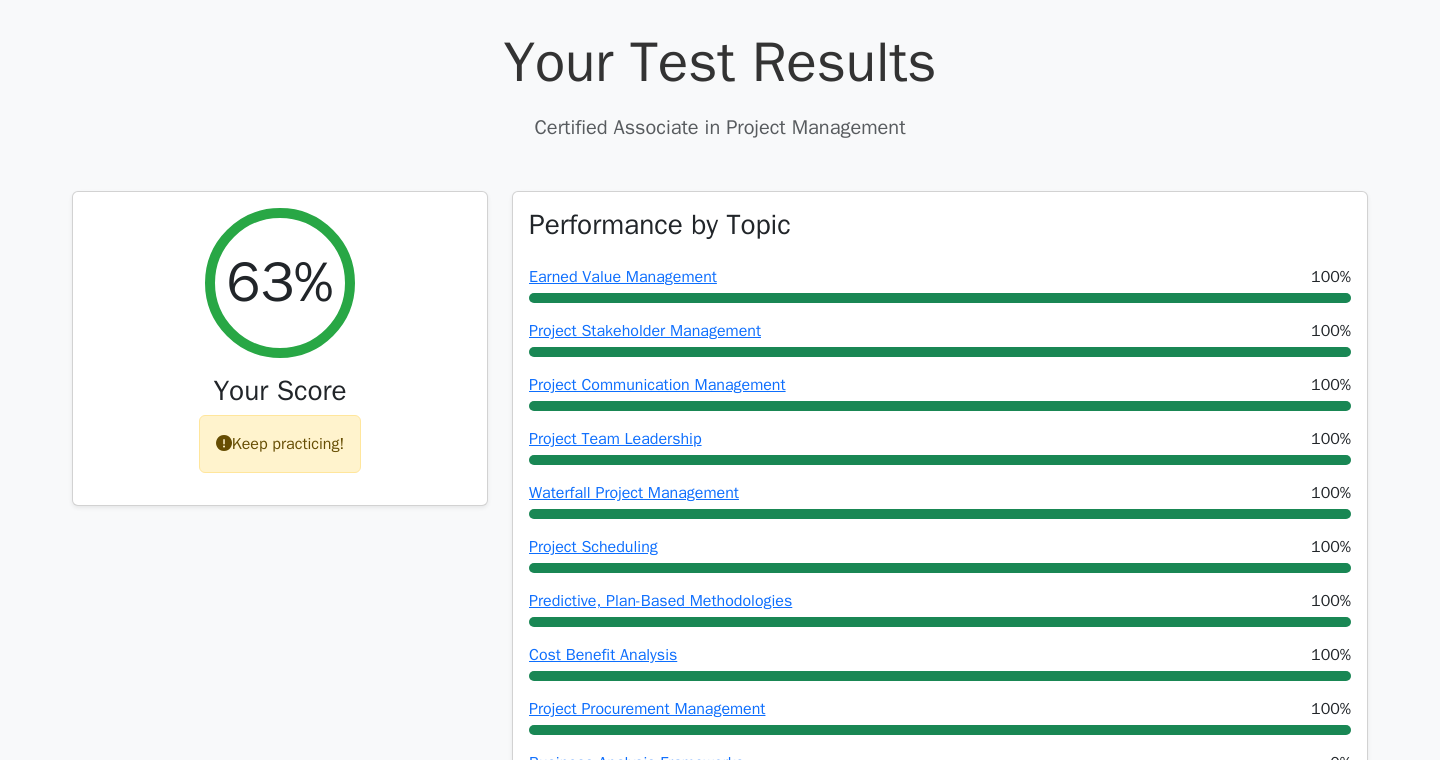 scroll, scrollTop: 580, scrollLeft: 0, axis: vertical 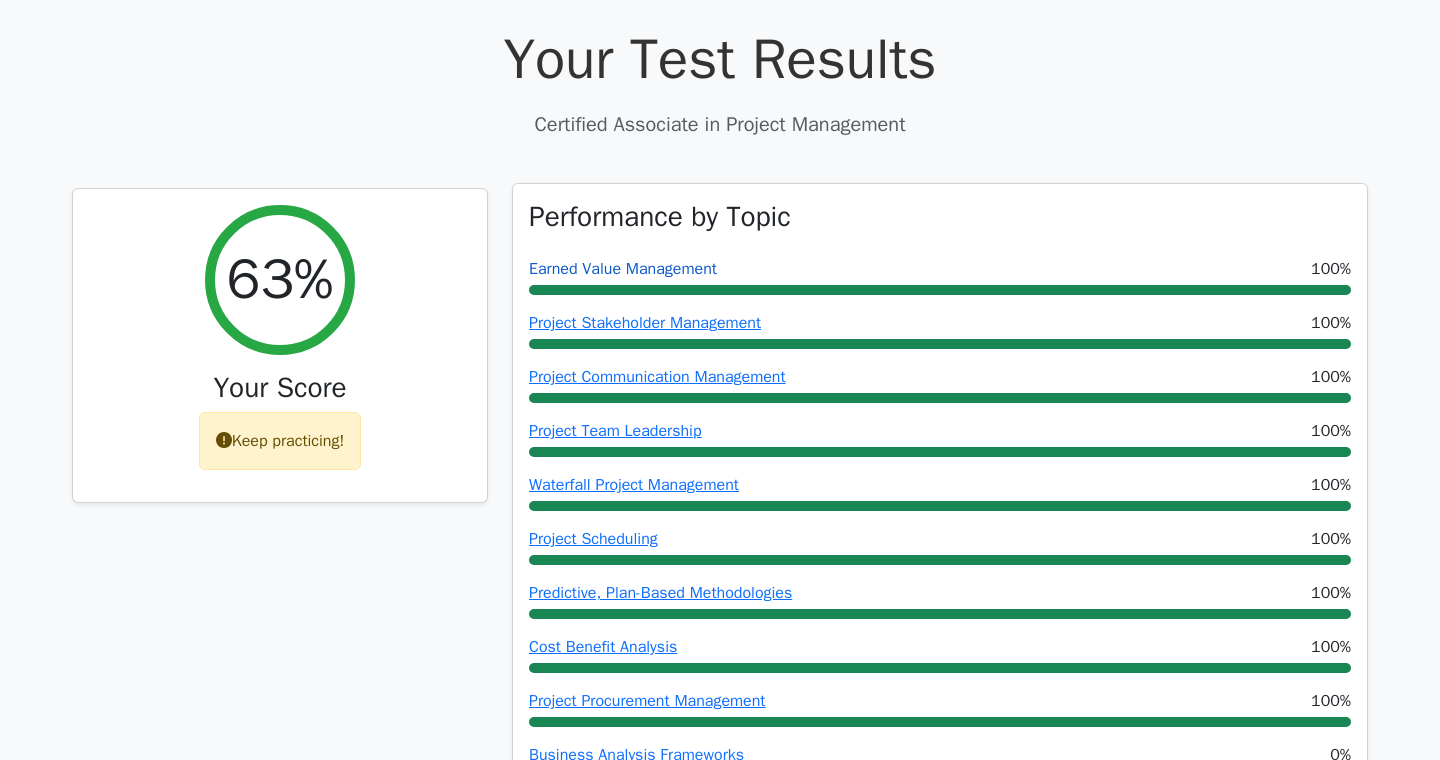 click on "Earned Value Management" at bounding box center [623, 269] 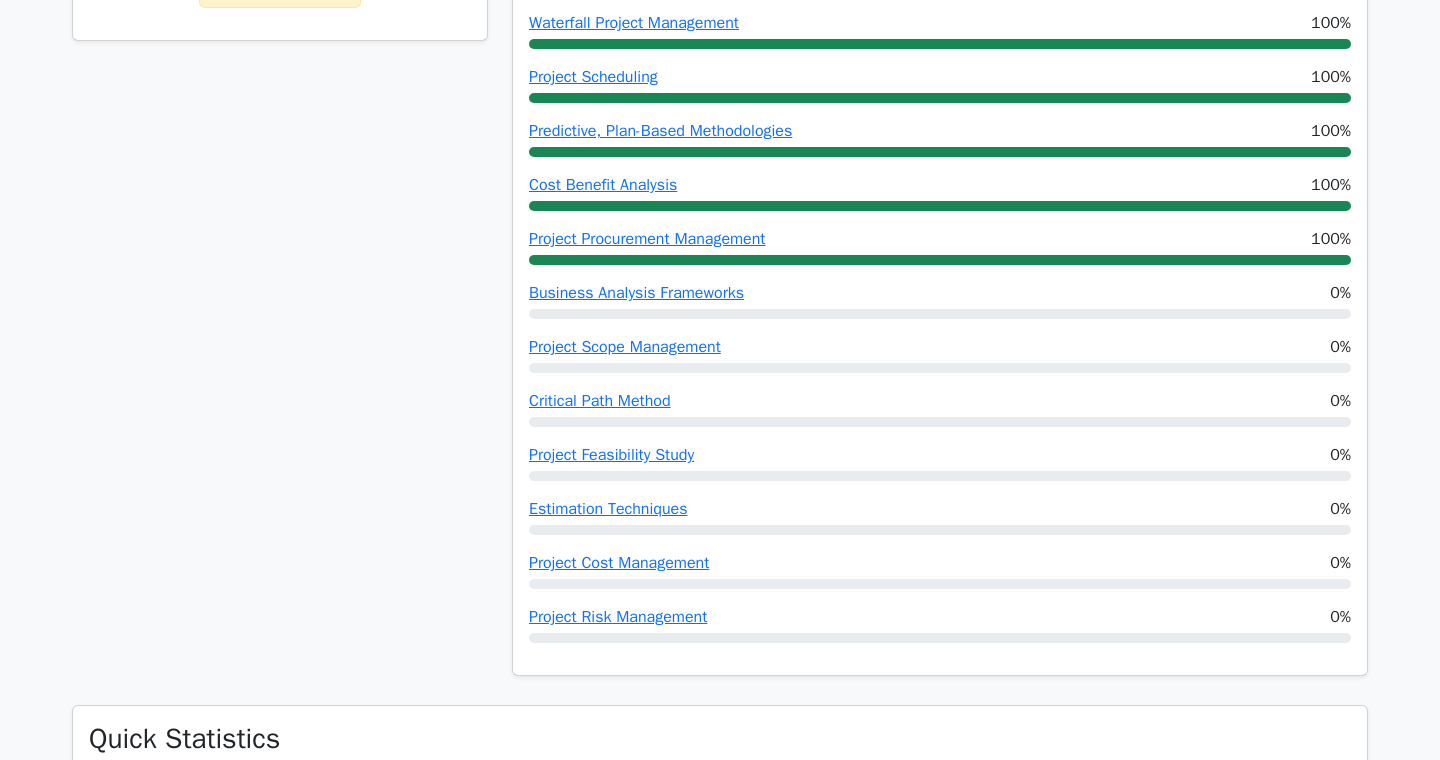 scroll, scrollTop: 953, scrollLeft: 0, axis: vertical 